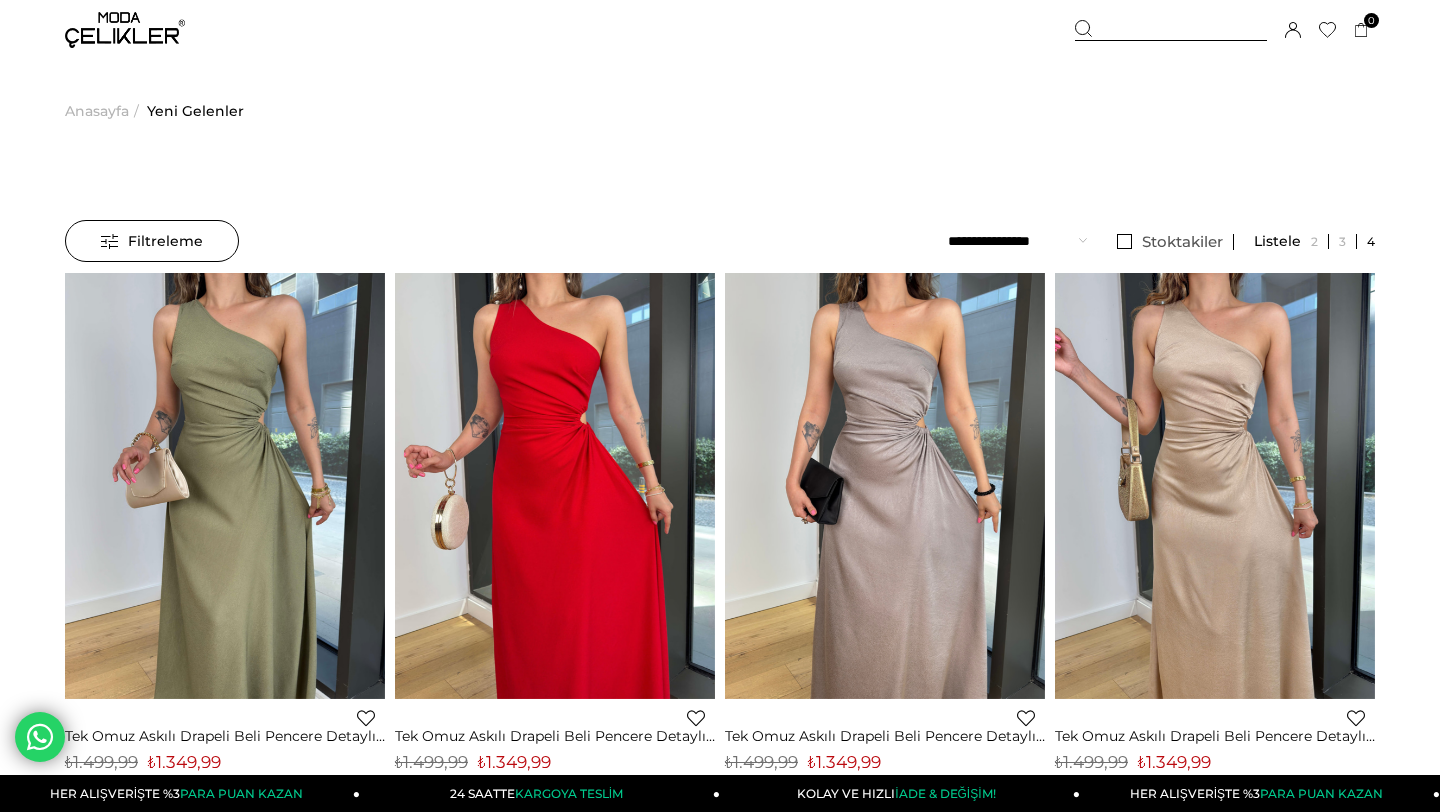 scroll, scrollTop: 0, scrollLeft: 0, axis: both 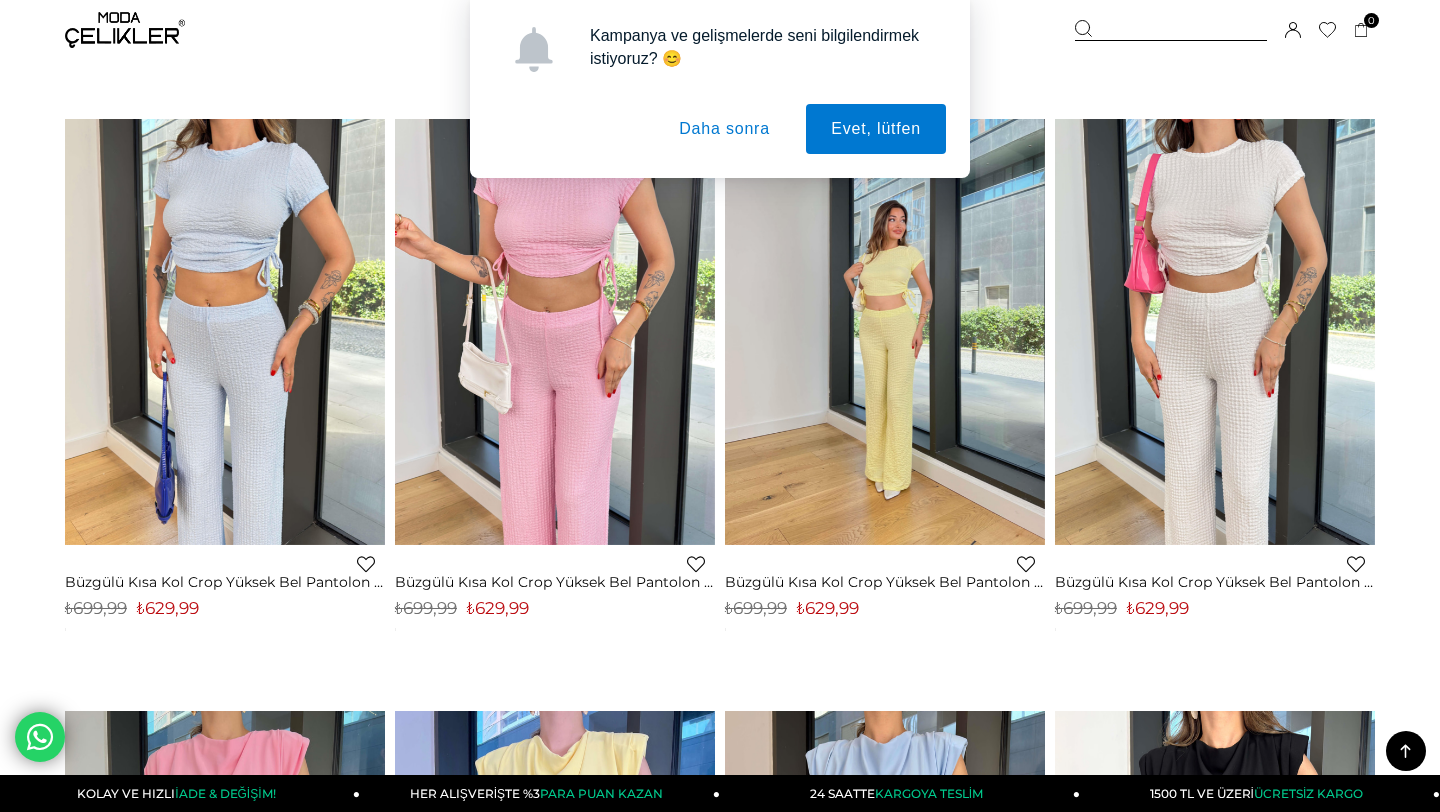 click on "Kampanya ve gelişmelerde seni bilgilendirmek istiyoruz? 😊 Evet, lütfen Daha sonra" at bounding box center [720, 89] 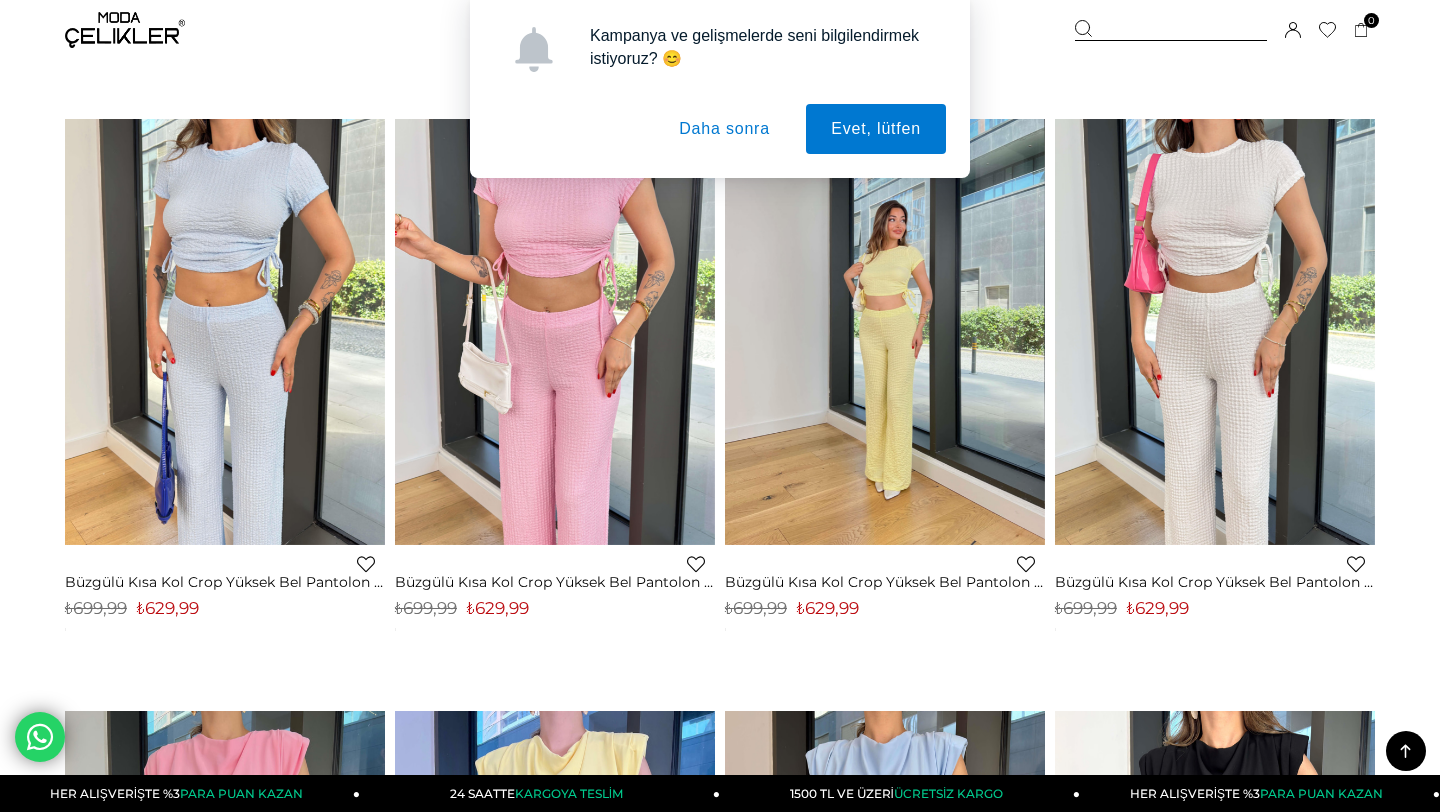 click on "Daha sonra" at bounding box center (724, 129) 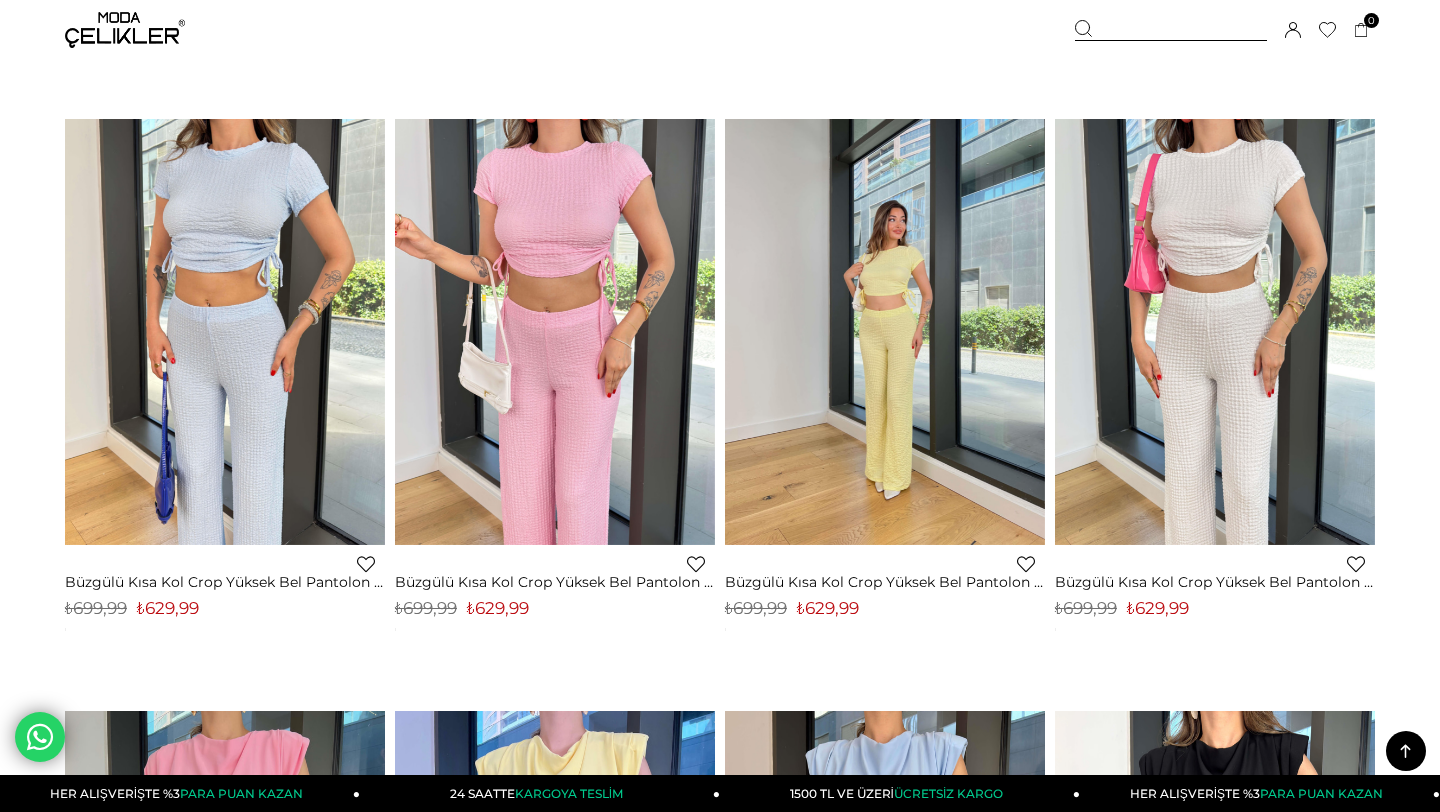 click on "Sepetim
0
Ürün
Sepetinizde ürün bulunmamaktadır.
Genel Toplam :
Sepetim
SİPARİŞİ TAMAMLA
Üye Girişi
Üye Ol
Google İle Bağlan" at bounding box center [1225, 30] 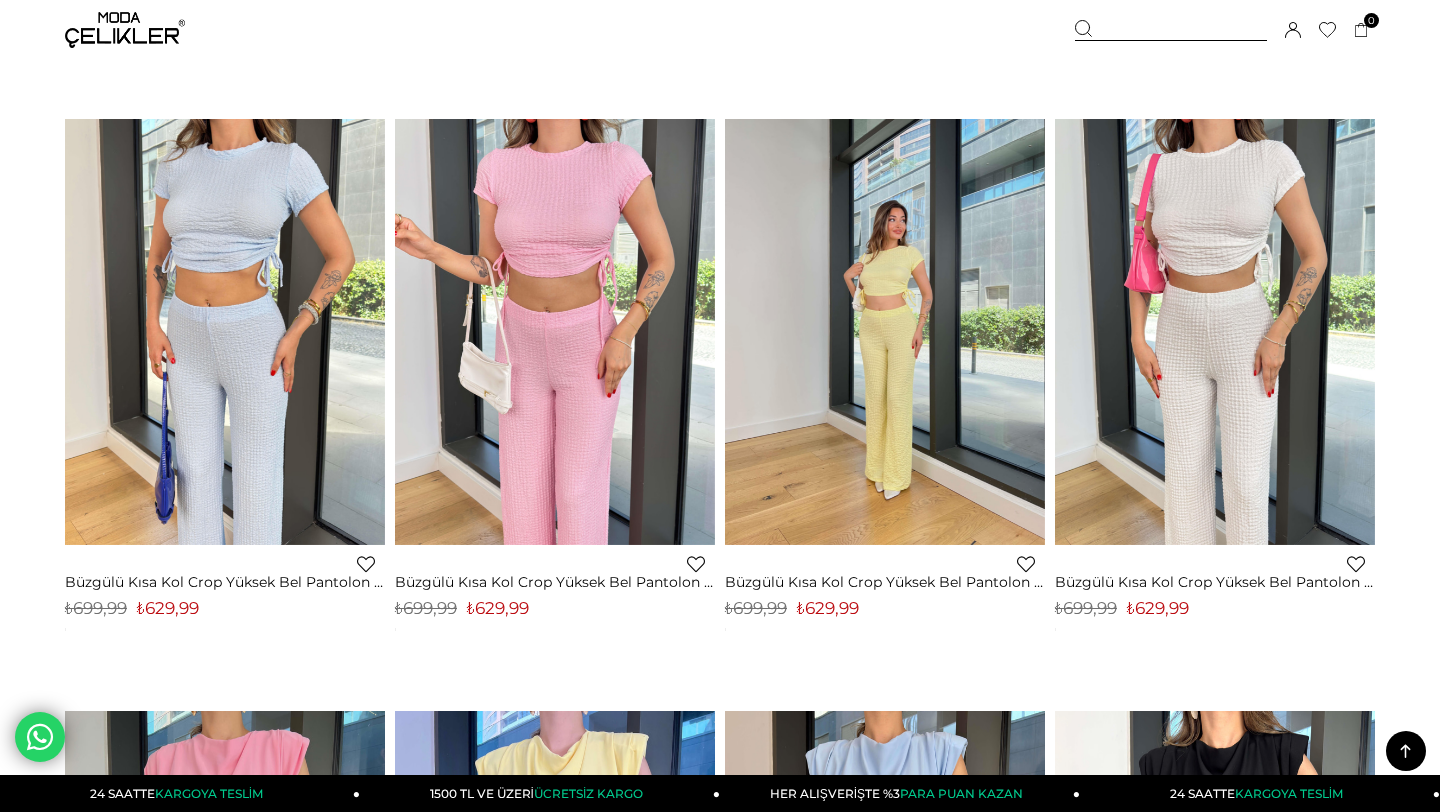 click at bounding box center (1171, 30) 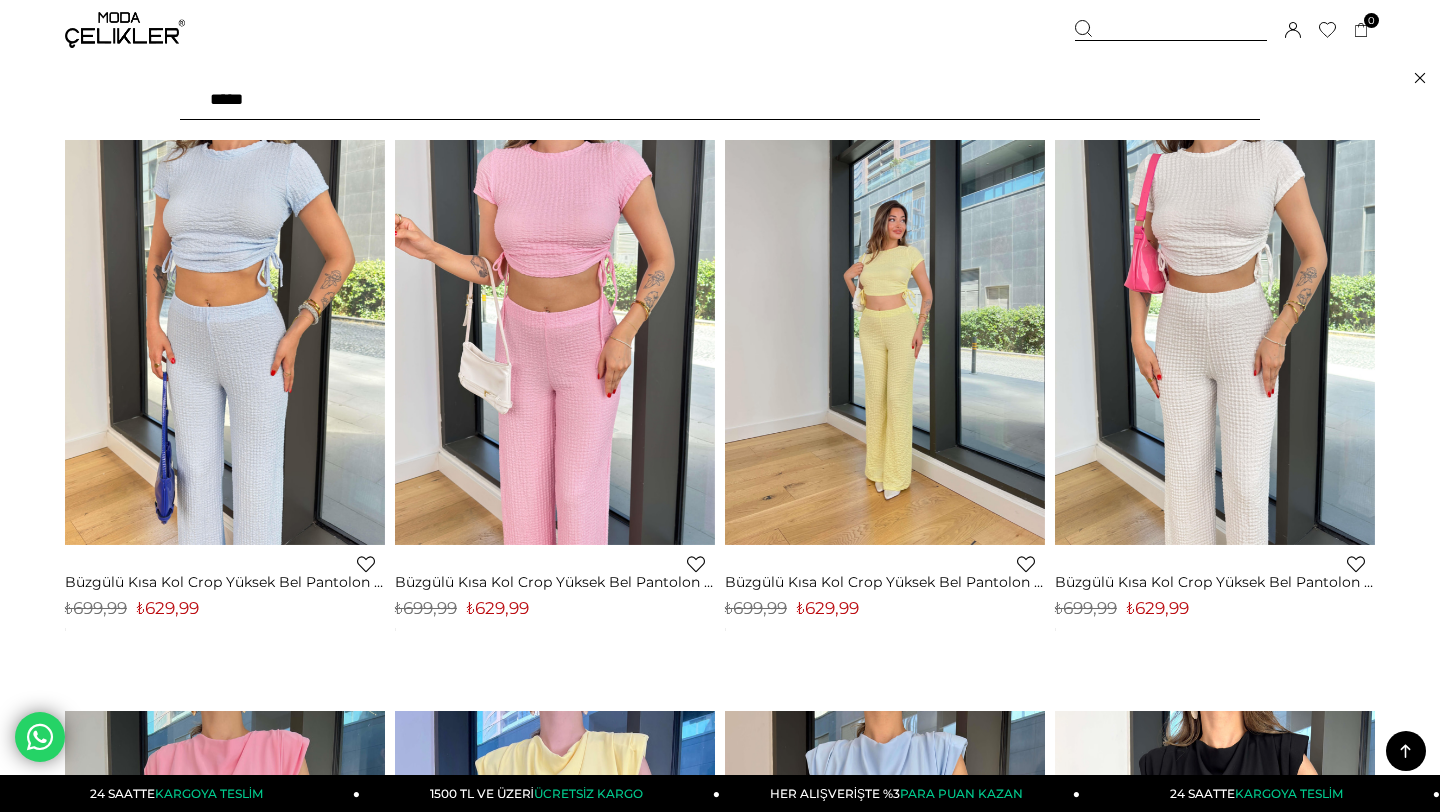 click at bounding box center (720, 100) 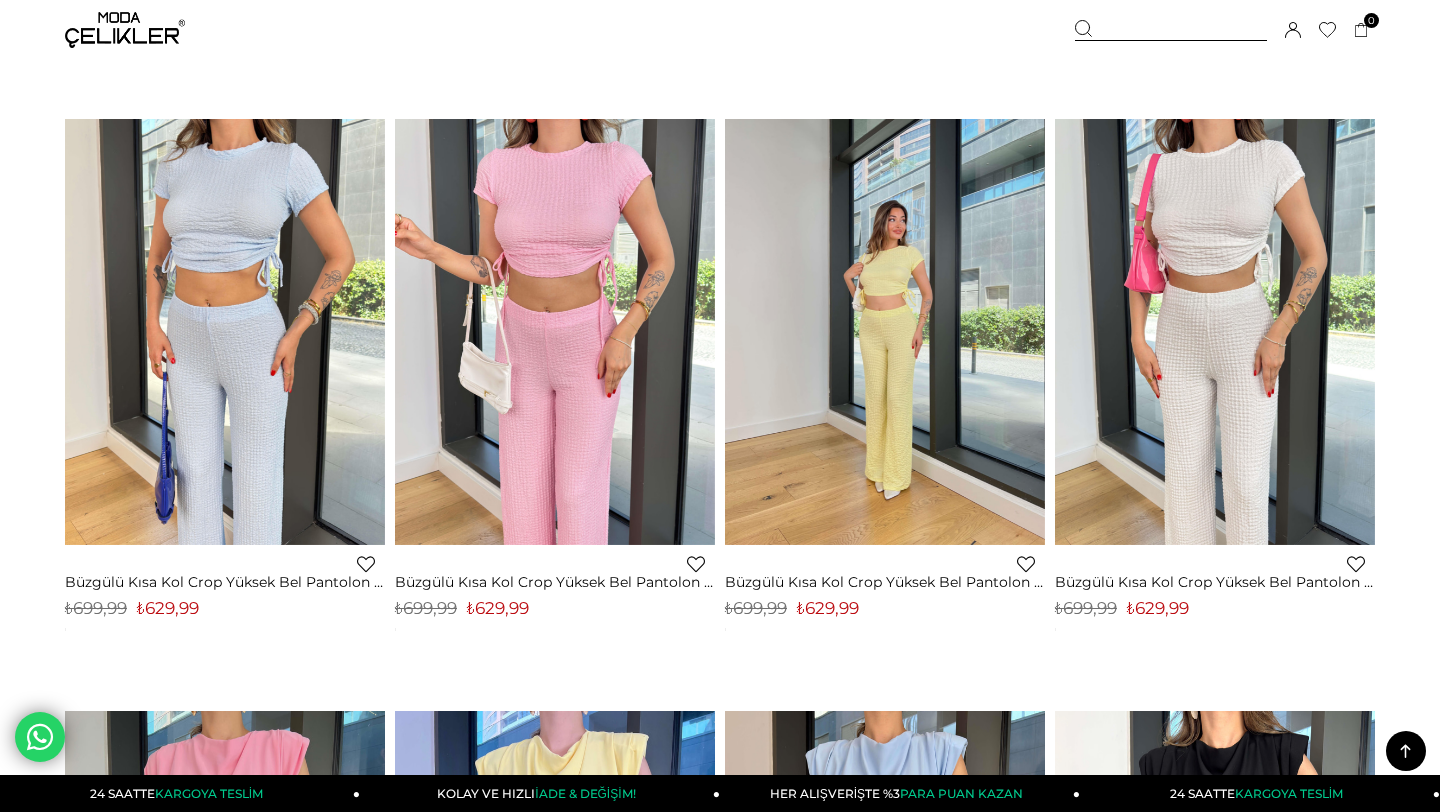 type on "*****" 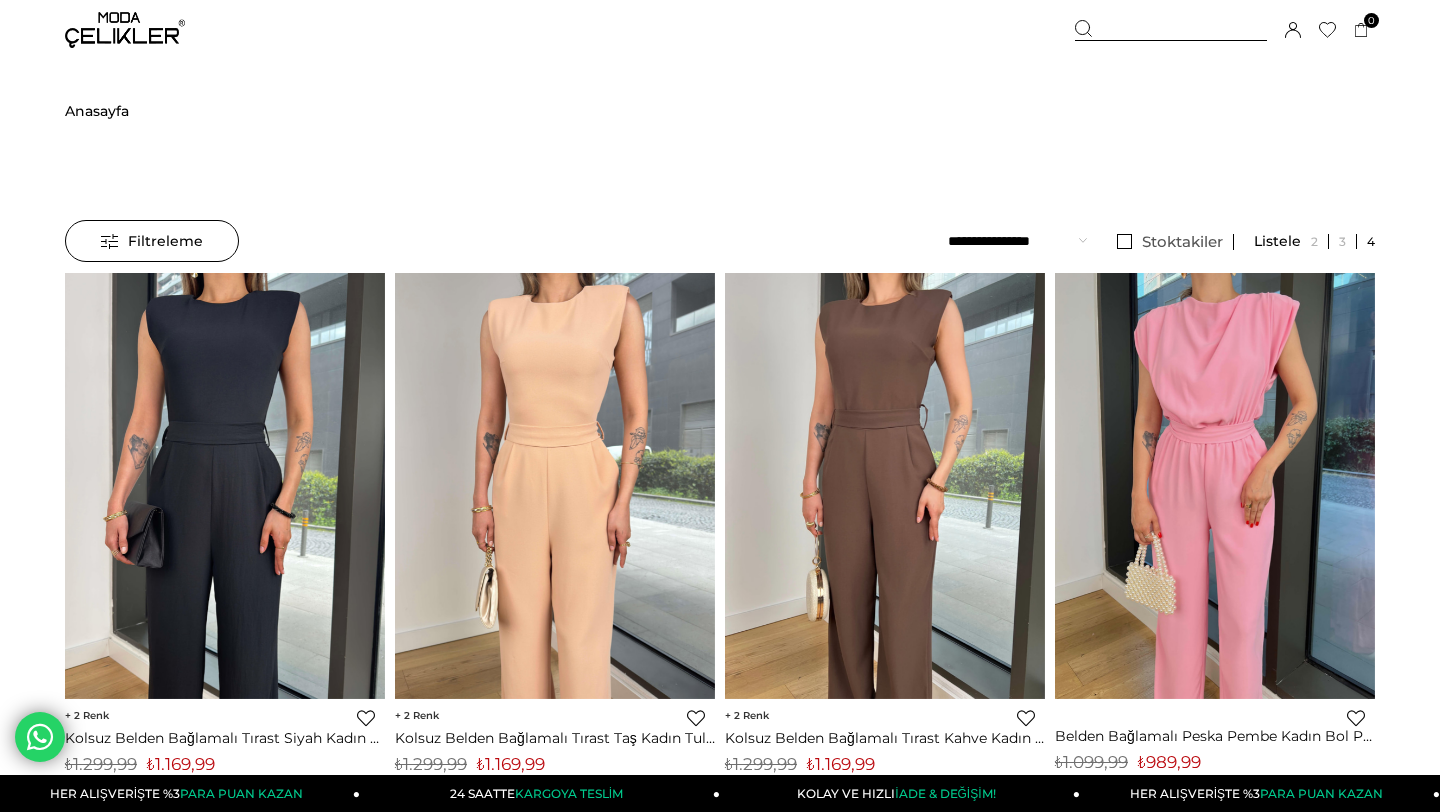 scroll, scrollTop: 0, scrollLeft: 0, axis: both 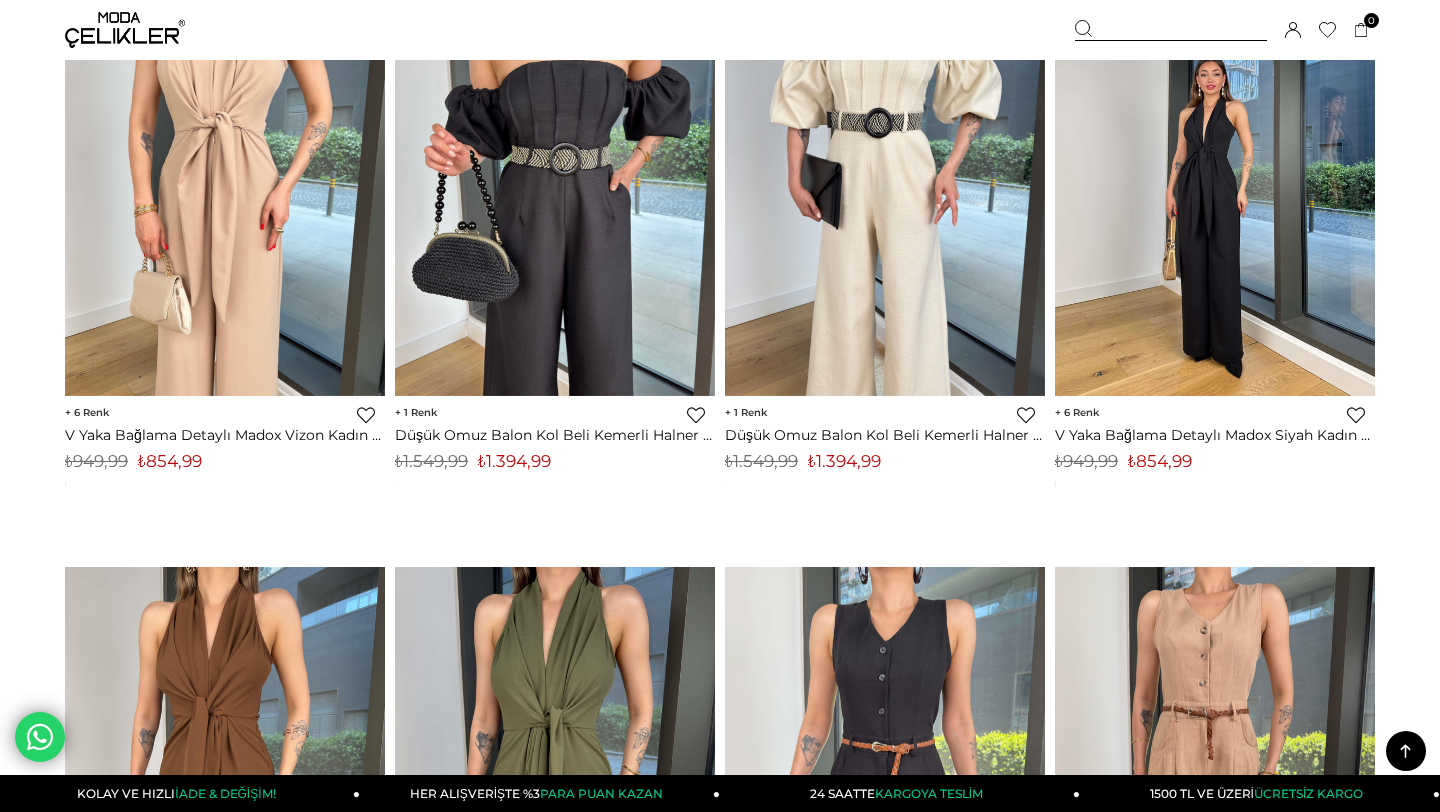 click at bounding box center (1215, 183) 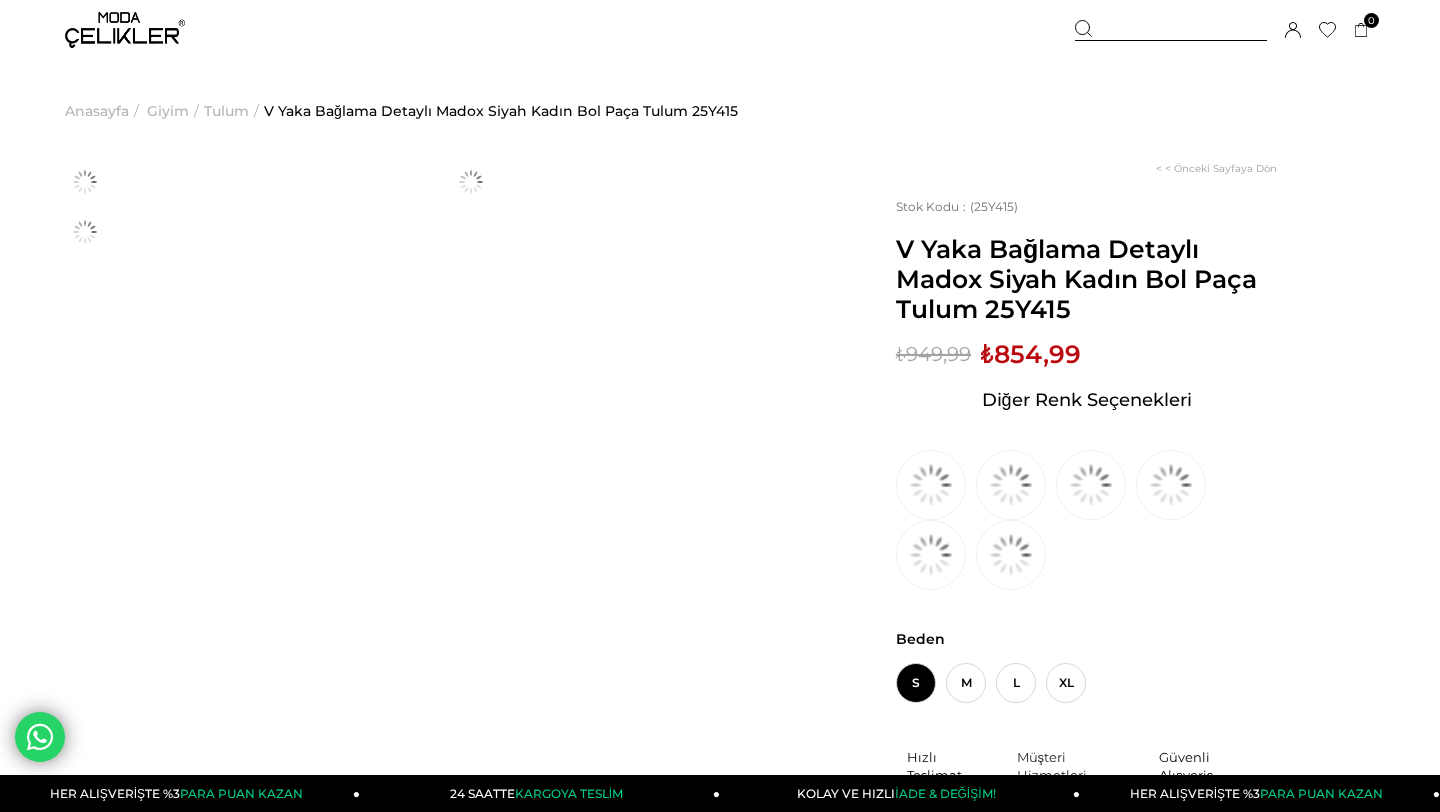 scroll, scrollTop: 0, scrollLeft: 0, axis: both 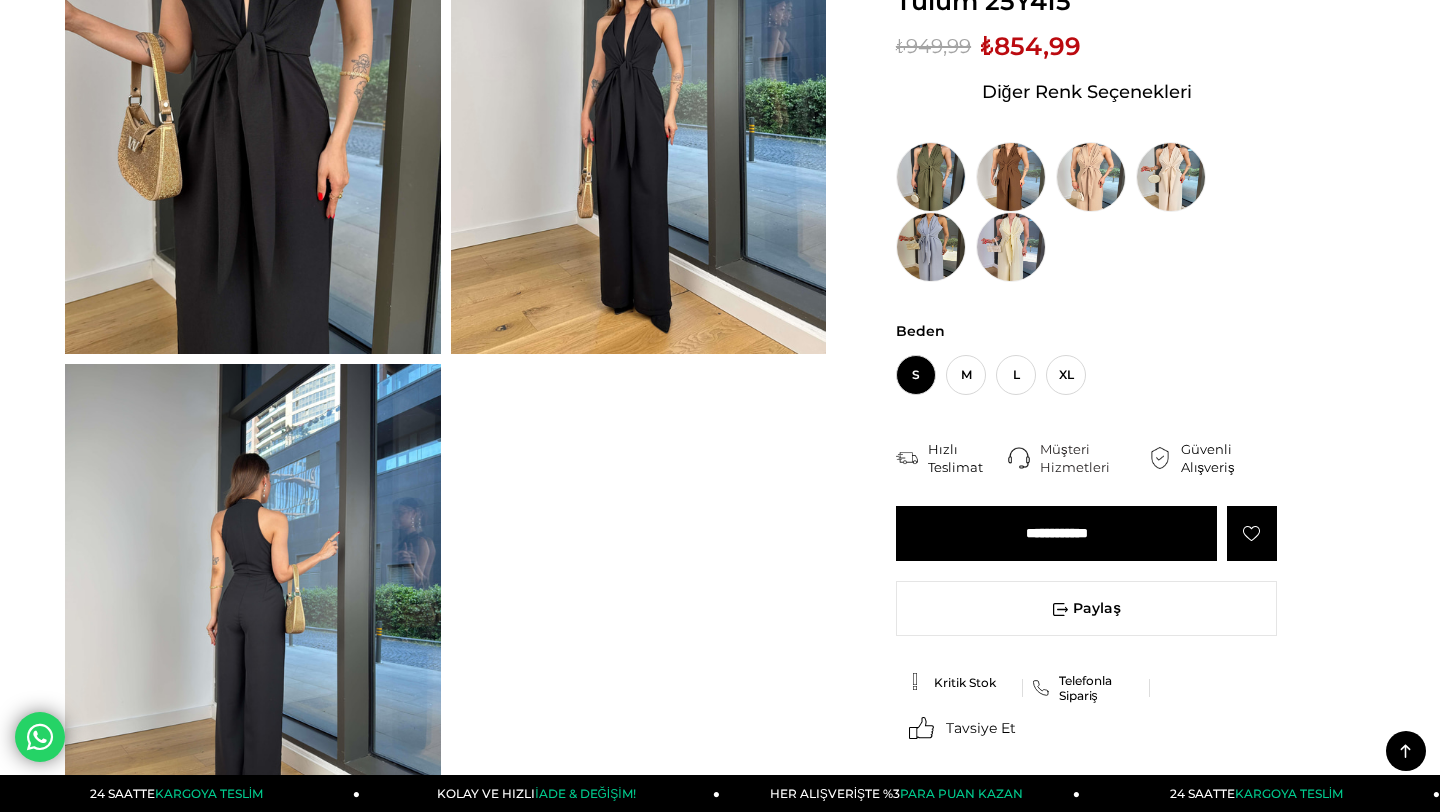 click on "**********" at bounding box center (1056, 533) 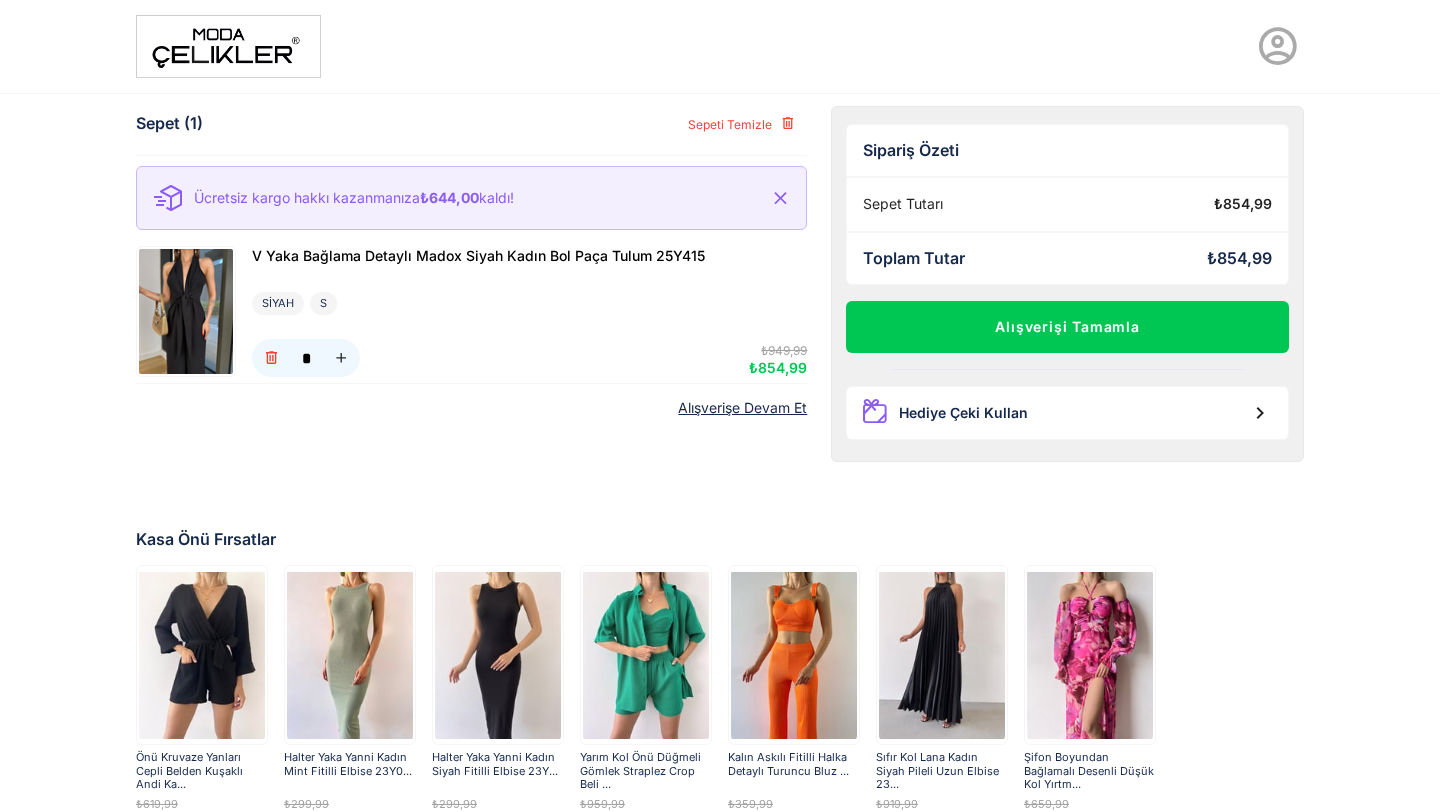 scroll, scrollTop: 0, scrollLeft: 0, axis: both 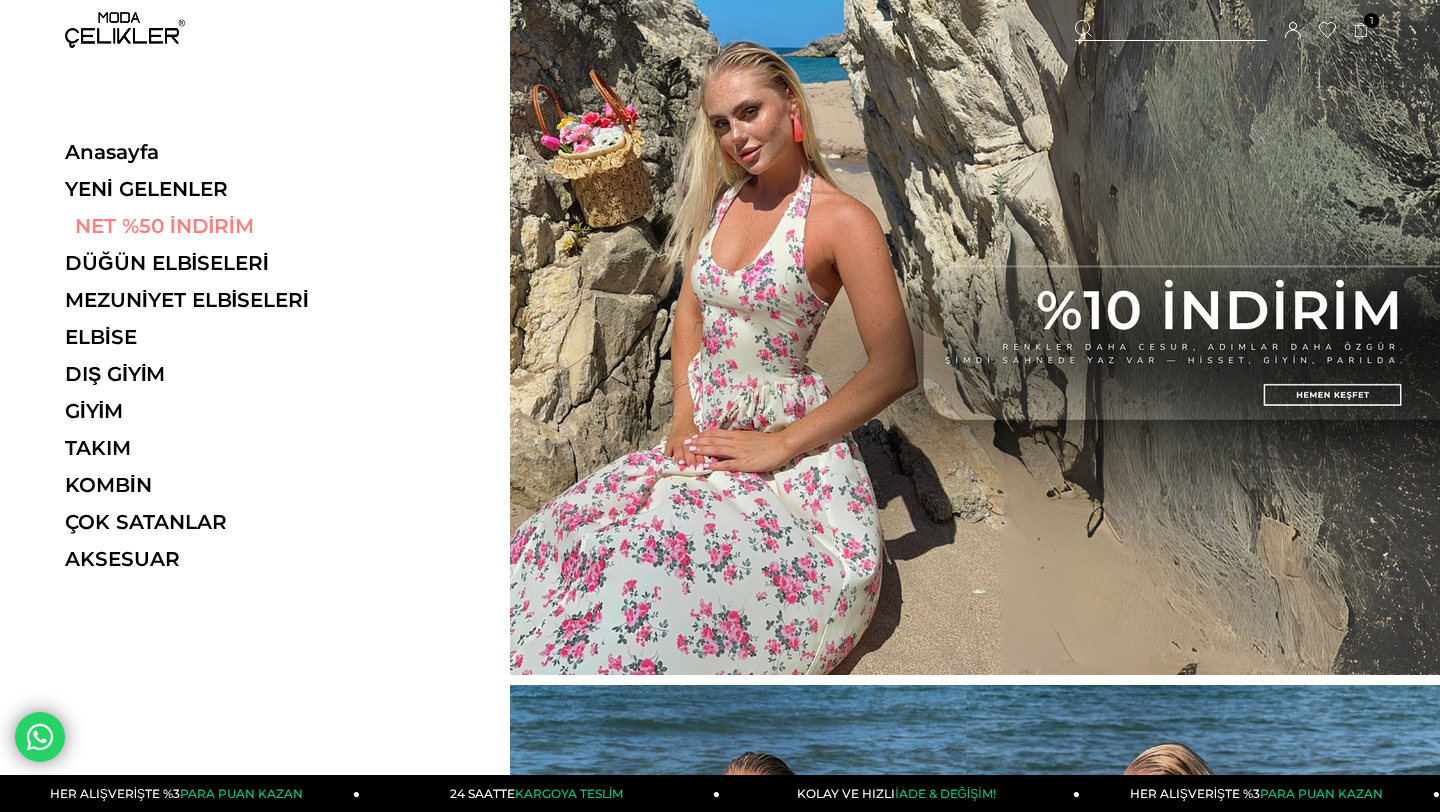 click on "NET %50 İNDİRİM" at bounding box center (202, 226) 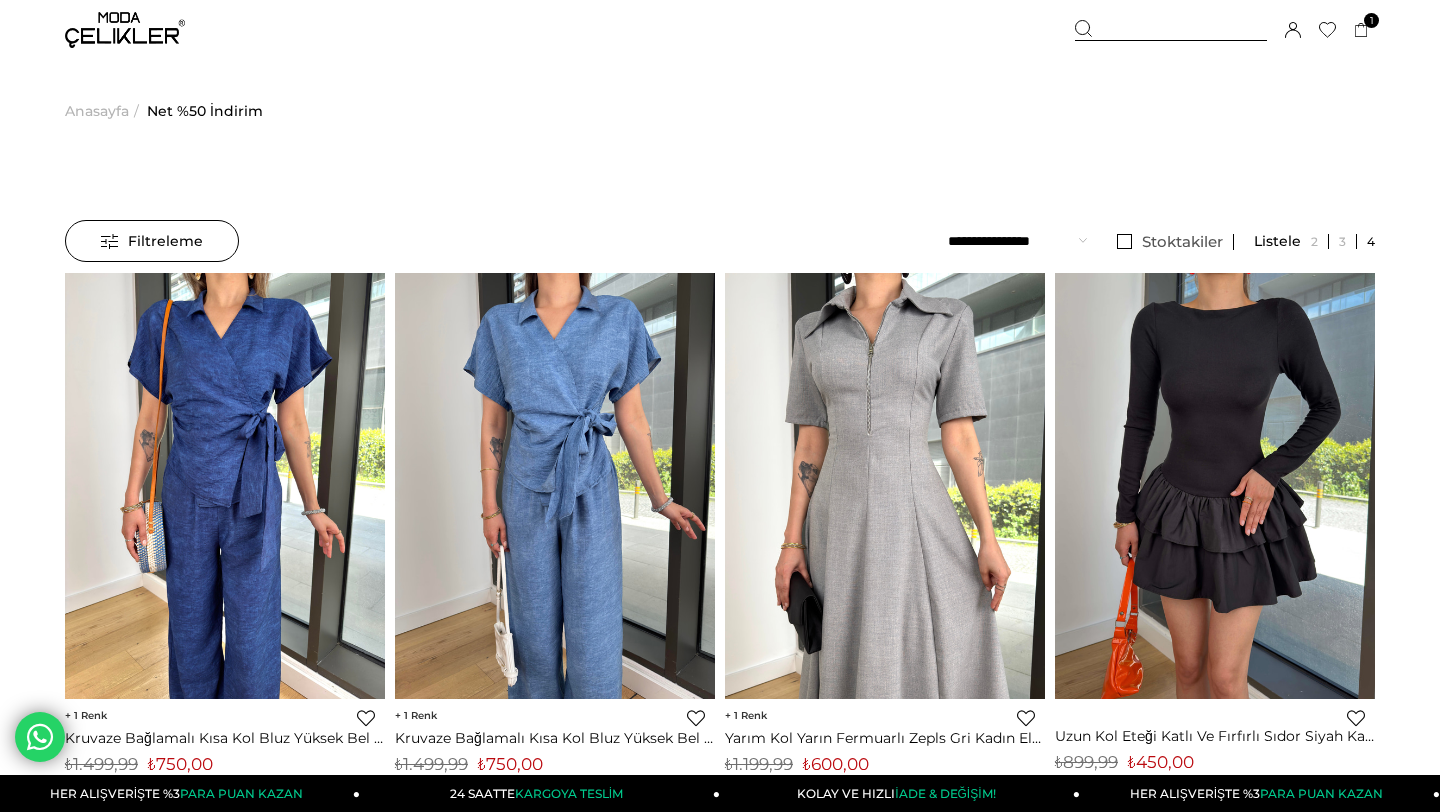 scroll, scrollTop: 0, scrollLeft: 0, axis: both 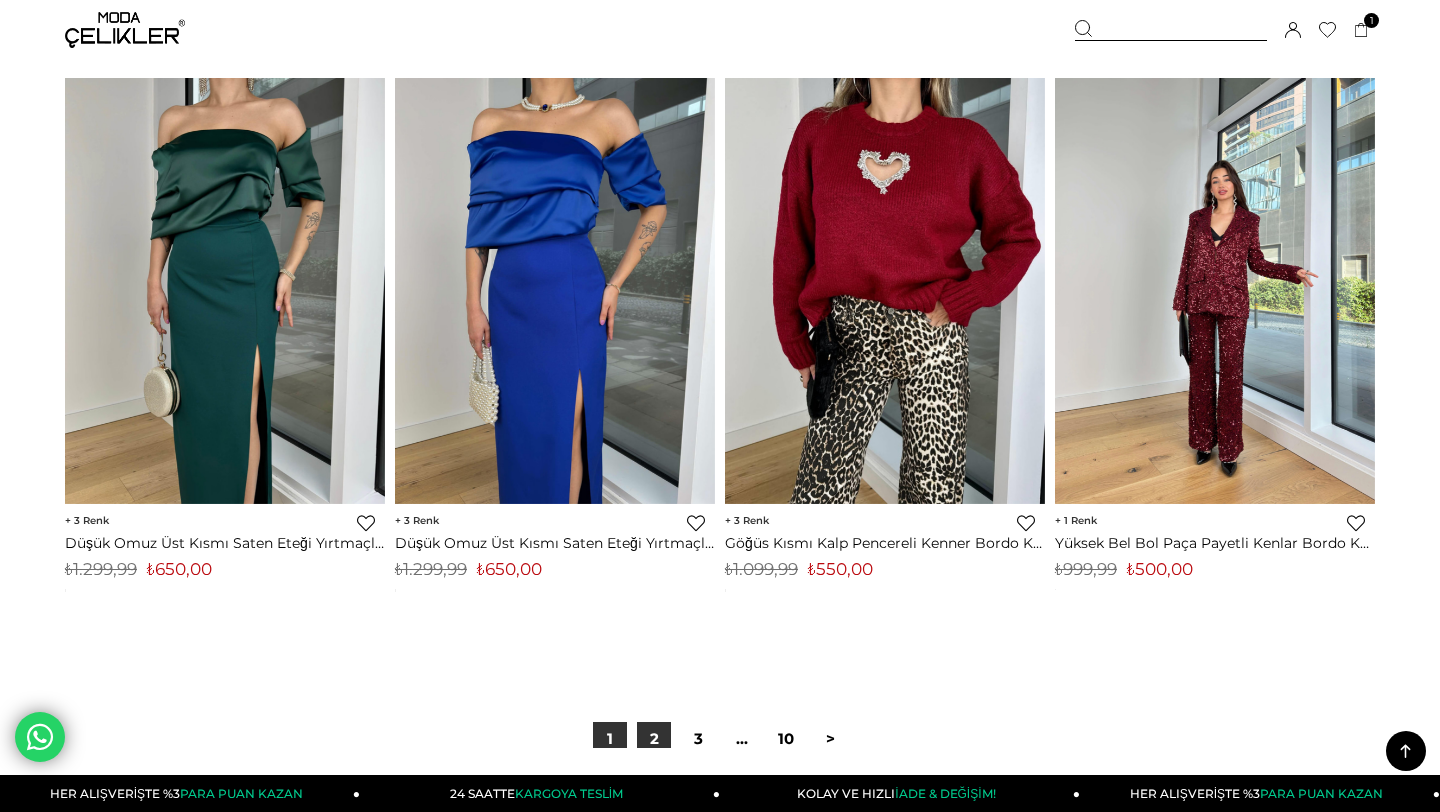 click on "2" at bounding box center [654, 739] 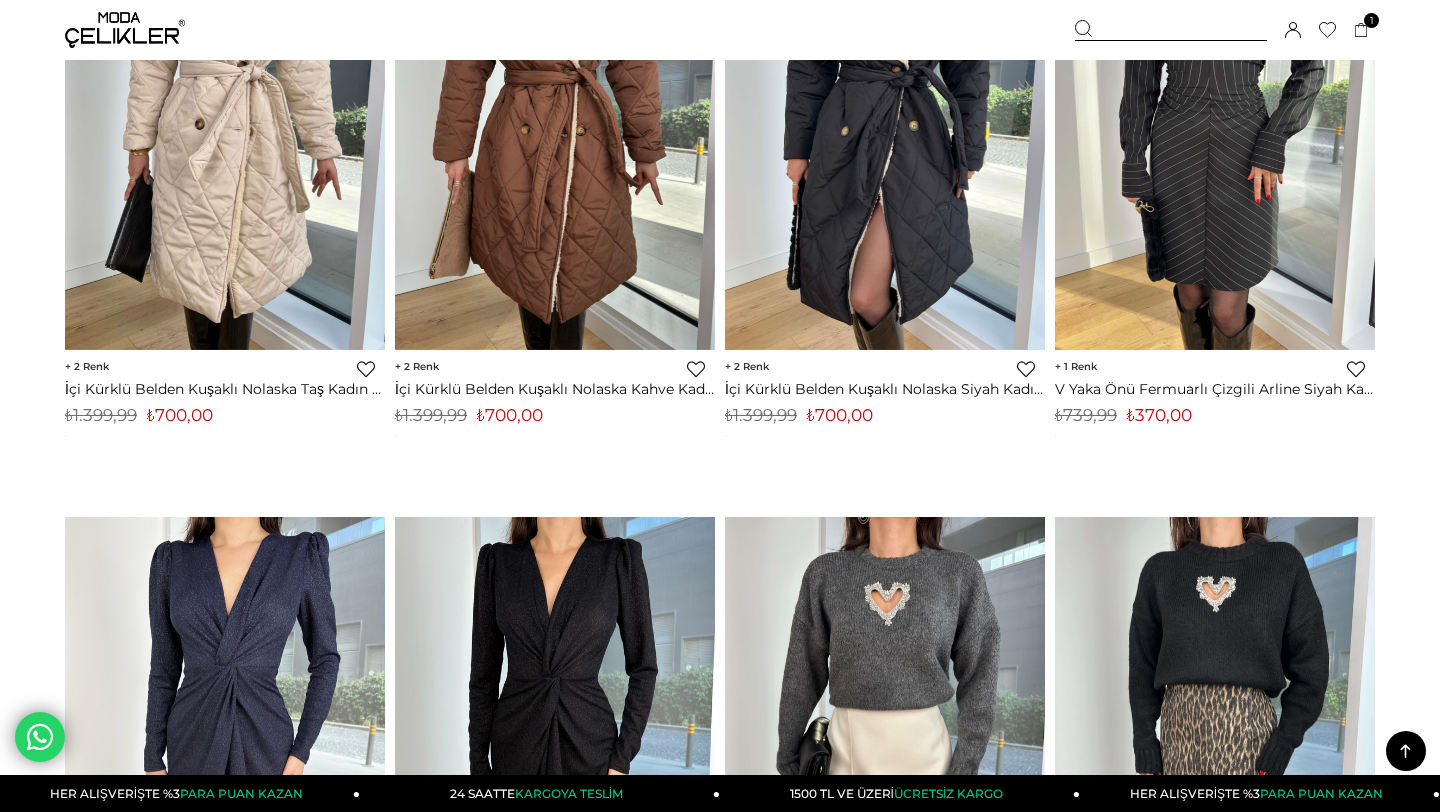 scroll, scrollTop: 2651, scrollLeft: 0, axis: vertical 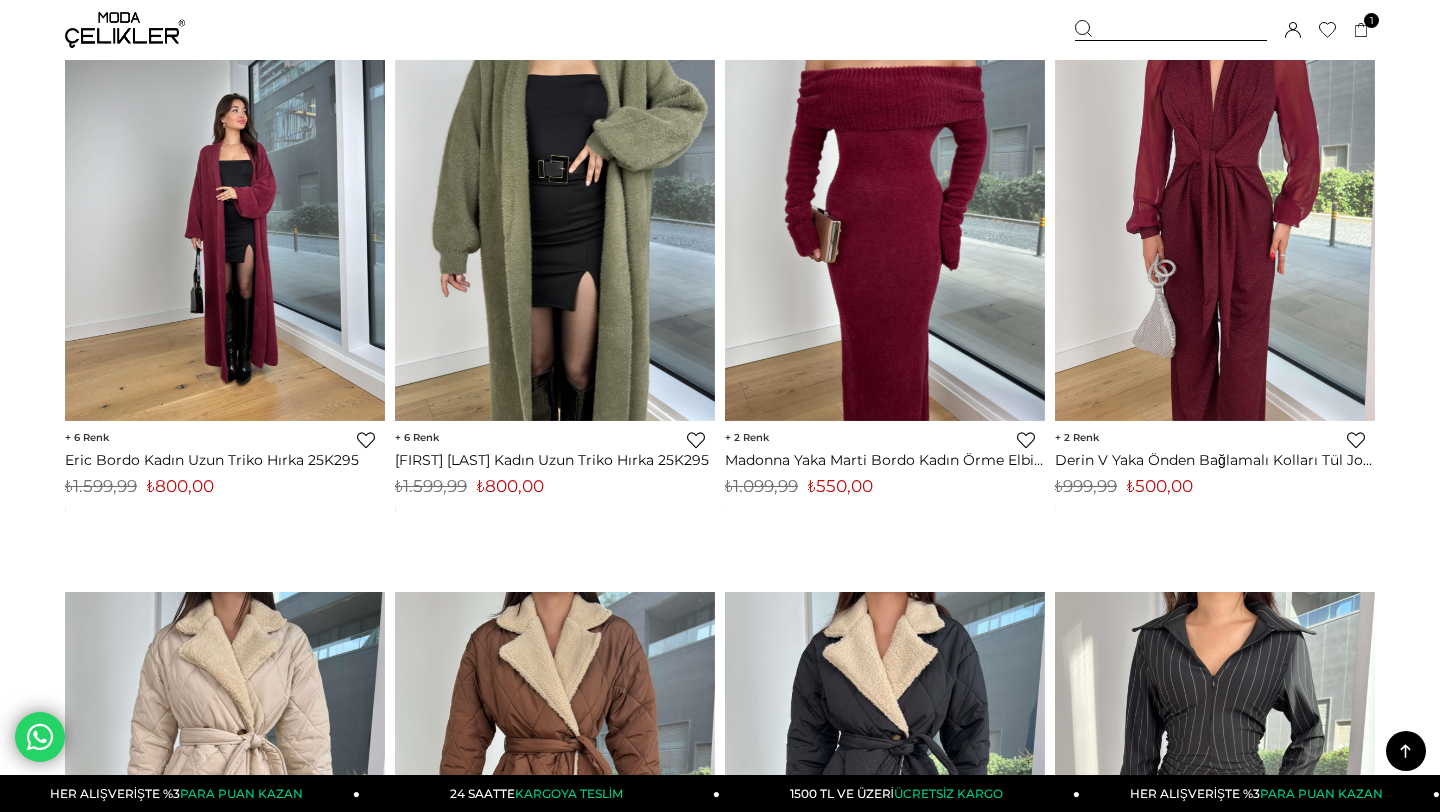 click at bounding box center (125, 30) 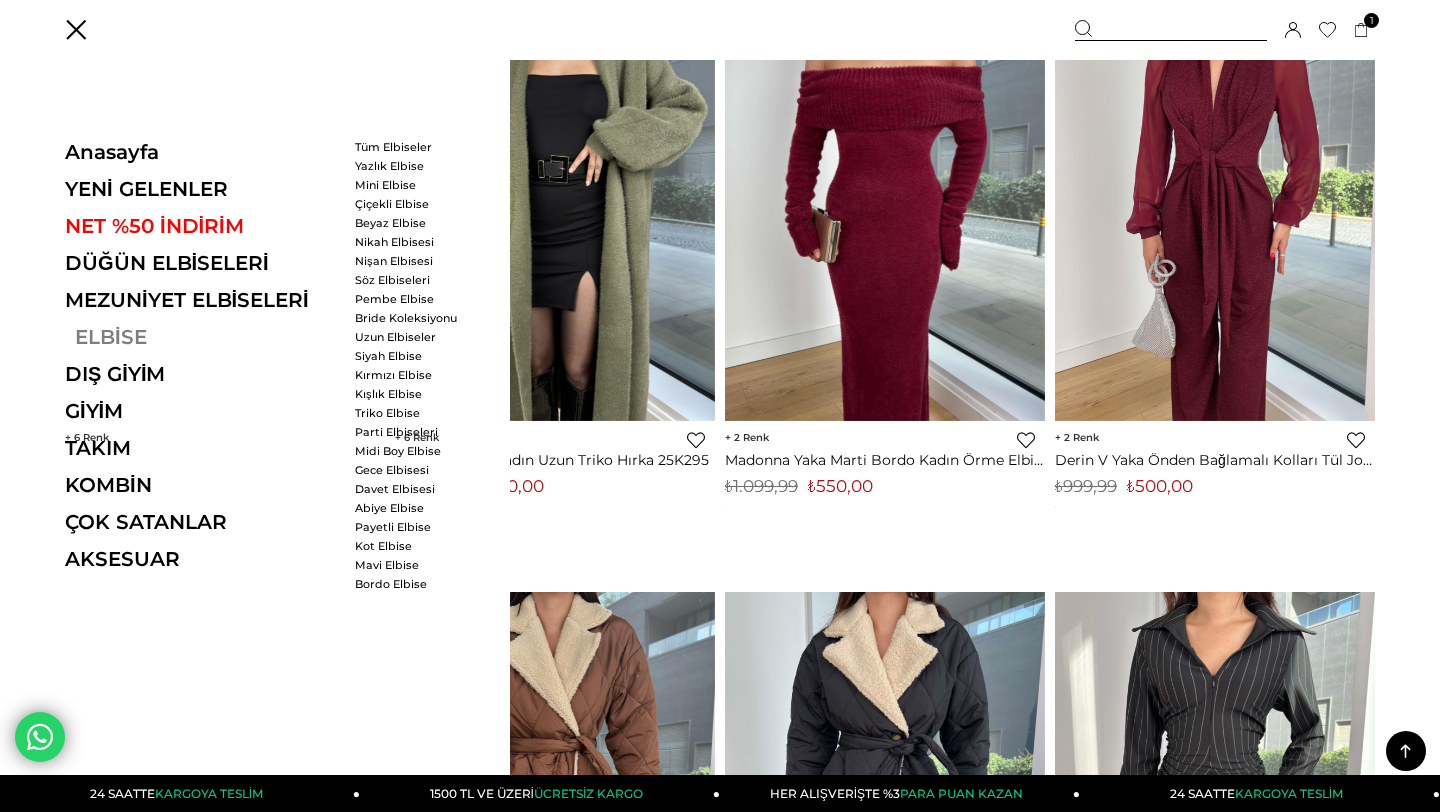 click on "ELBİSE" at bounding box center [202, 337] 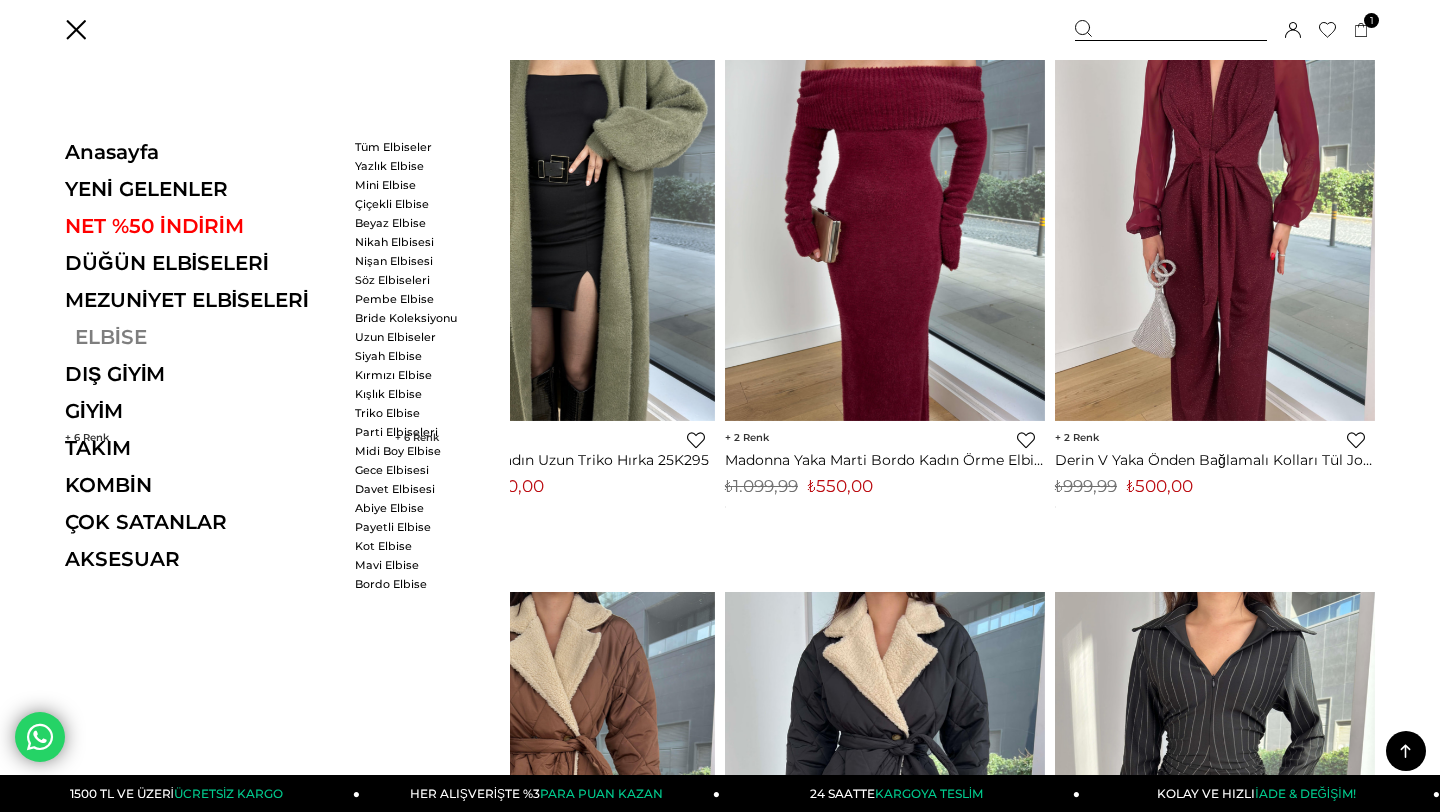 click on "ELBİSE" at bounding box center [202, 337] 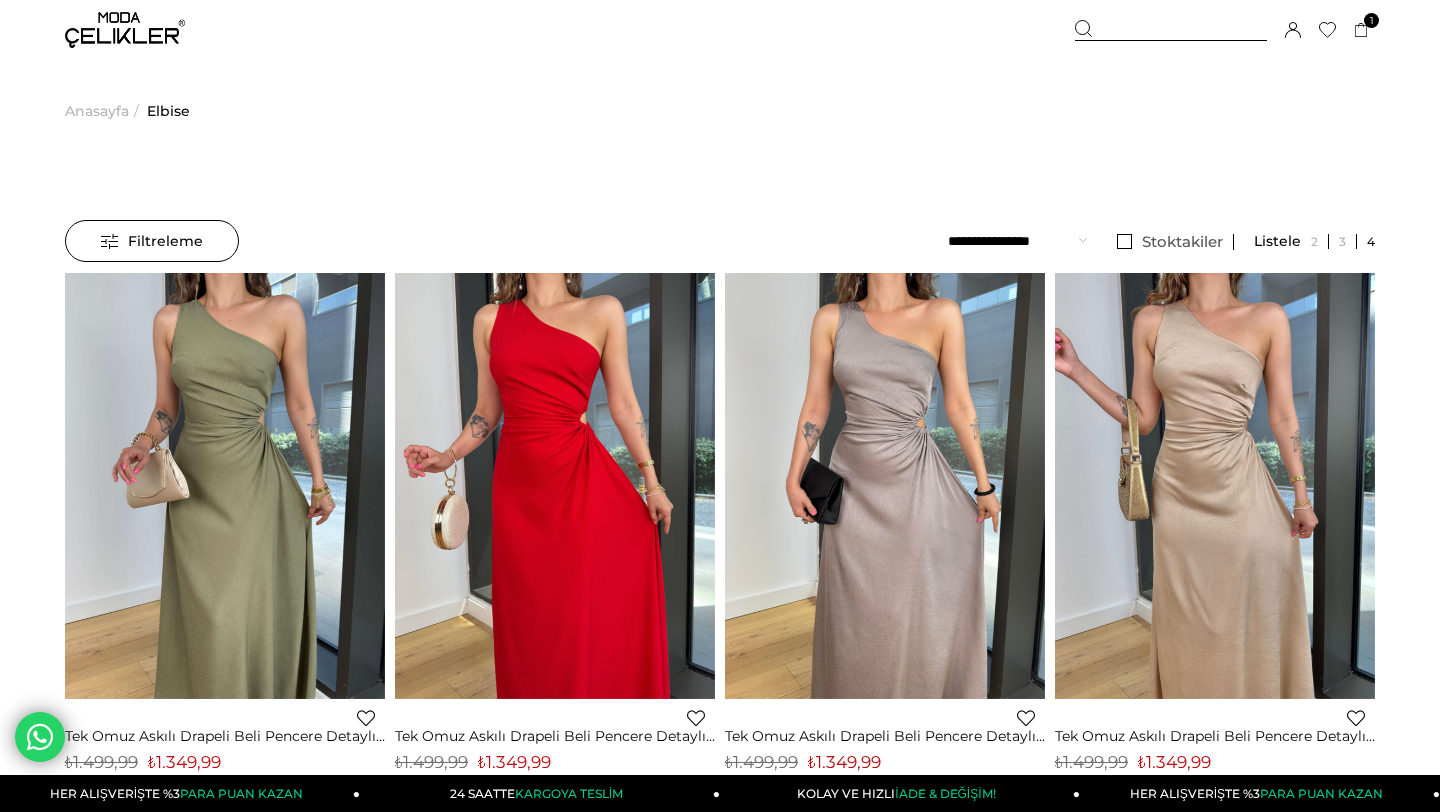 scroll, scrollTop: 0, scrollLeft: 0, axis: both 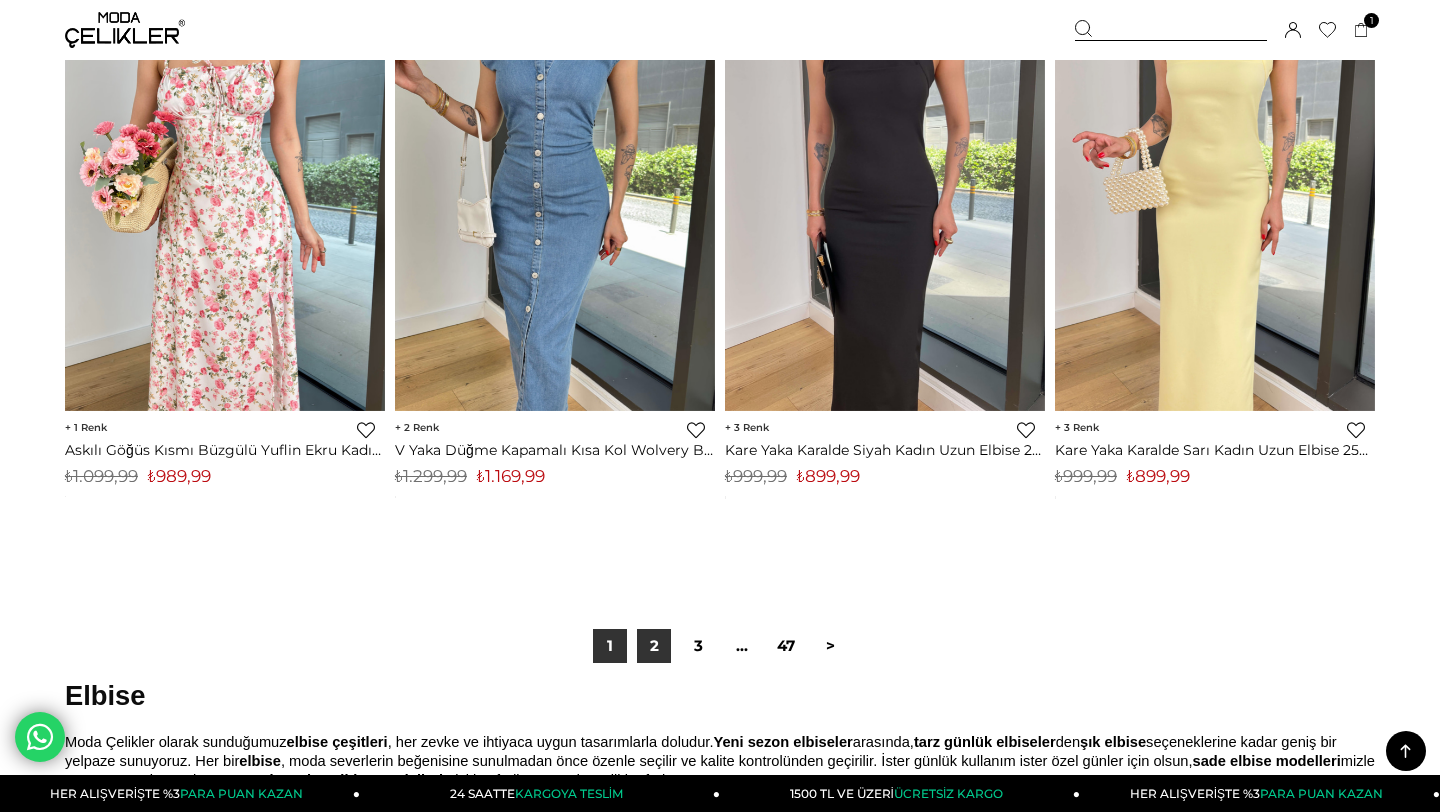 click on "2" at bounding box center (654, 646) 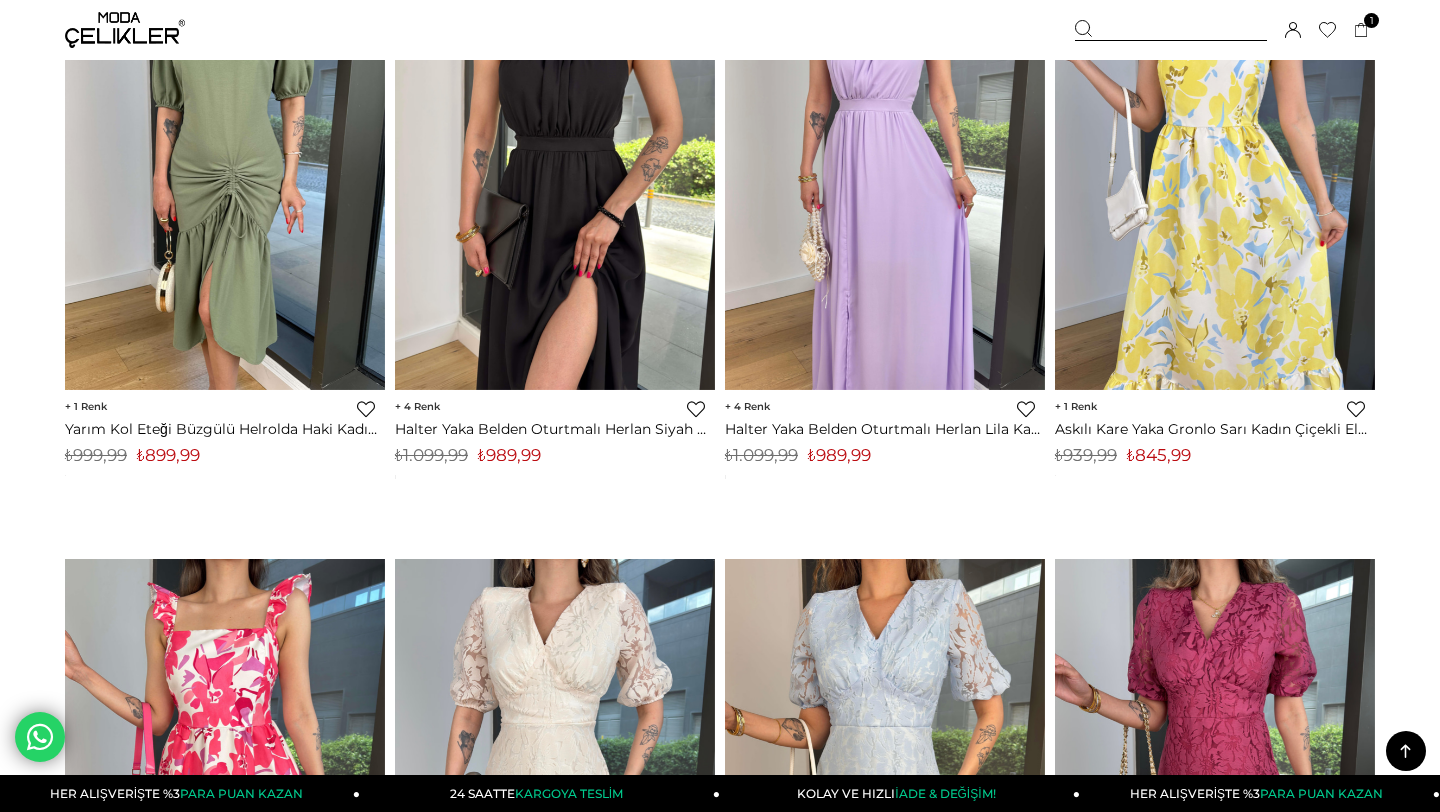 scroll, scrollTop: 2686, scrollLeft: 0, axis: vertical 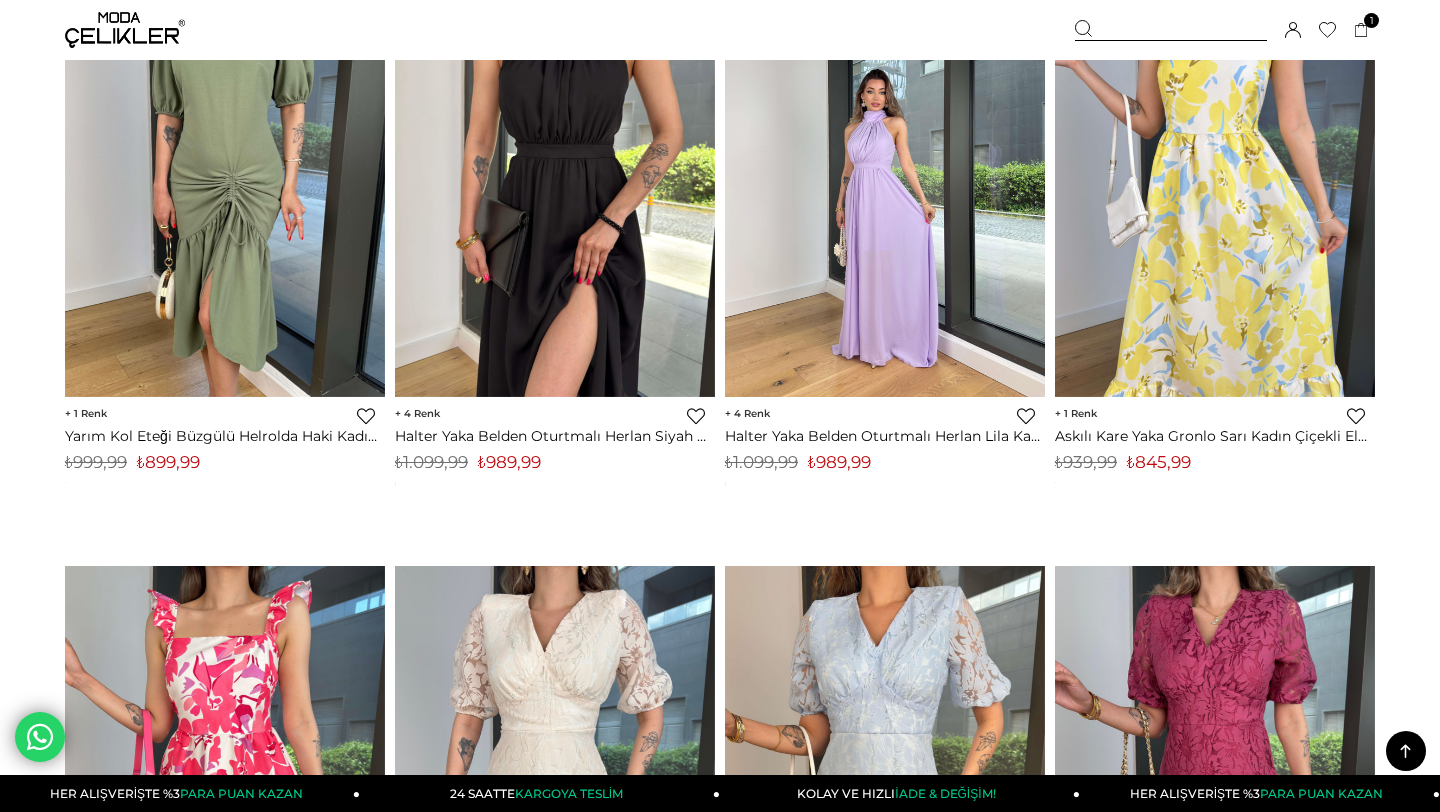 click at bounding box center (885, 184) 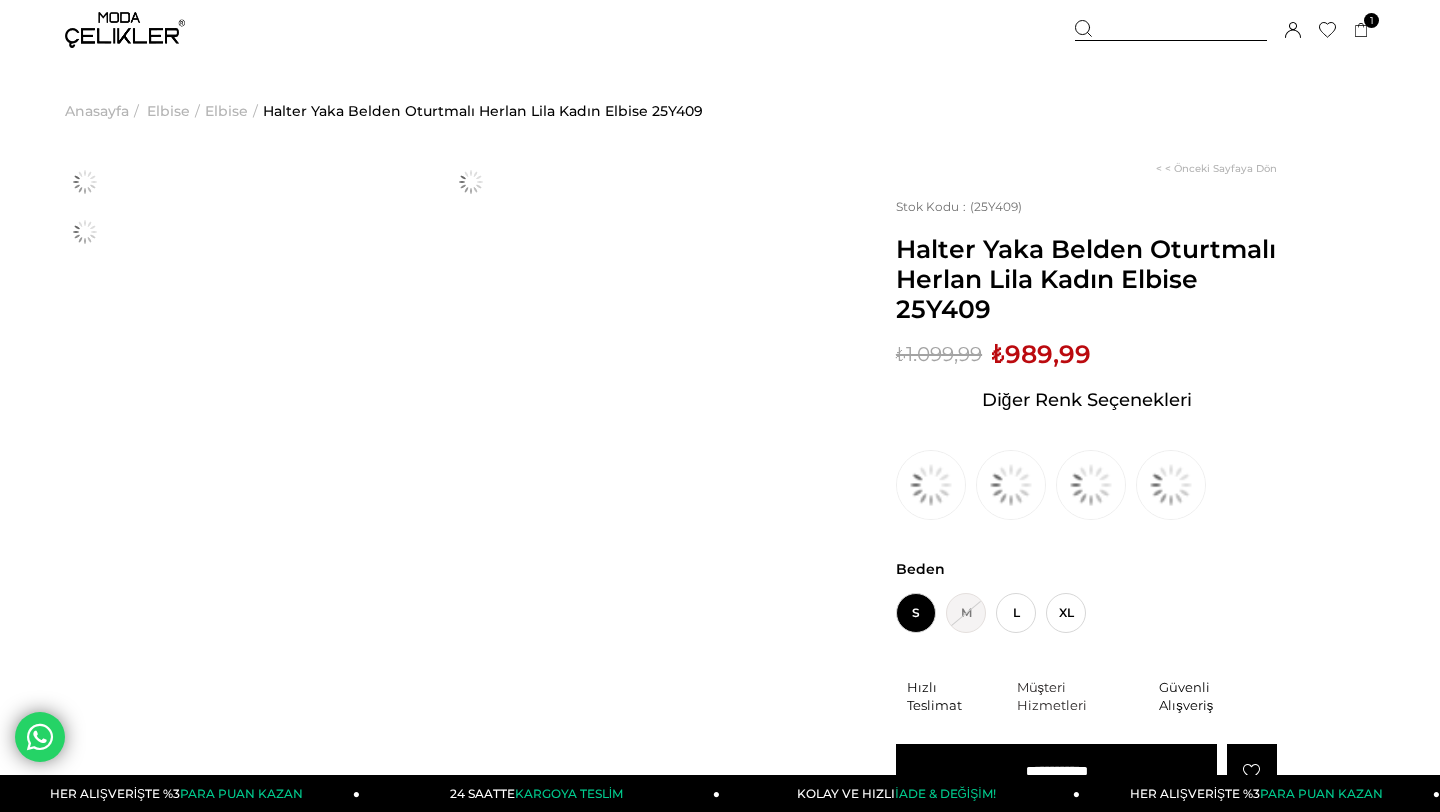 scroll, scrollTop: 0, scrollLeft: 0, axis: both 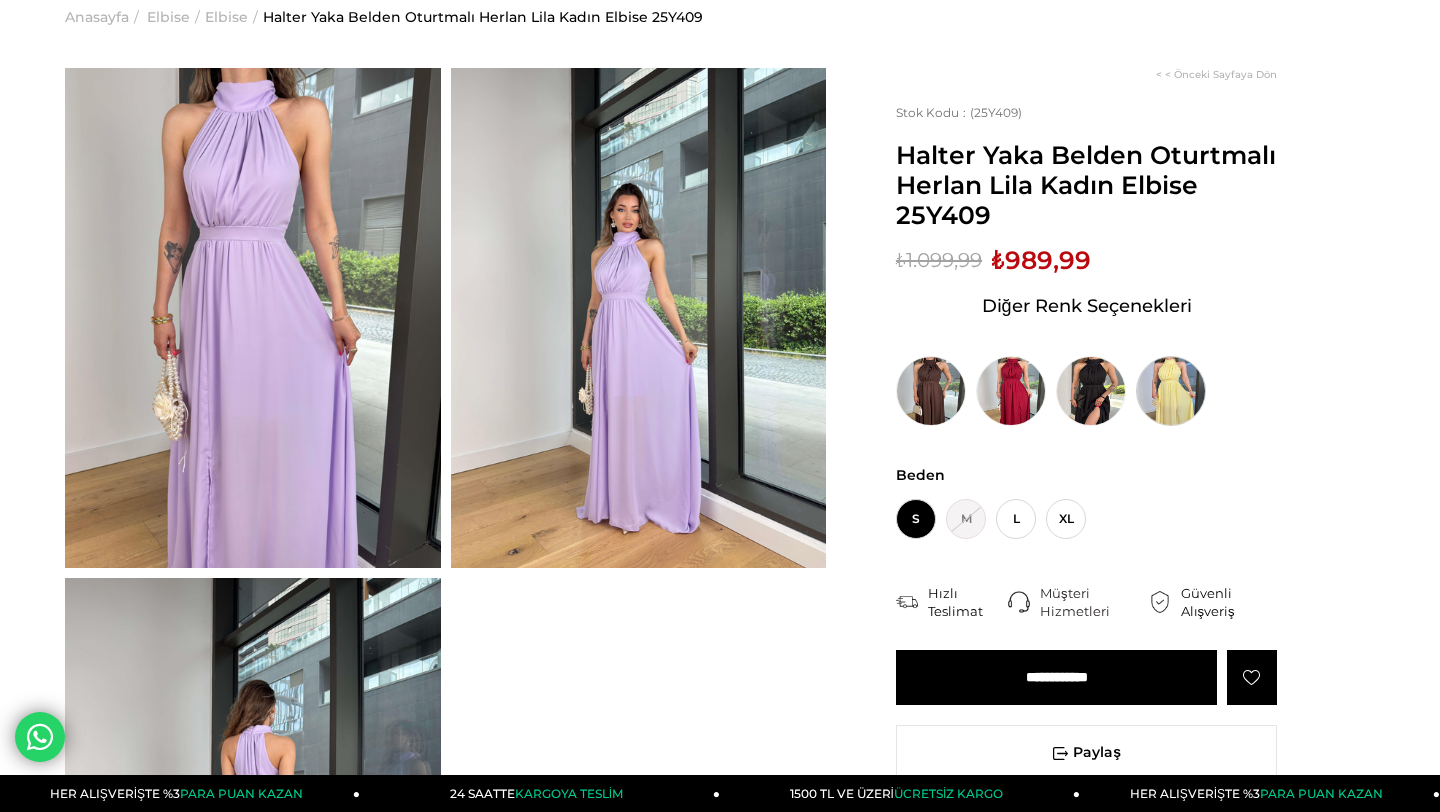 click at bounding box center [1171, 391] 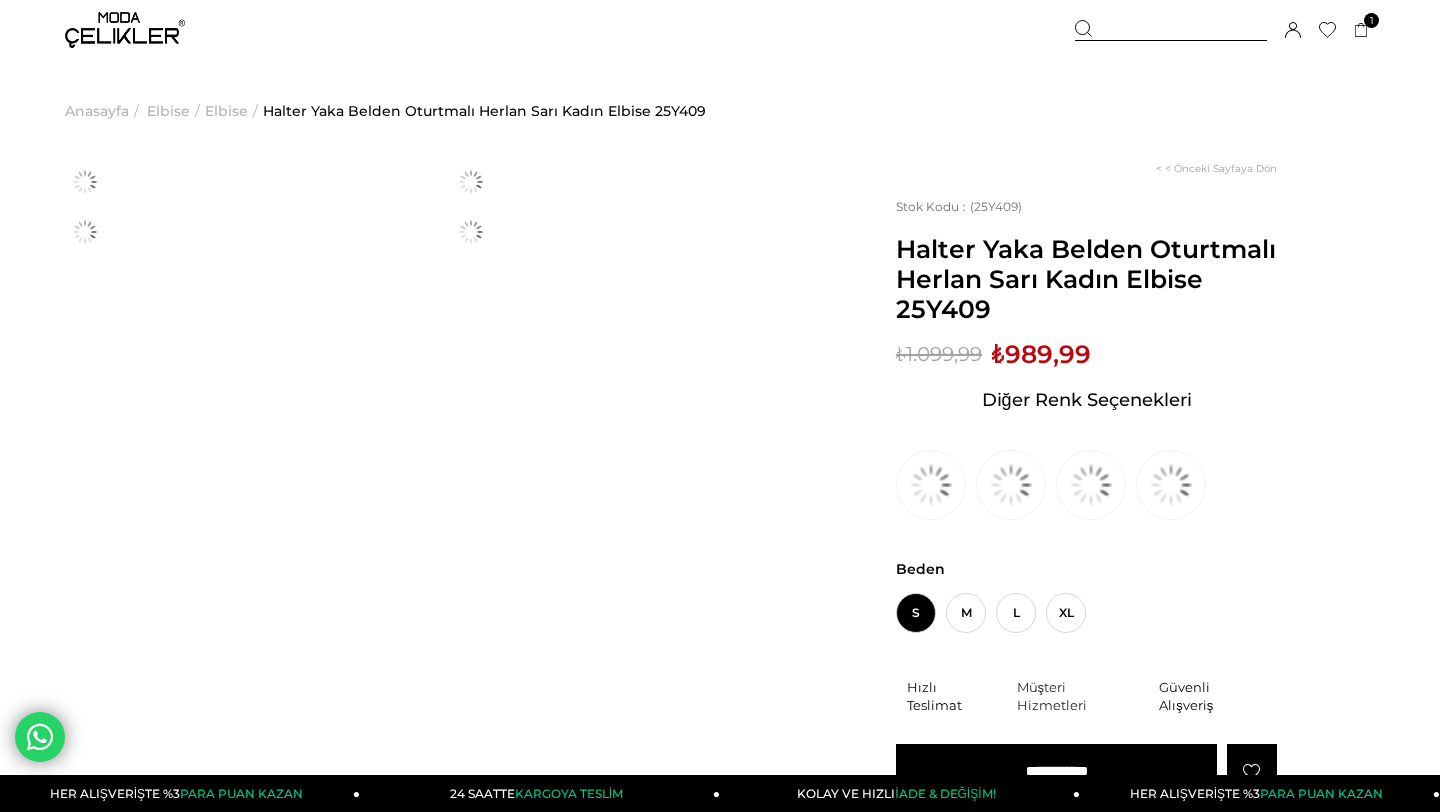 scroll, scrollTop: 0, scrollLeft: 0, axis: both 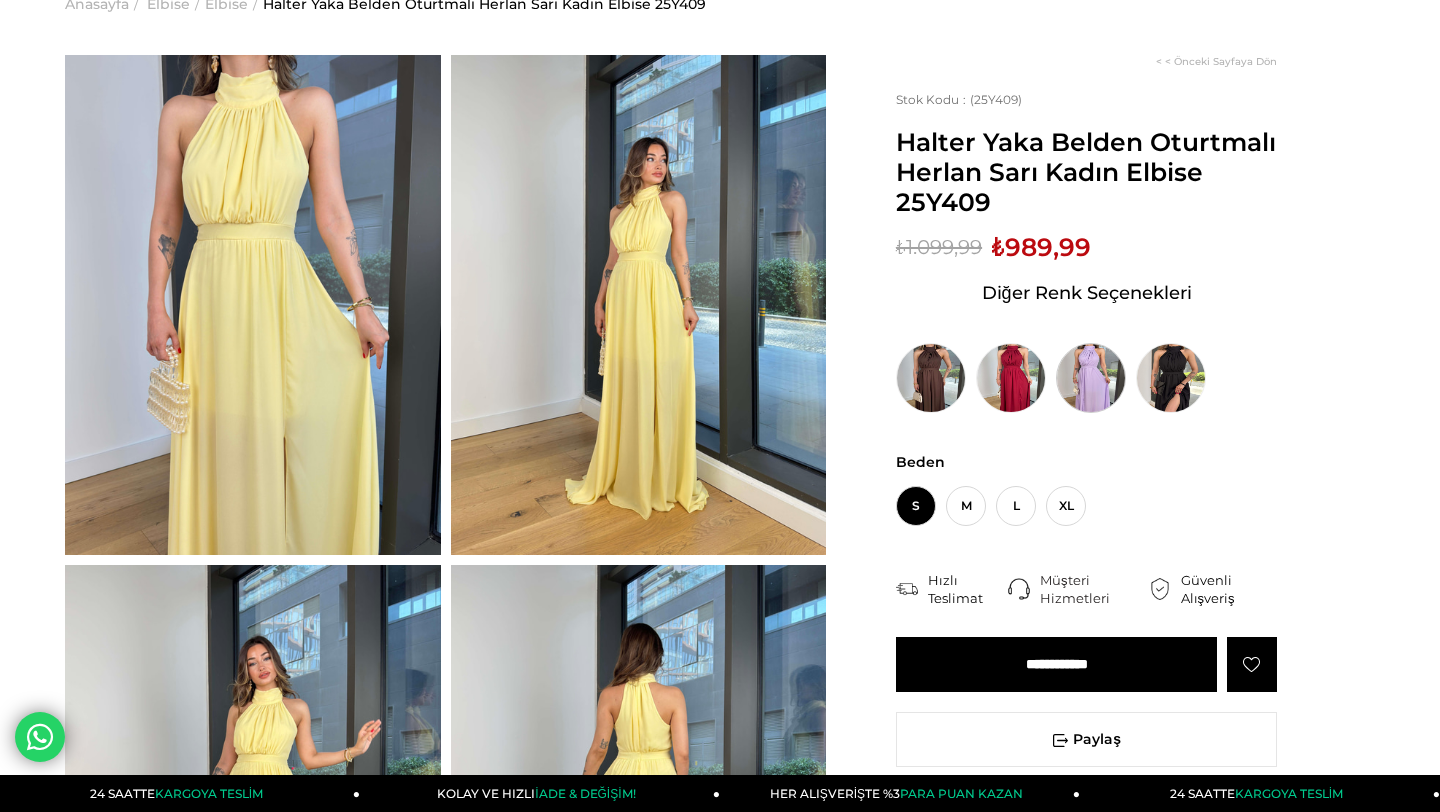 click at bounding box center (1091, 378) 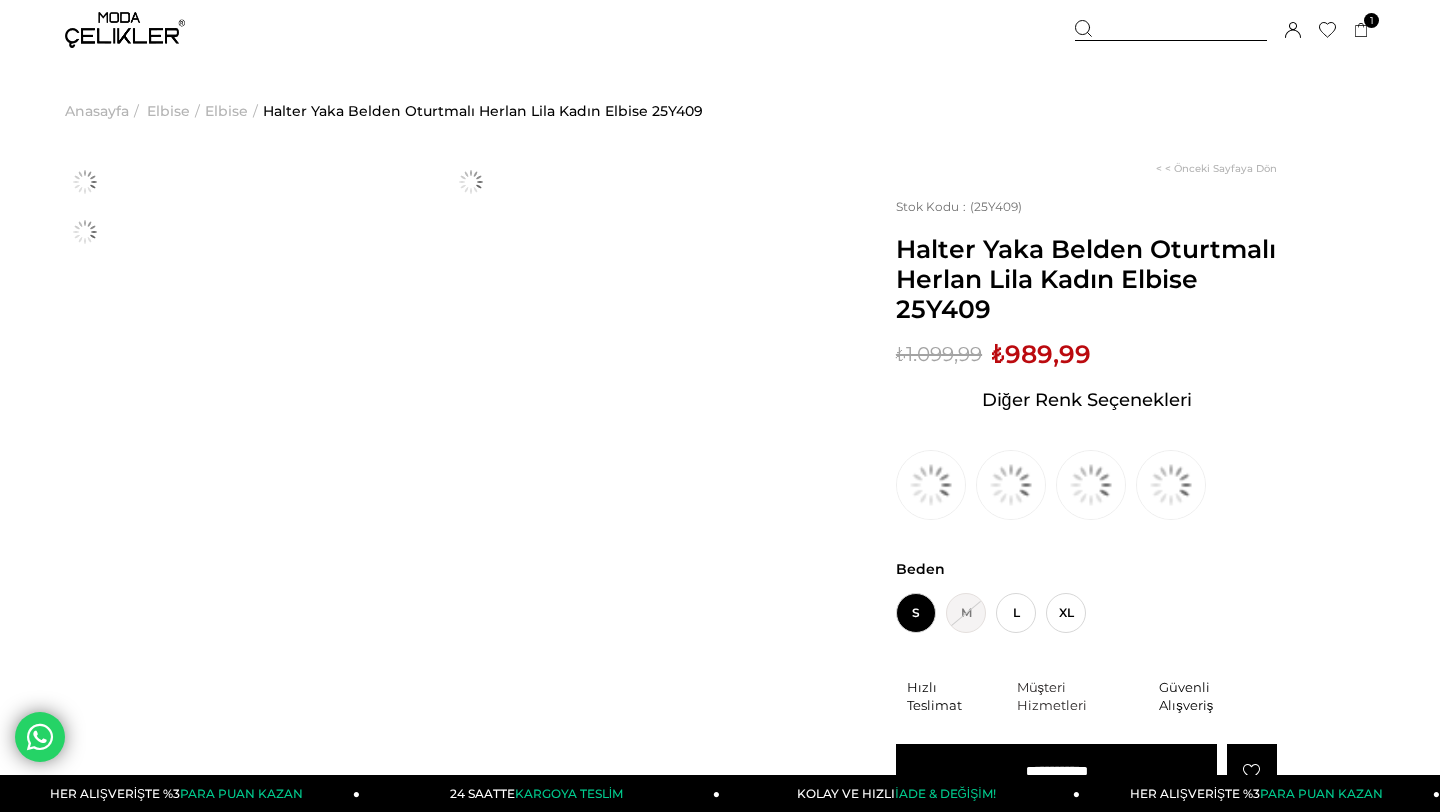 scroll, scrollTop: 0, scrollLeft: 0, axis: both 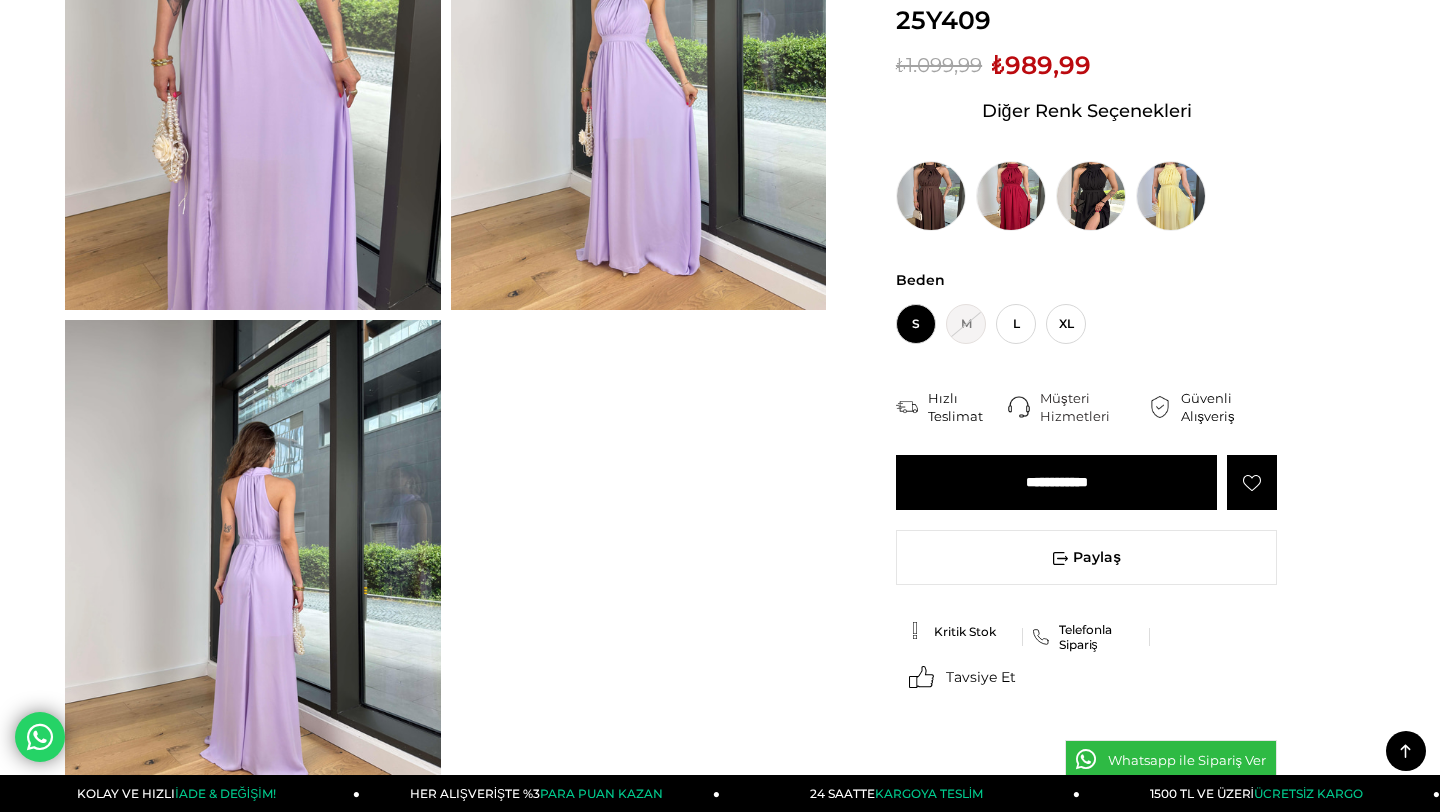 click on "**********" at bounding box center [1056, 482] 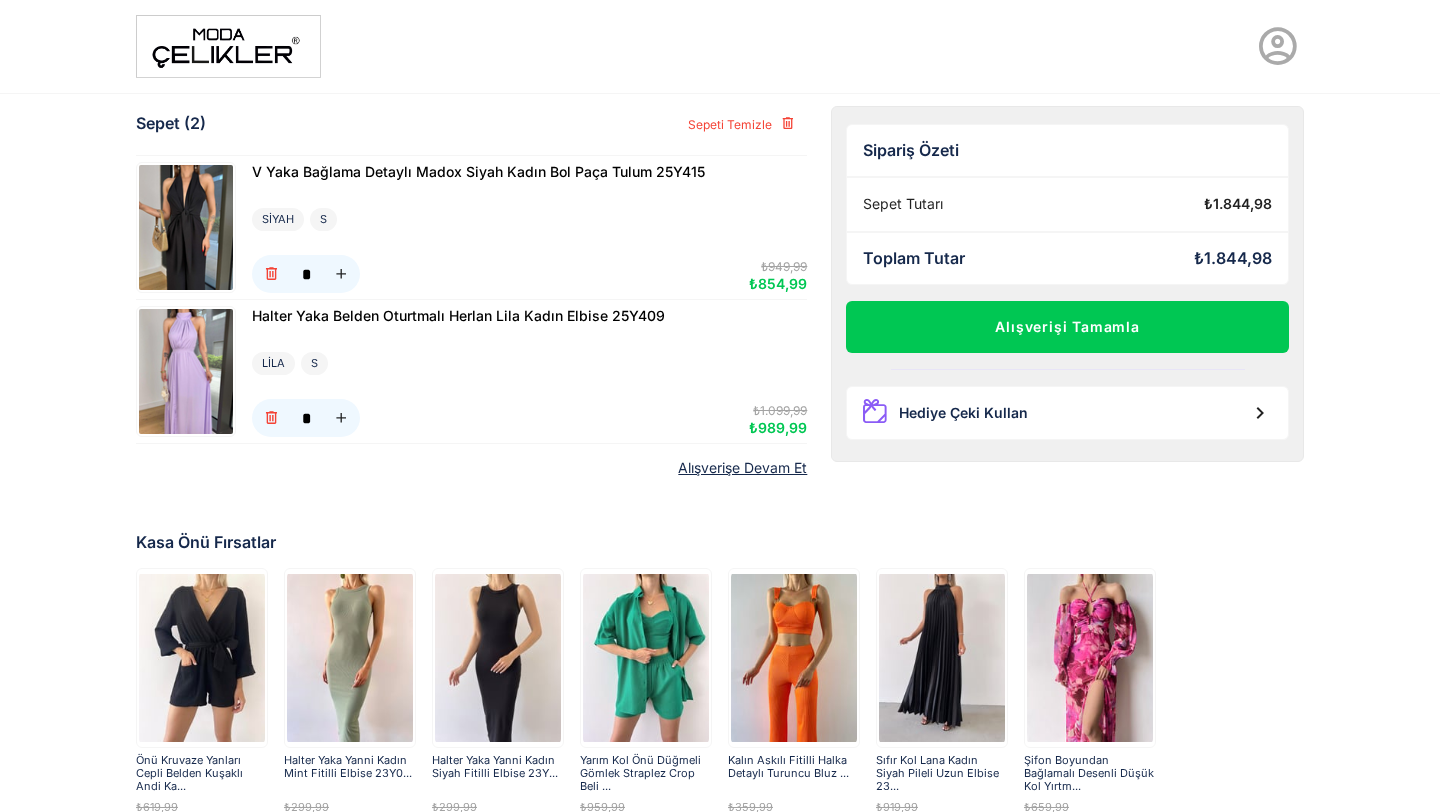 scroll, scrollTop: 0, scrollLeft: 0, axis: both 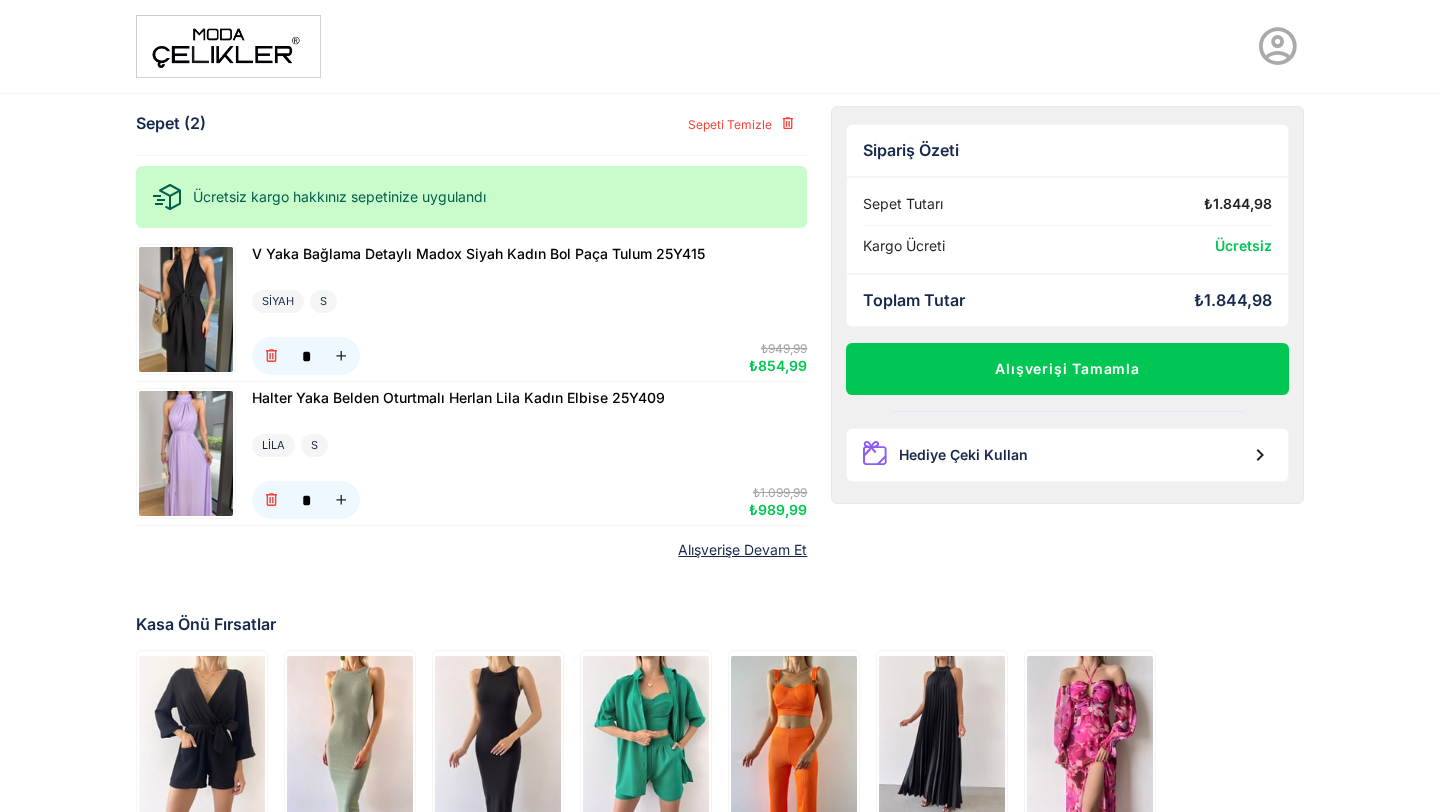 click at bounding box center [228, 46] 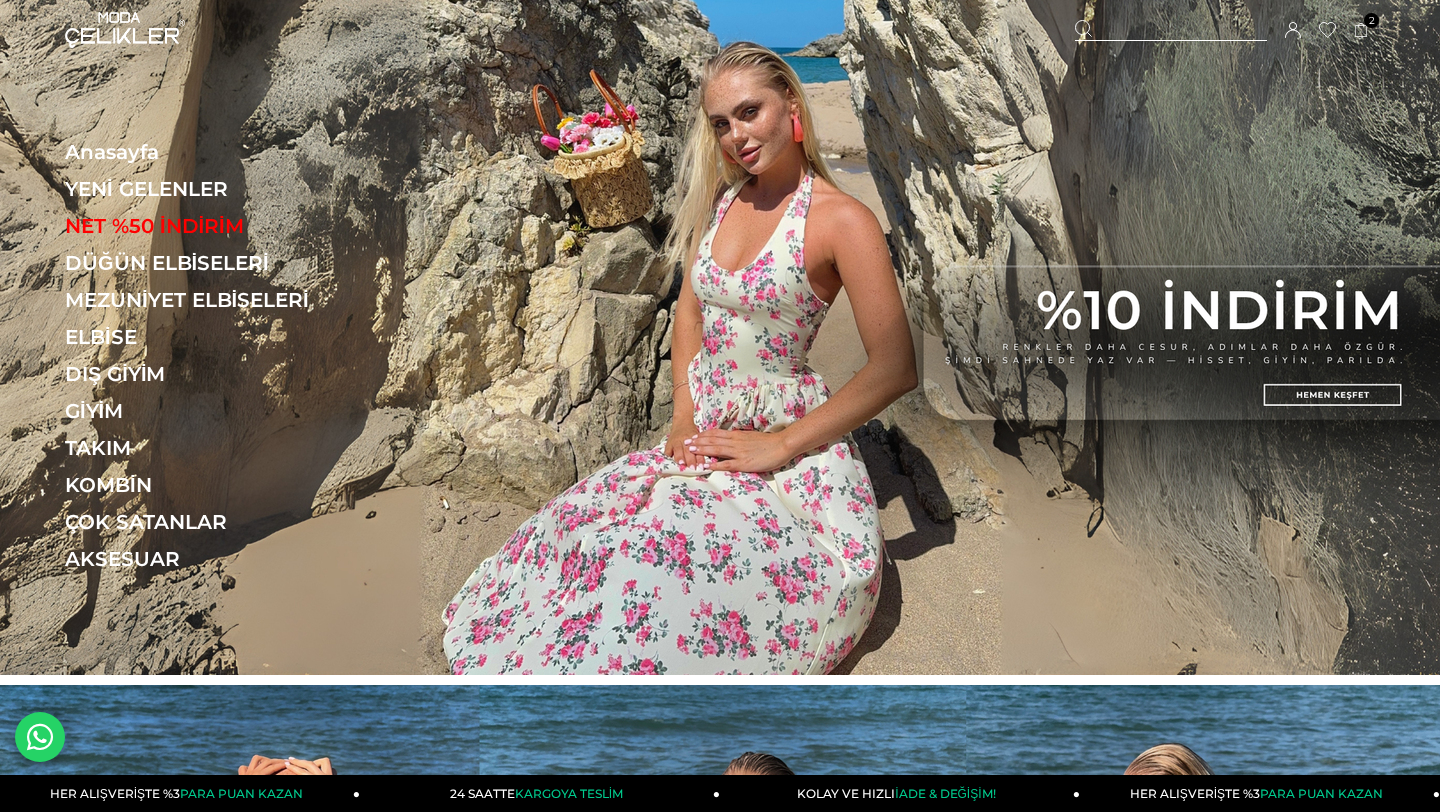 scroll, scrollTop: 0, scrollLeft: 0, axis: both 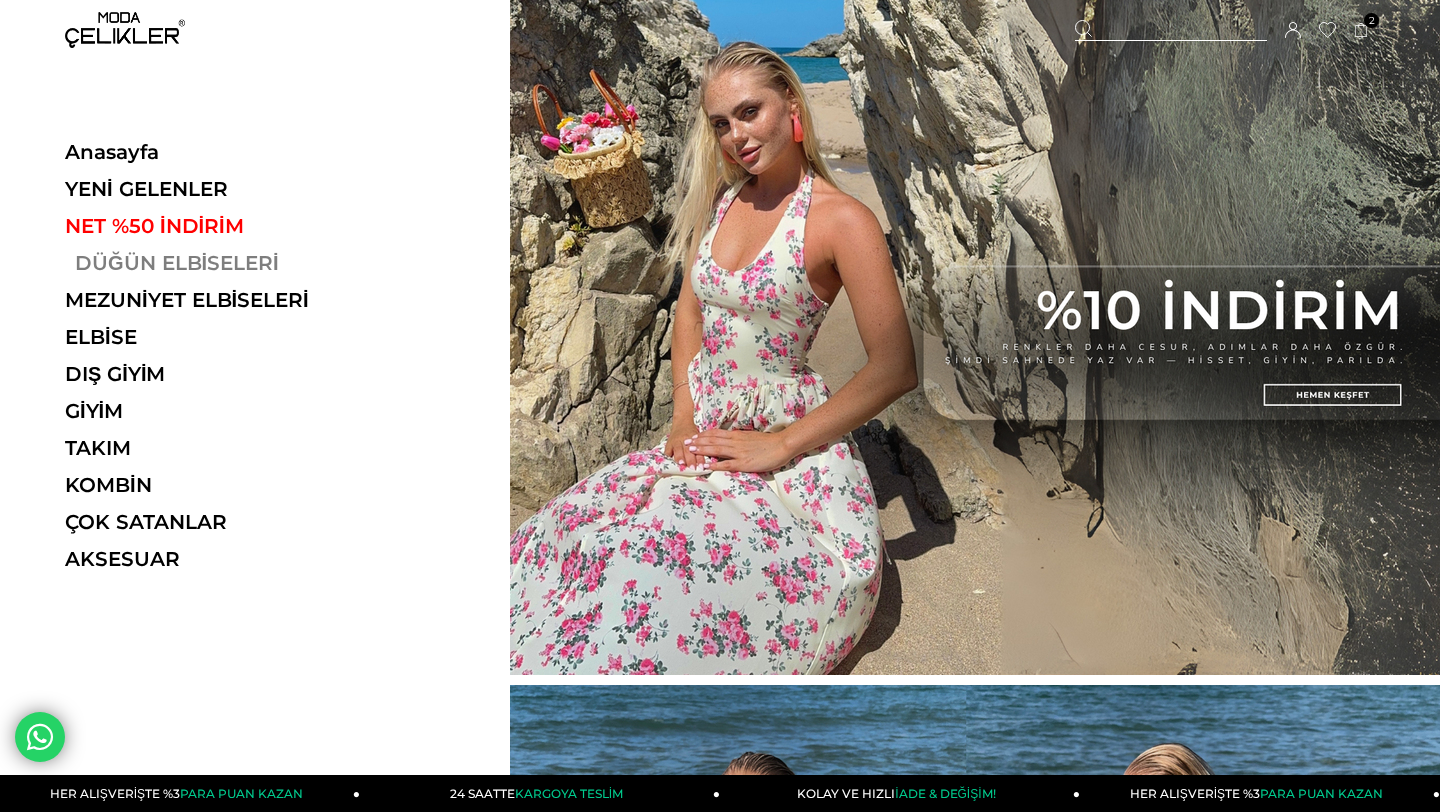 click on "DÜĞÜN ELBİSELERİ" at bounding box center (202, 263) 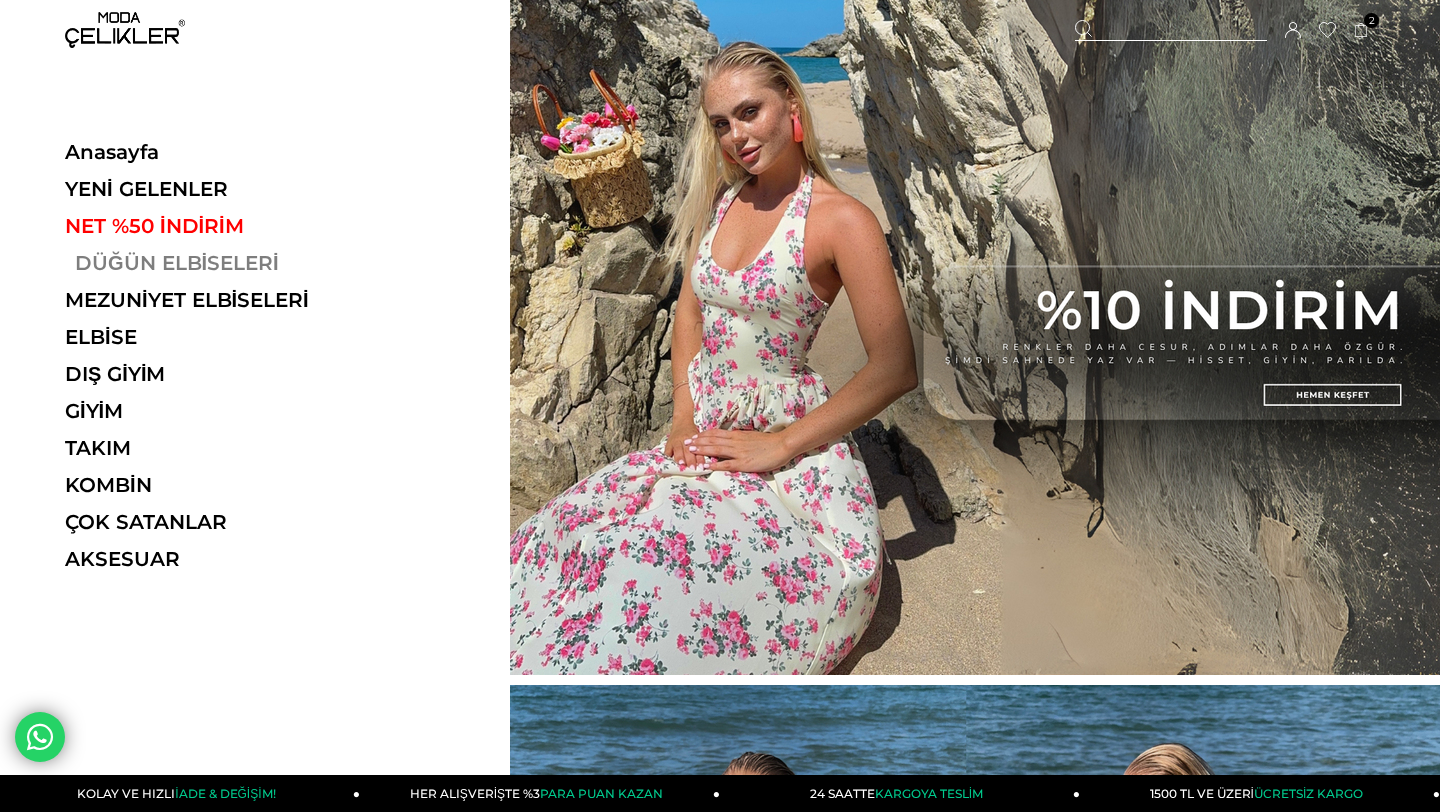 click on "DÜĞÜN ELBİSELERİ" at bounding box center [202, 263] 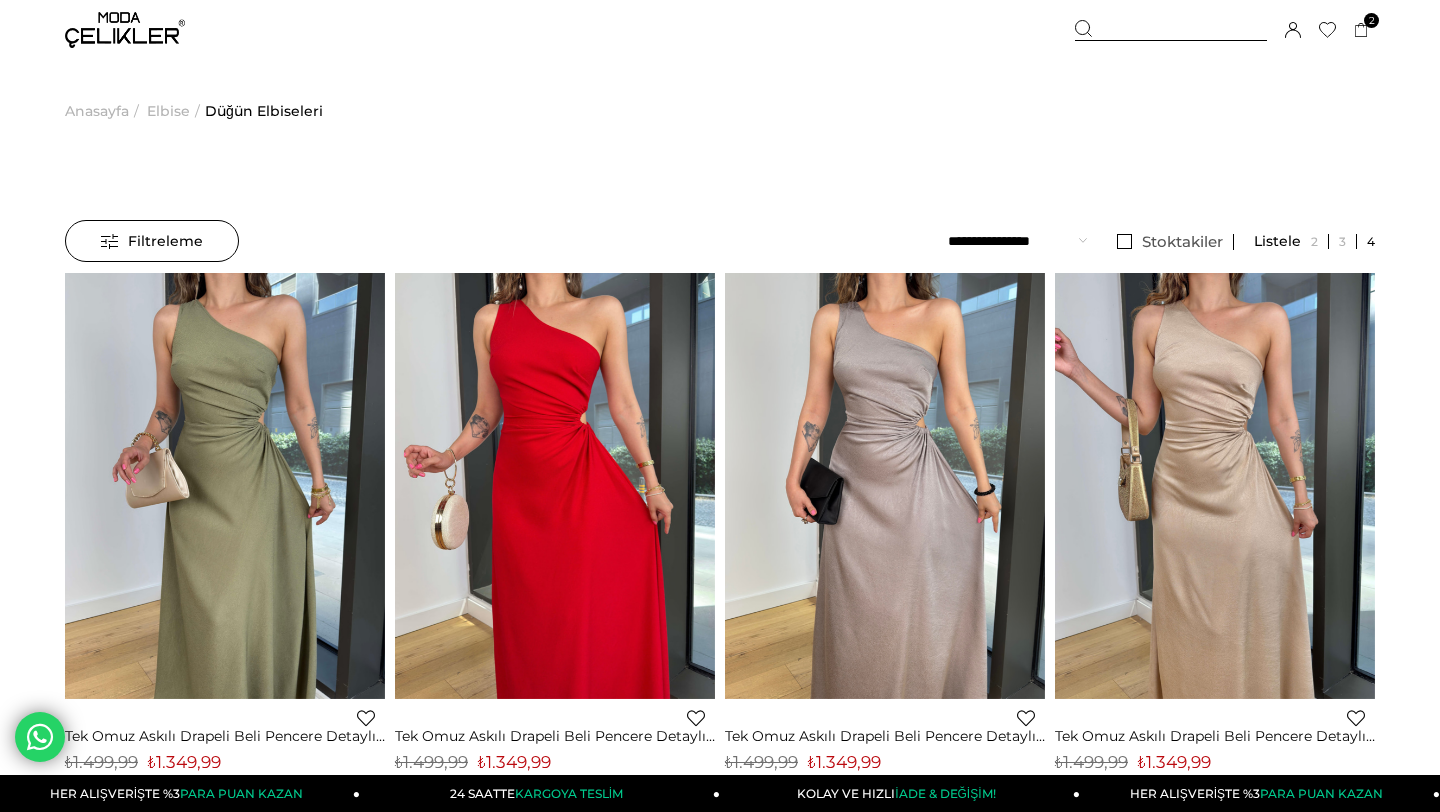 scroll, scrollTop: 0, scrollLeft: 0, axis: both 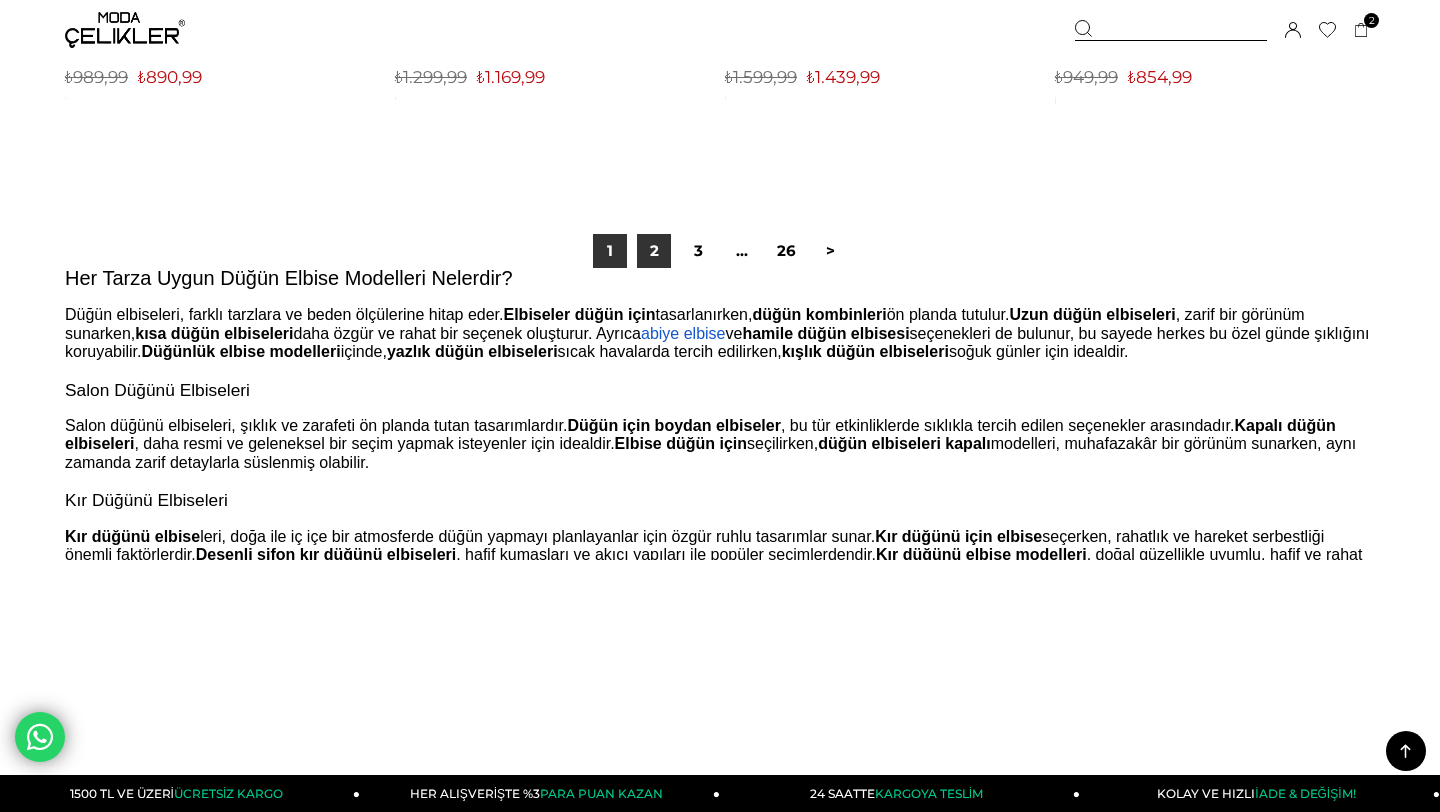 click on "2" at bounding box center [654, 251] 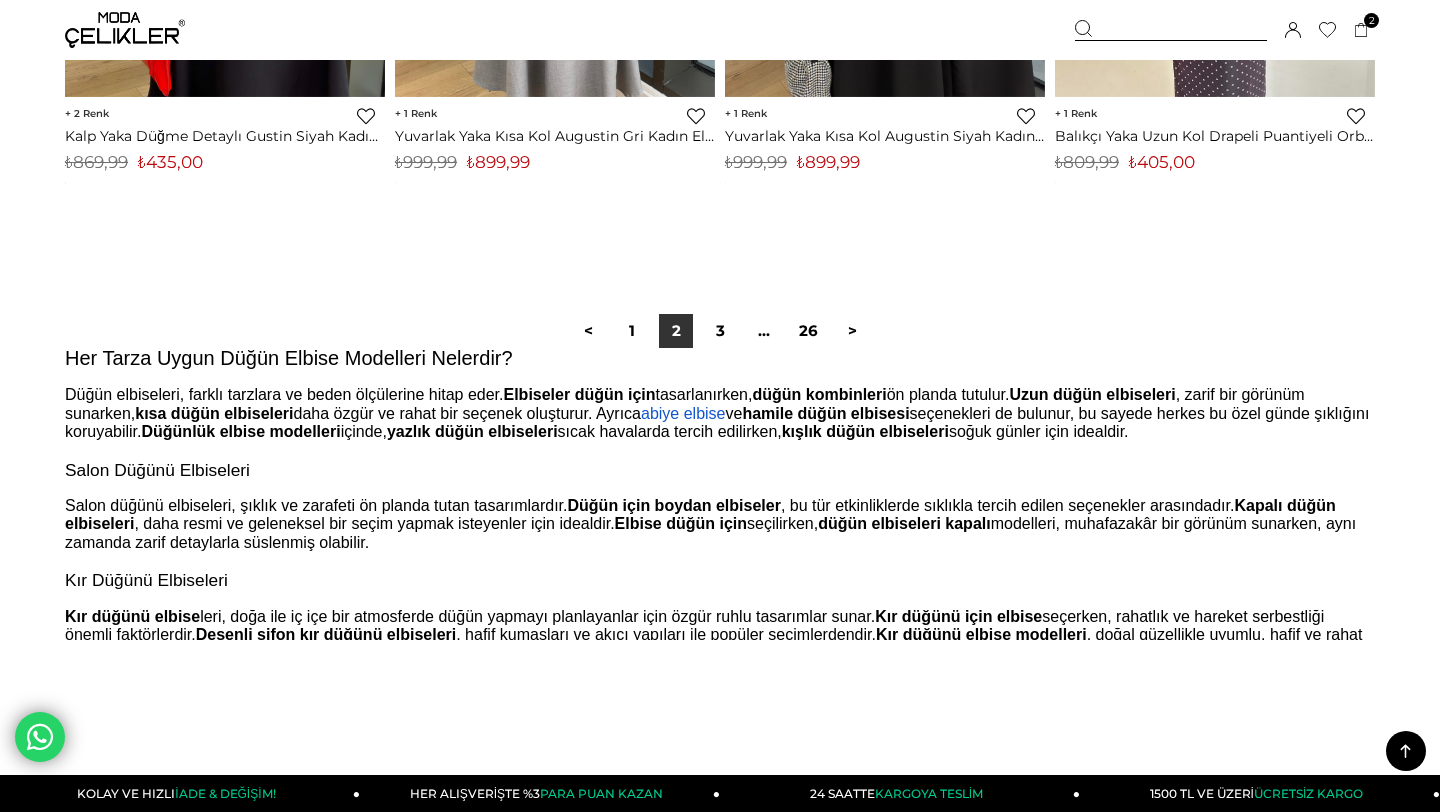scroll, scrollTop: 12118, scrollLeft: 0, axis: vertical 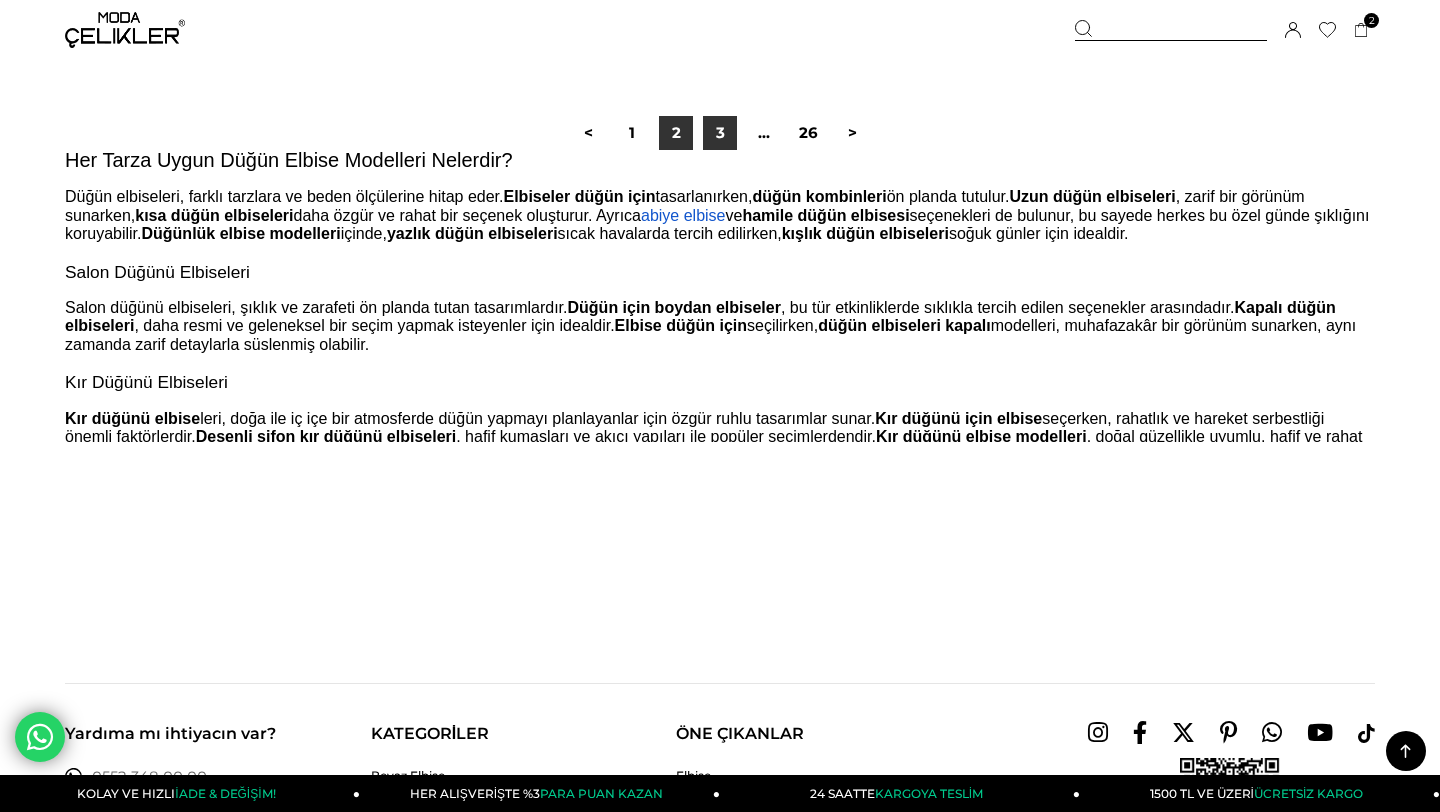 click on "3" at bounding box center (720, 133) 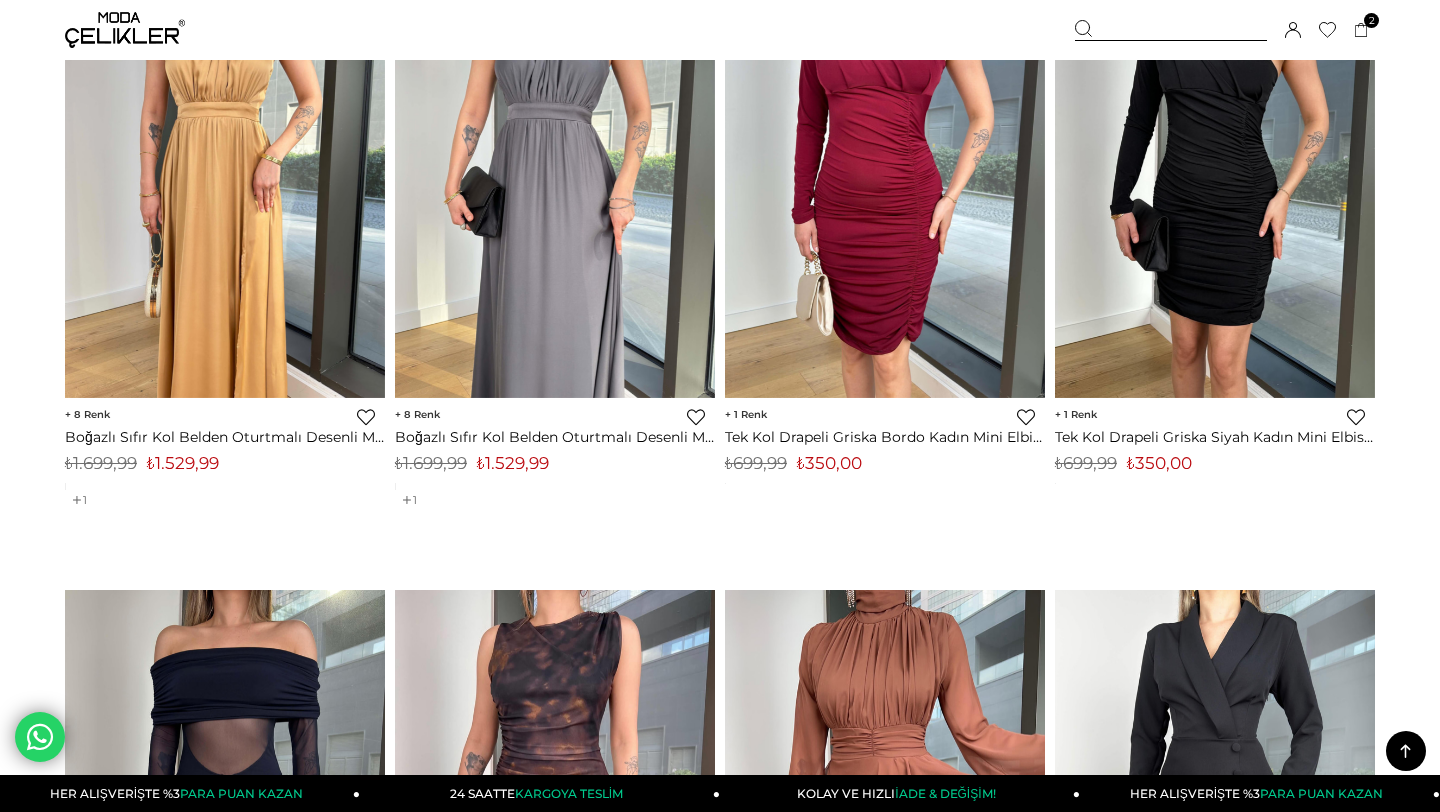 scroll, scrollTop: 8609, scrollLeft: 0, axis: vertical 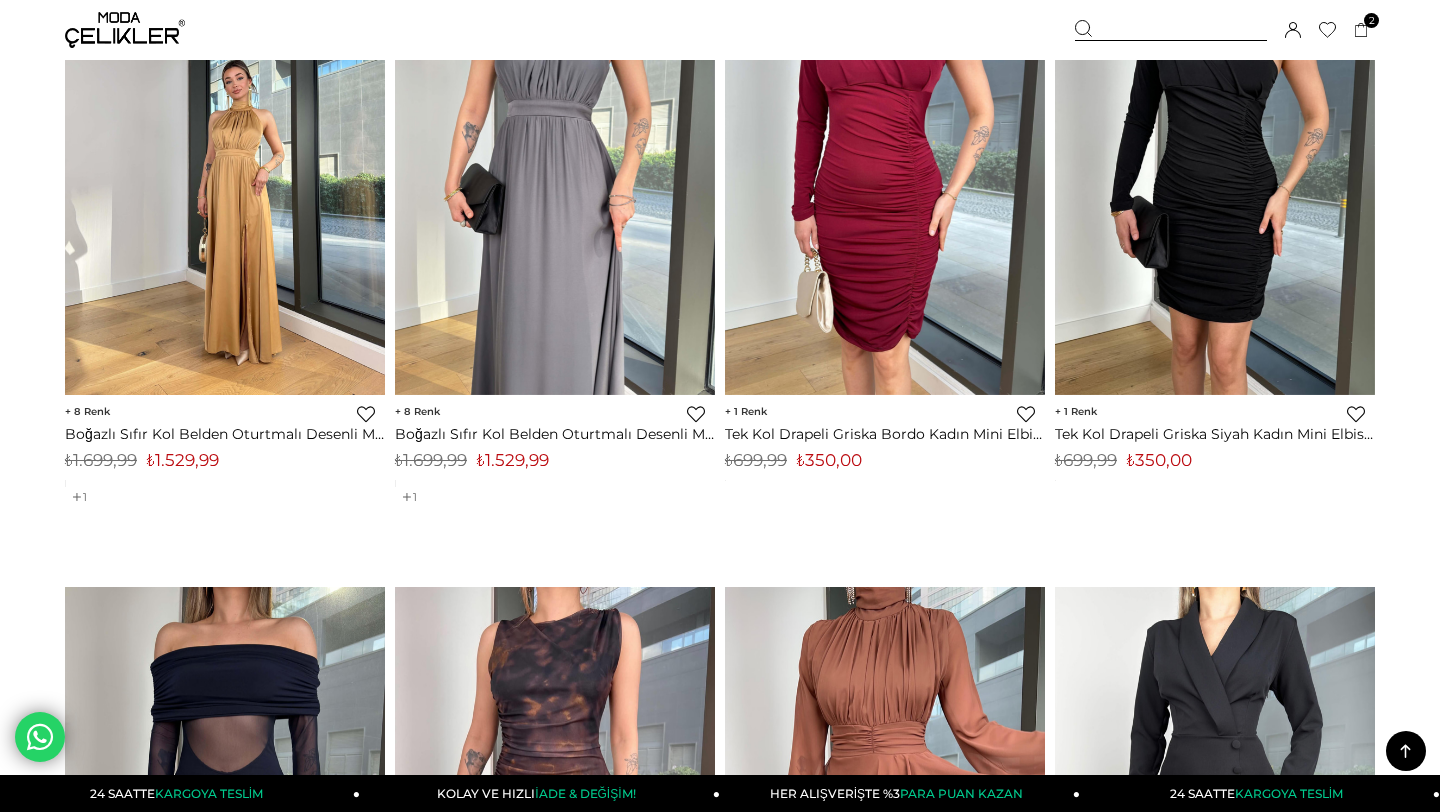 click at bounding box center (225, 182) 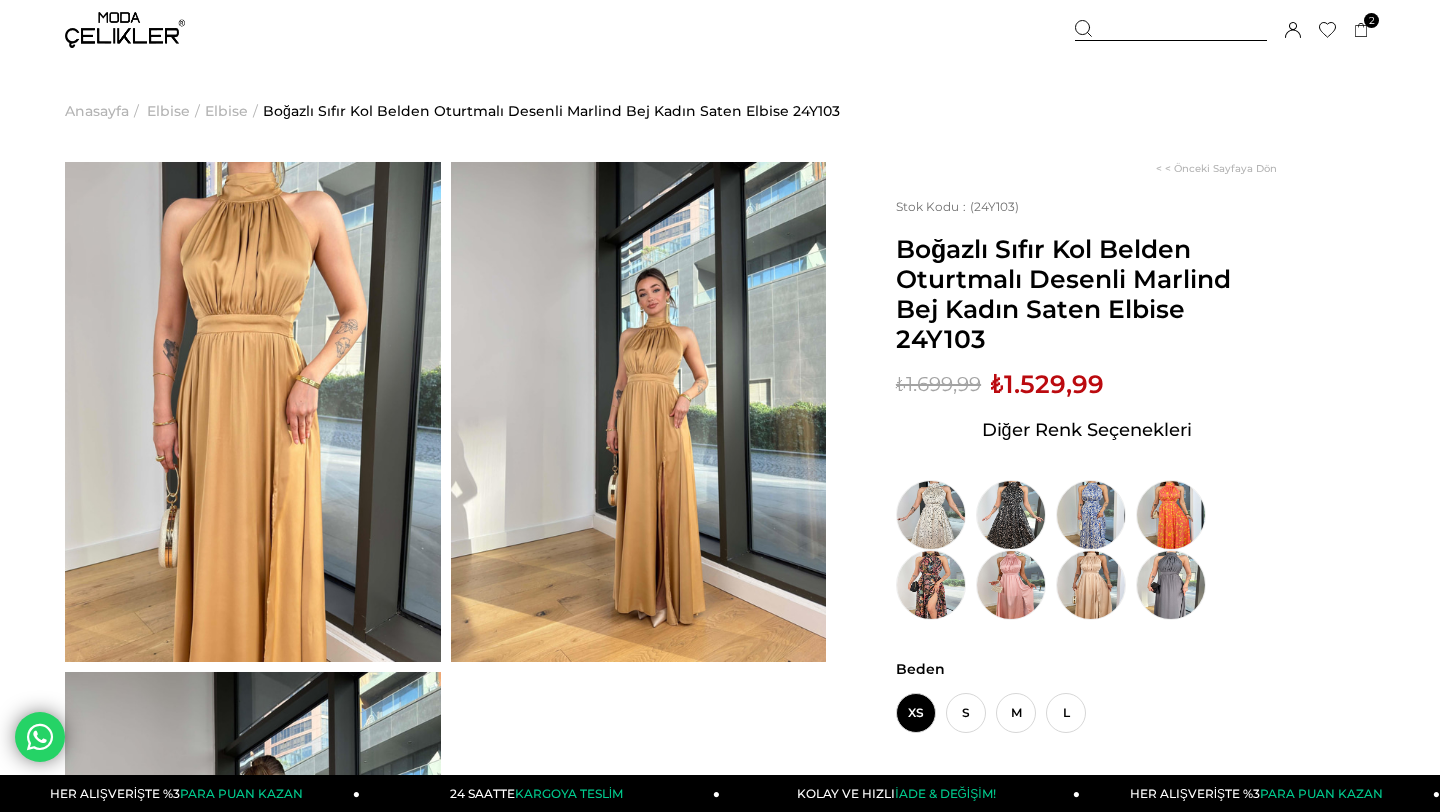 scroll, scrollTop: 0, scrollLeft: 0, axis: both 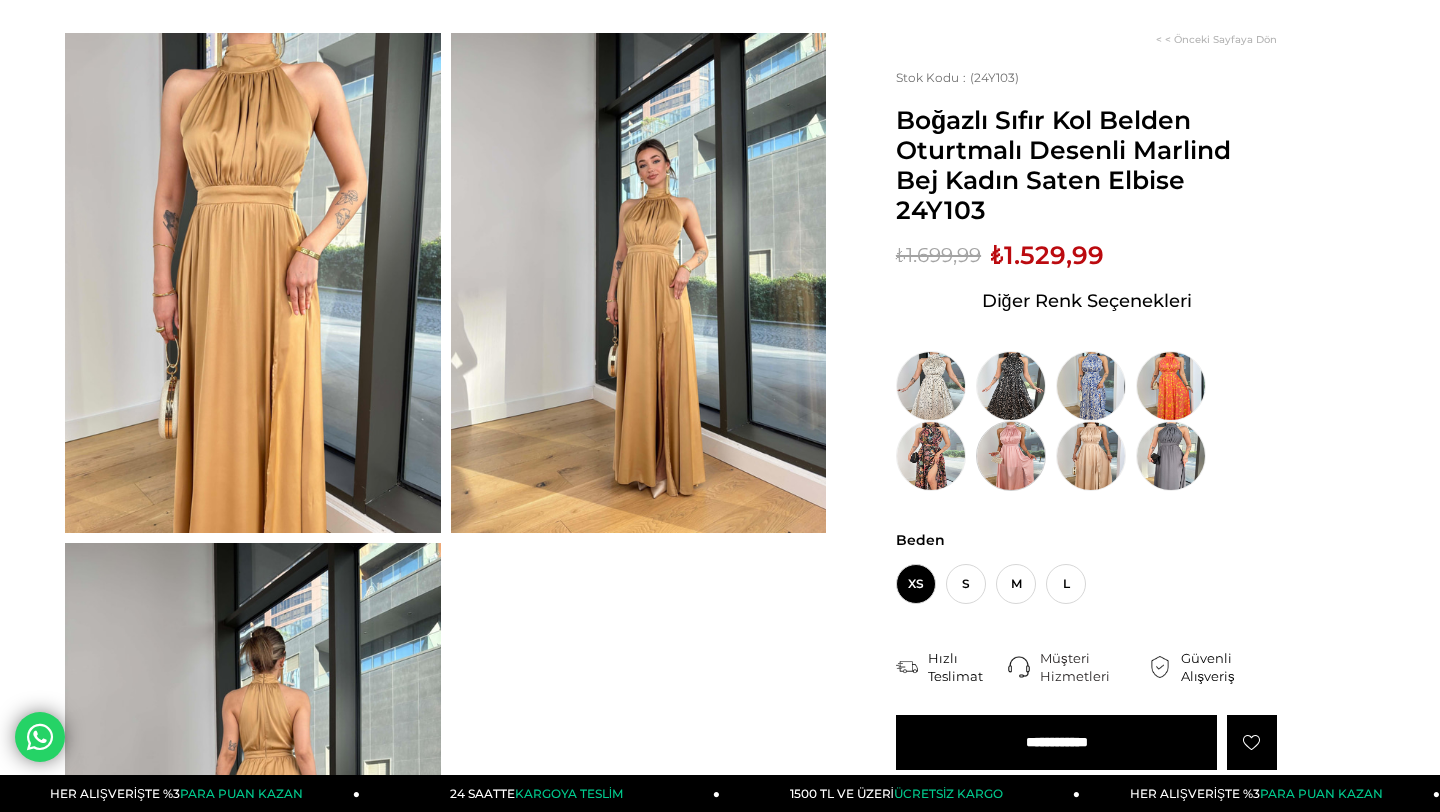 click at bounding box center (1011, 456) 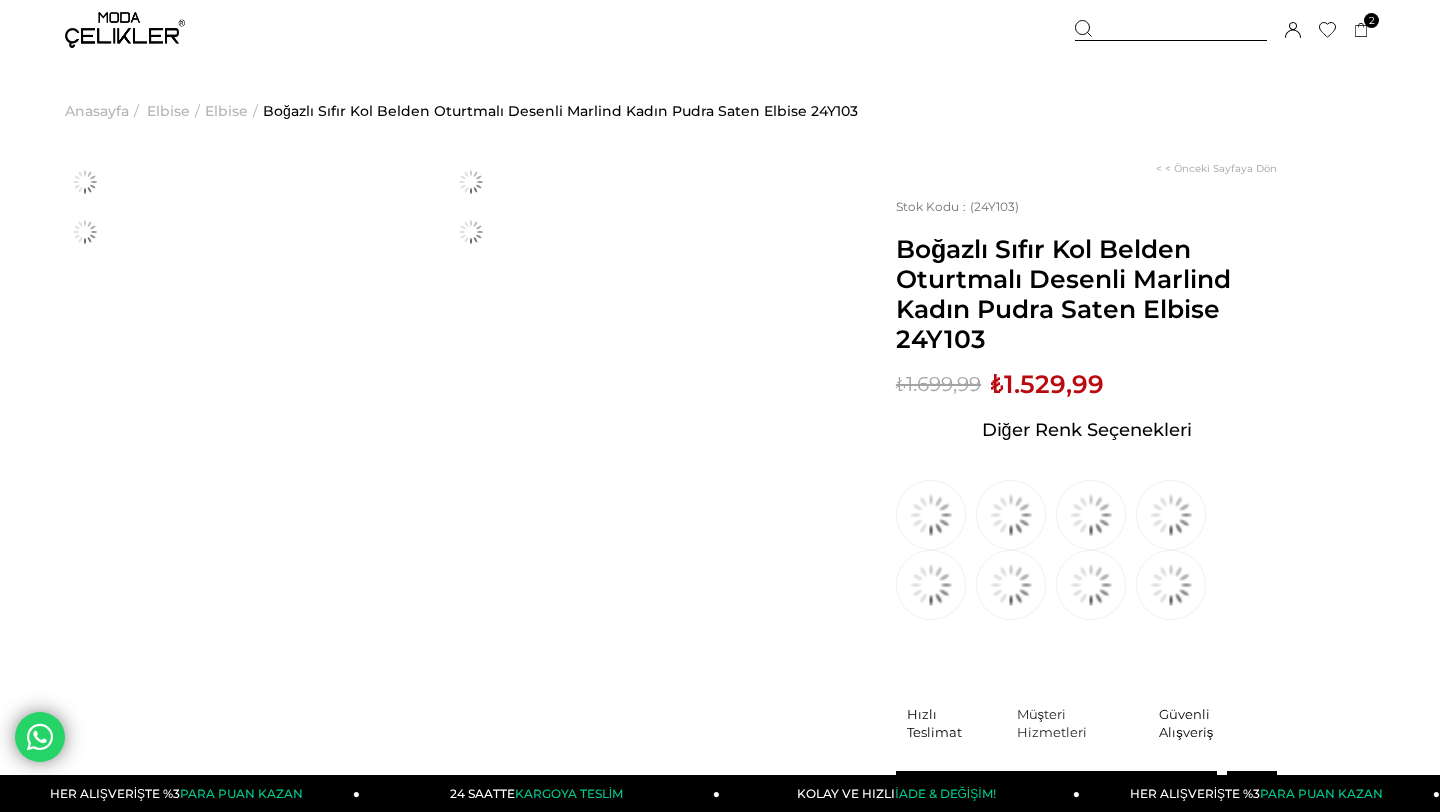 scroll, scrollTop: 0, scrollLeft: 0, axis: both 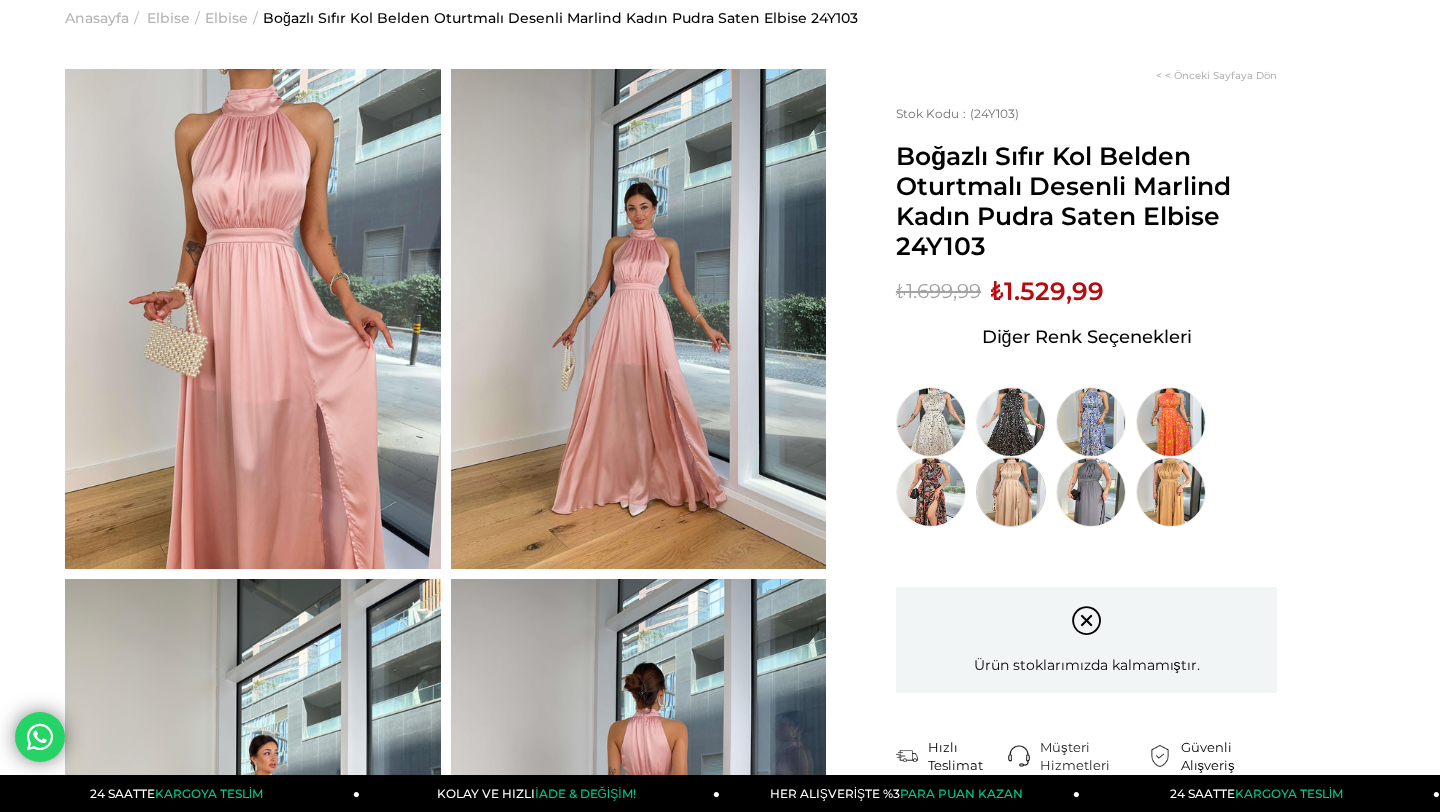 click at bounding box center (1011, 492) 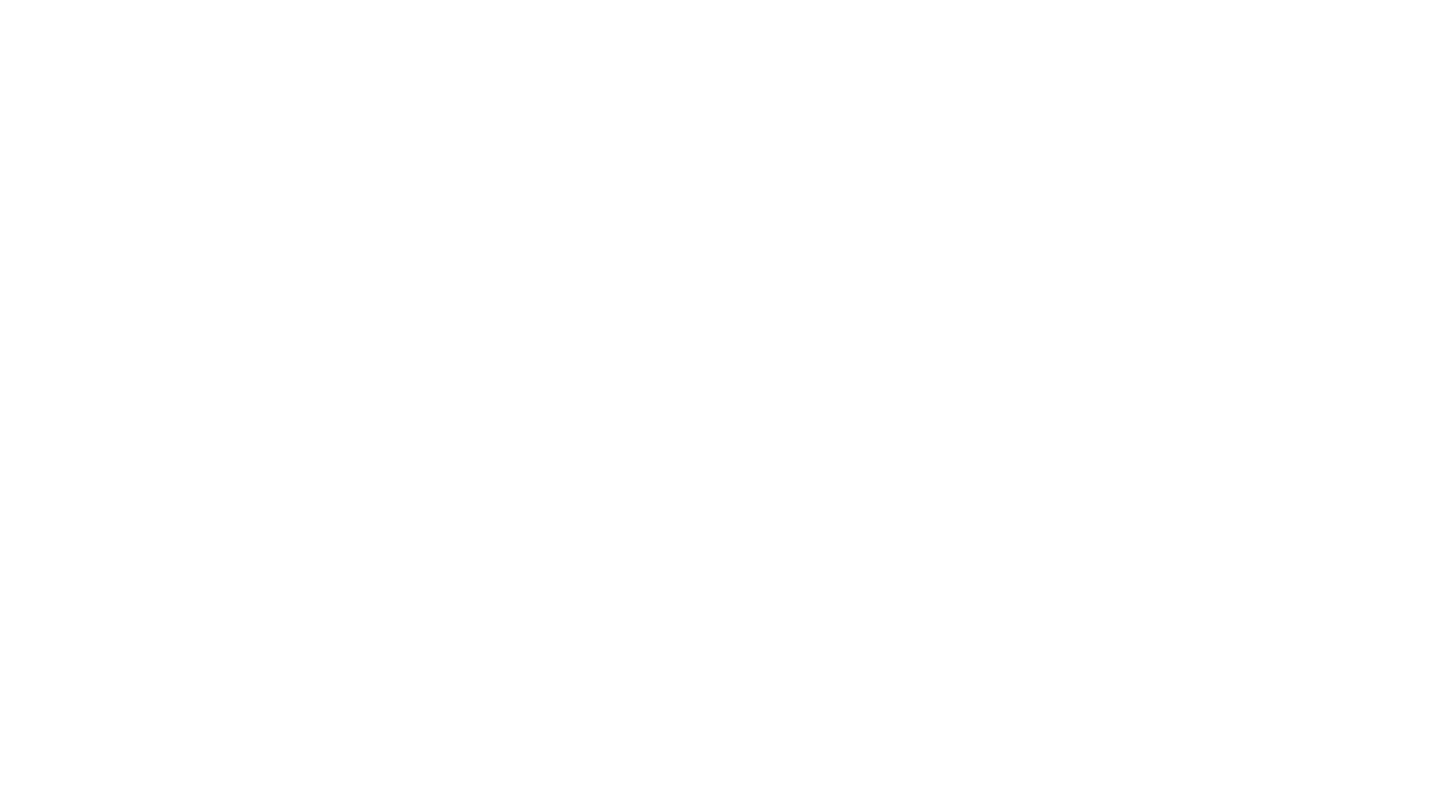 scroll, scrollTop: 0, scrollLeft: 0, axis: both 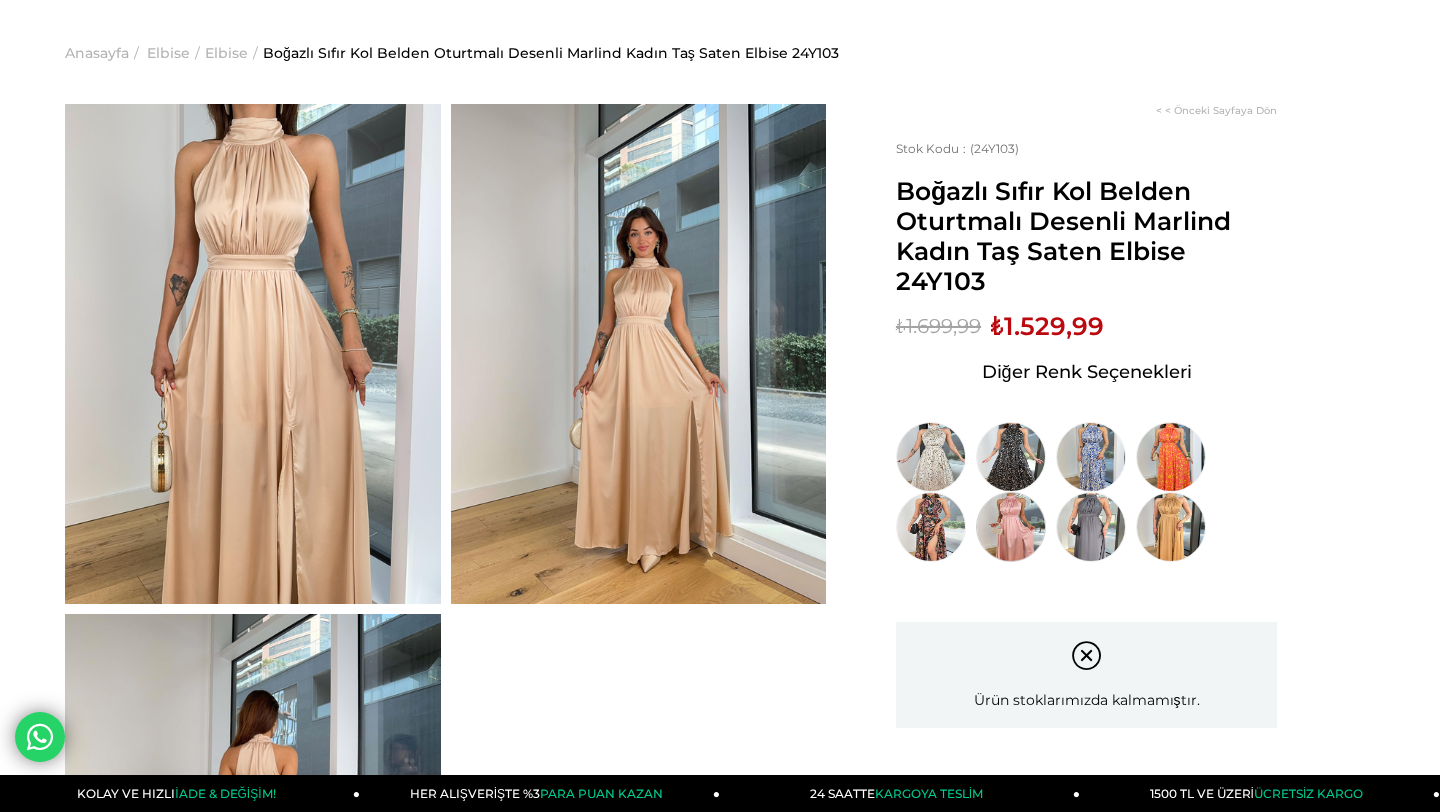 click at bounding box center [1011, 527] 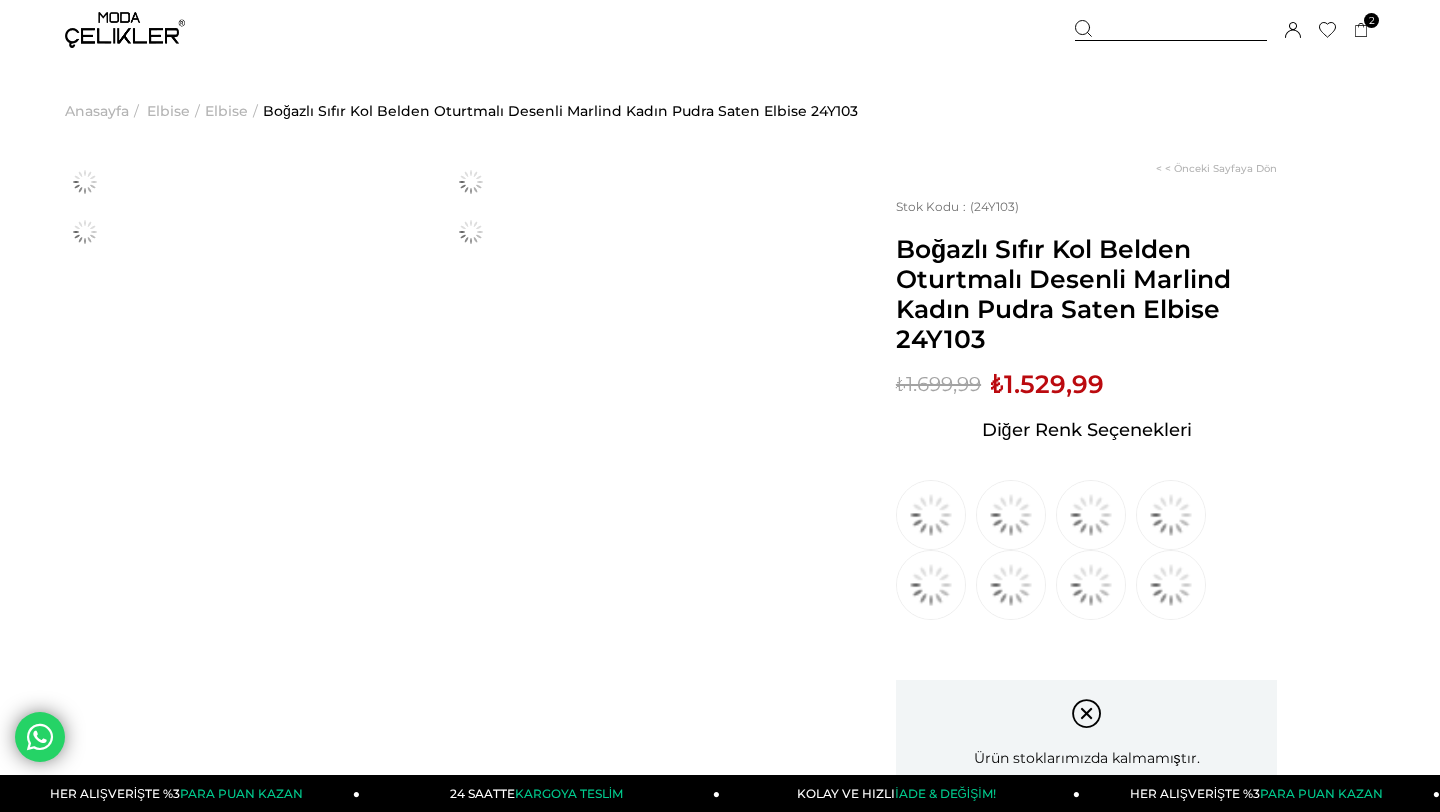 scroll, scrollTop: 0, scrollLeft: 0, axis: both 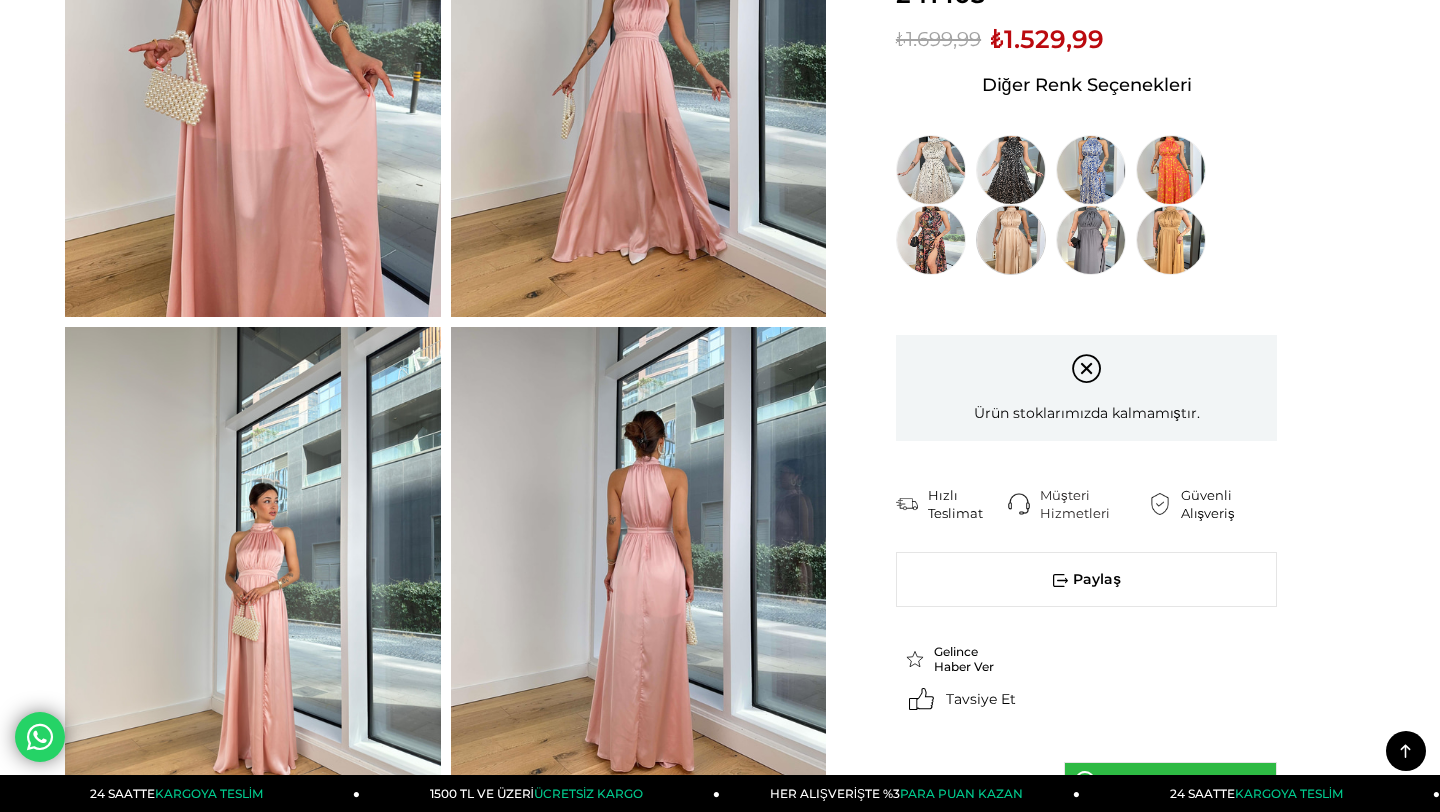 click at bounding box center (1011, 240) 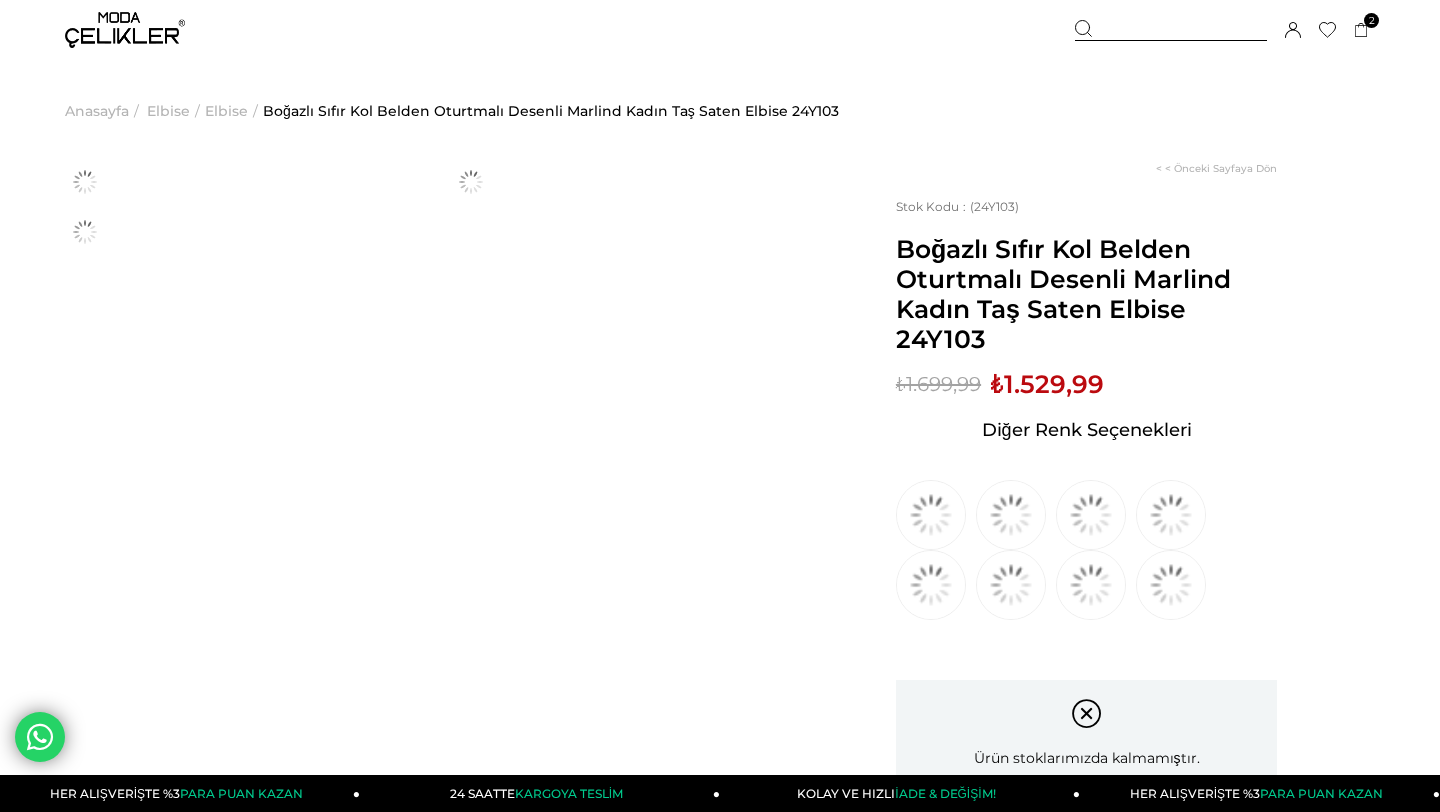 scroll, scrollTop: 0, scrollLeft: 0, axis: both 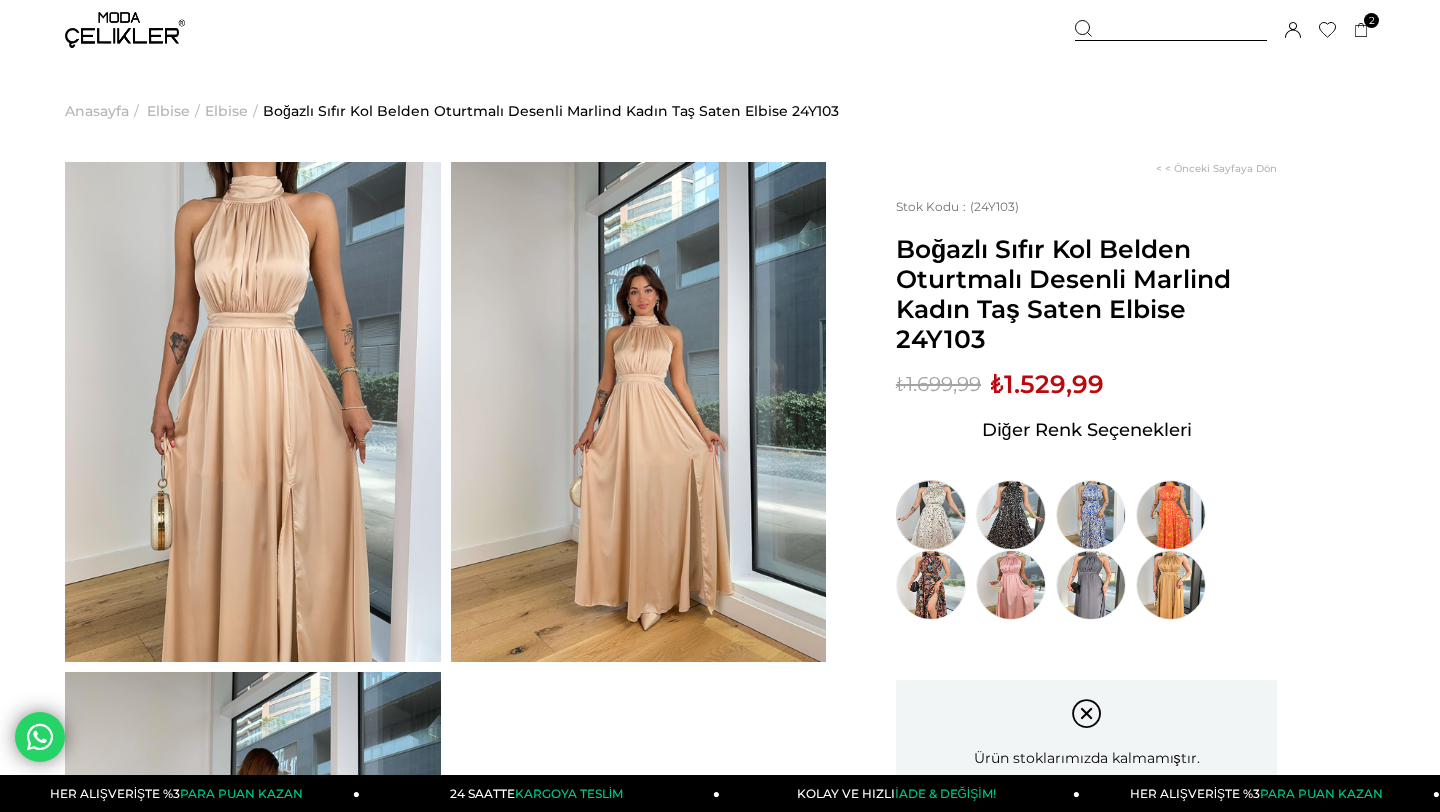 click at bounding box center (931, 515) 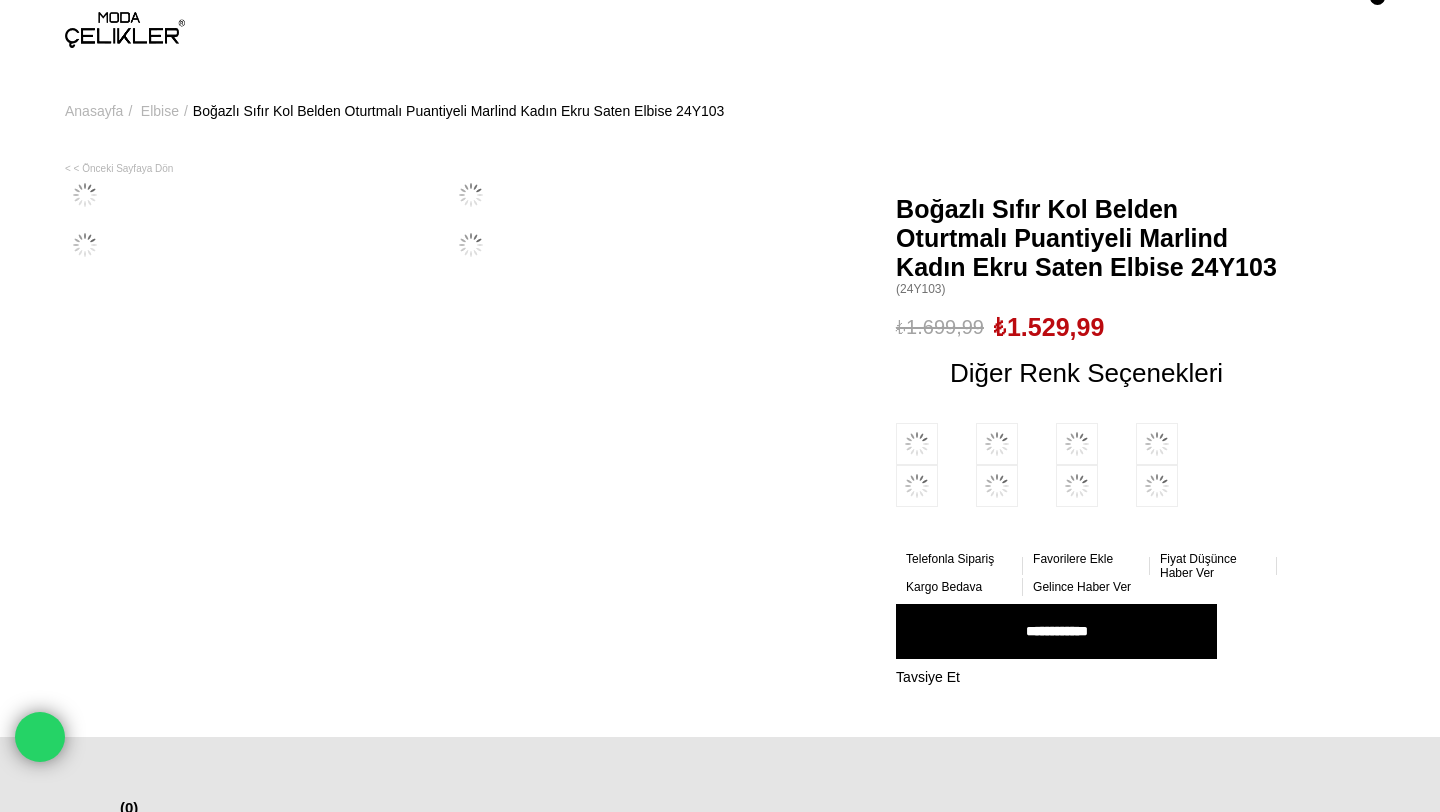 scroll, scrollTop: 0, scrollLeft: 0, axis: both 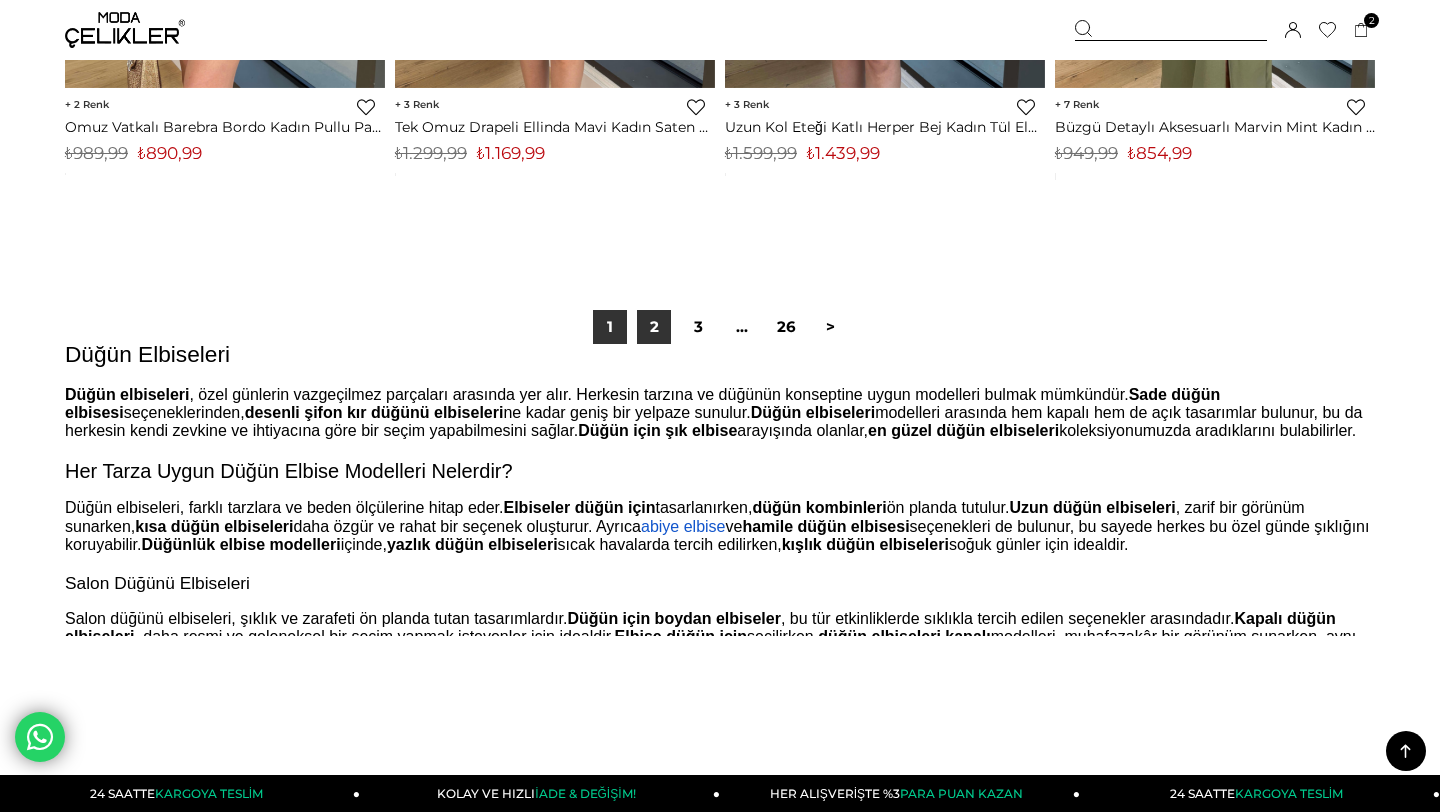 click on "2" at bounding box center [654, 327] 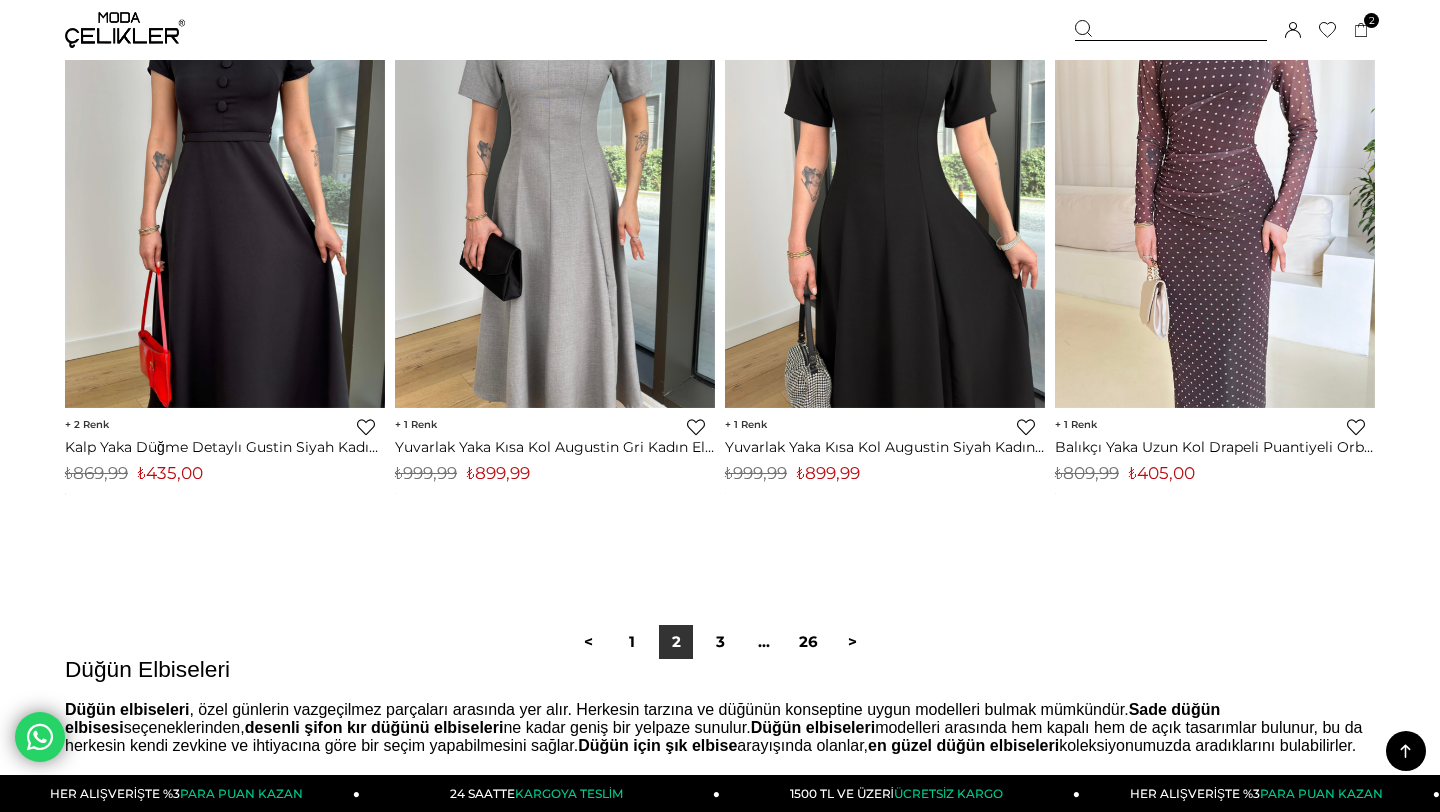 scroll, scrollTop: 12045, scrollLeft: 0, axis: vertical 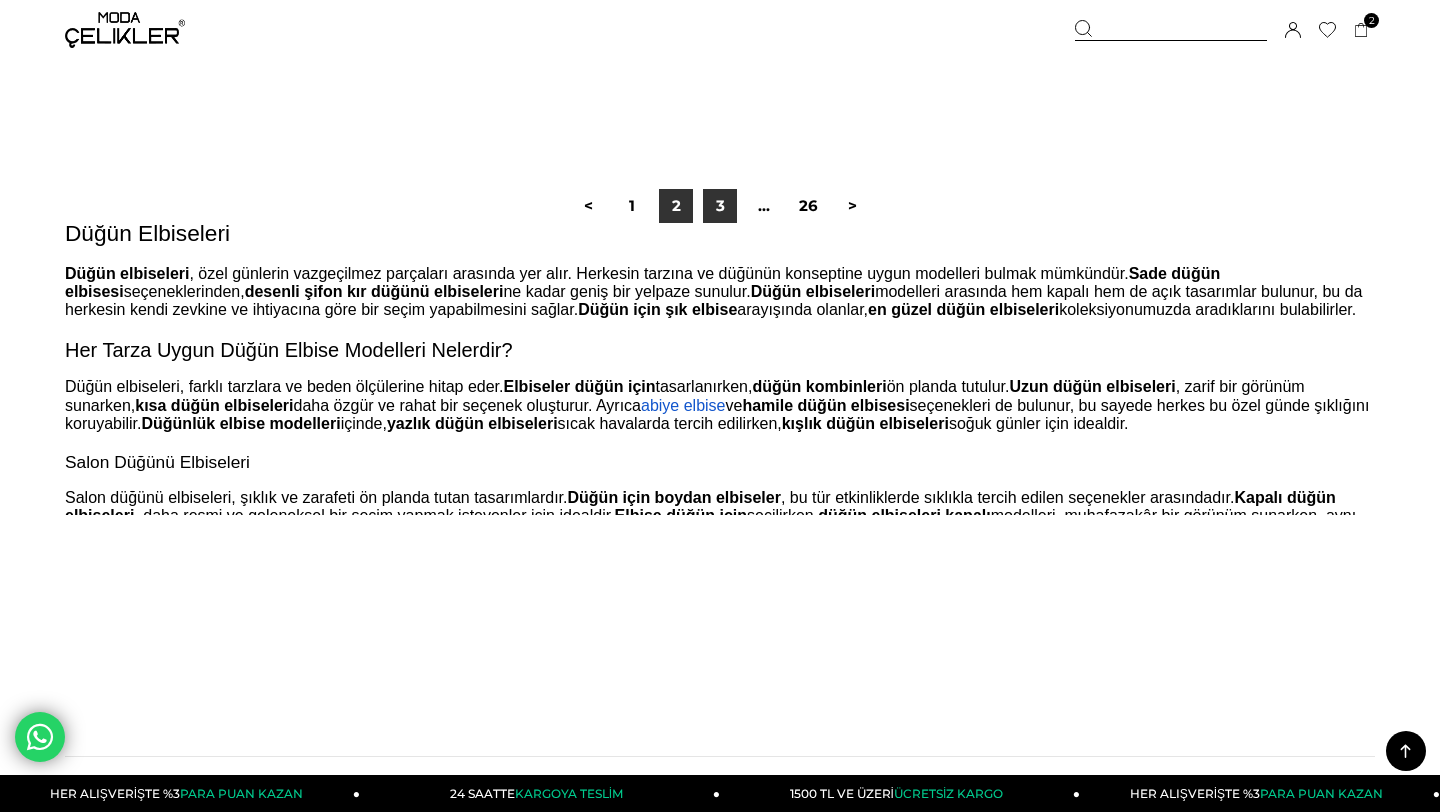 click on "3" at bounding box center [720, 206] 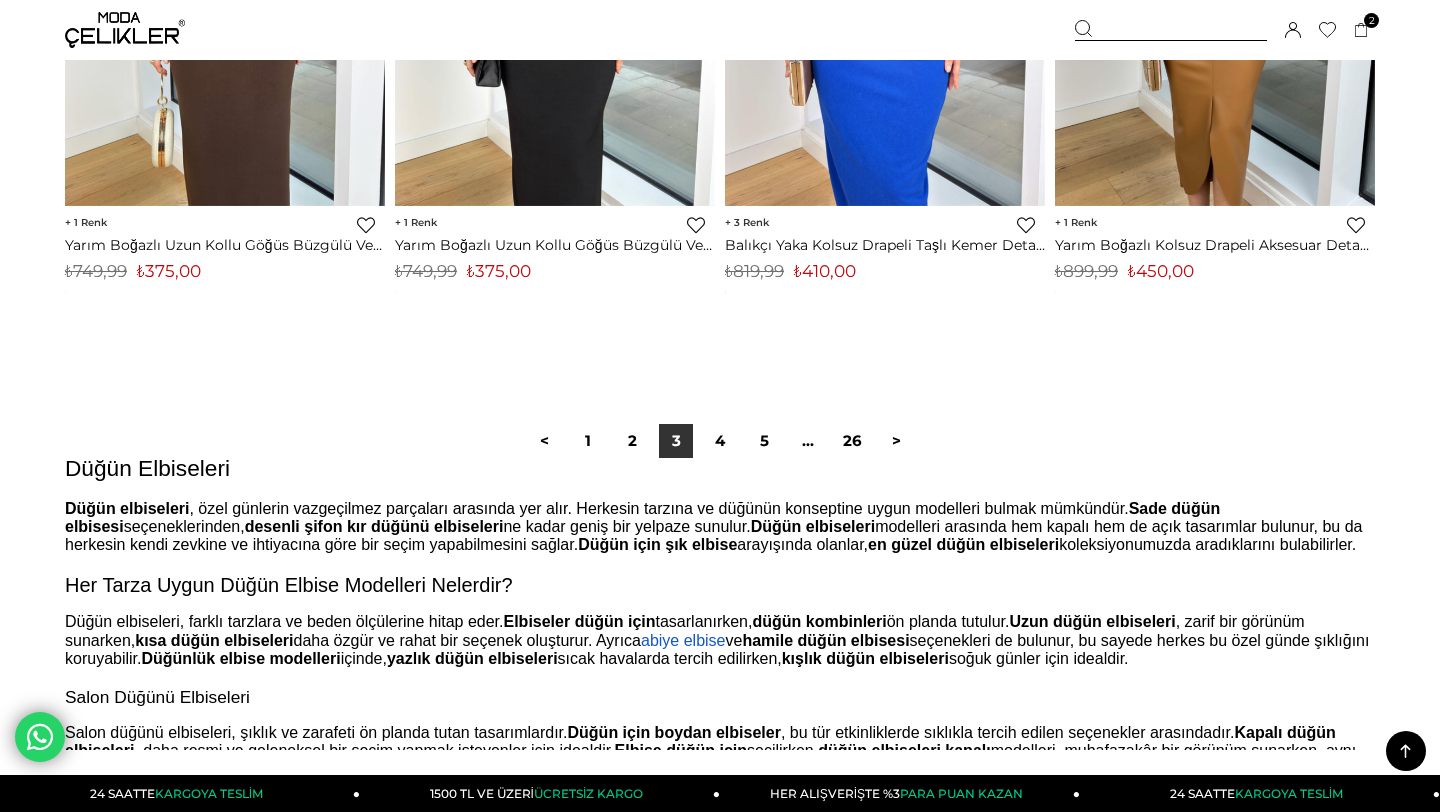 scroll, scrollTop: 11751, scrollLeft: 0, axis: vertical 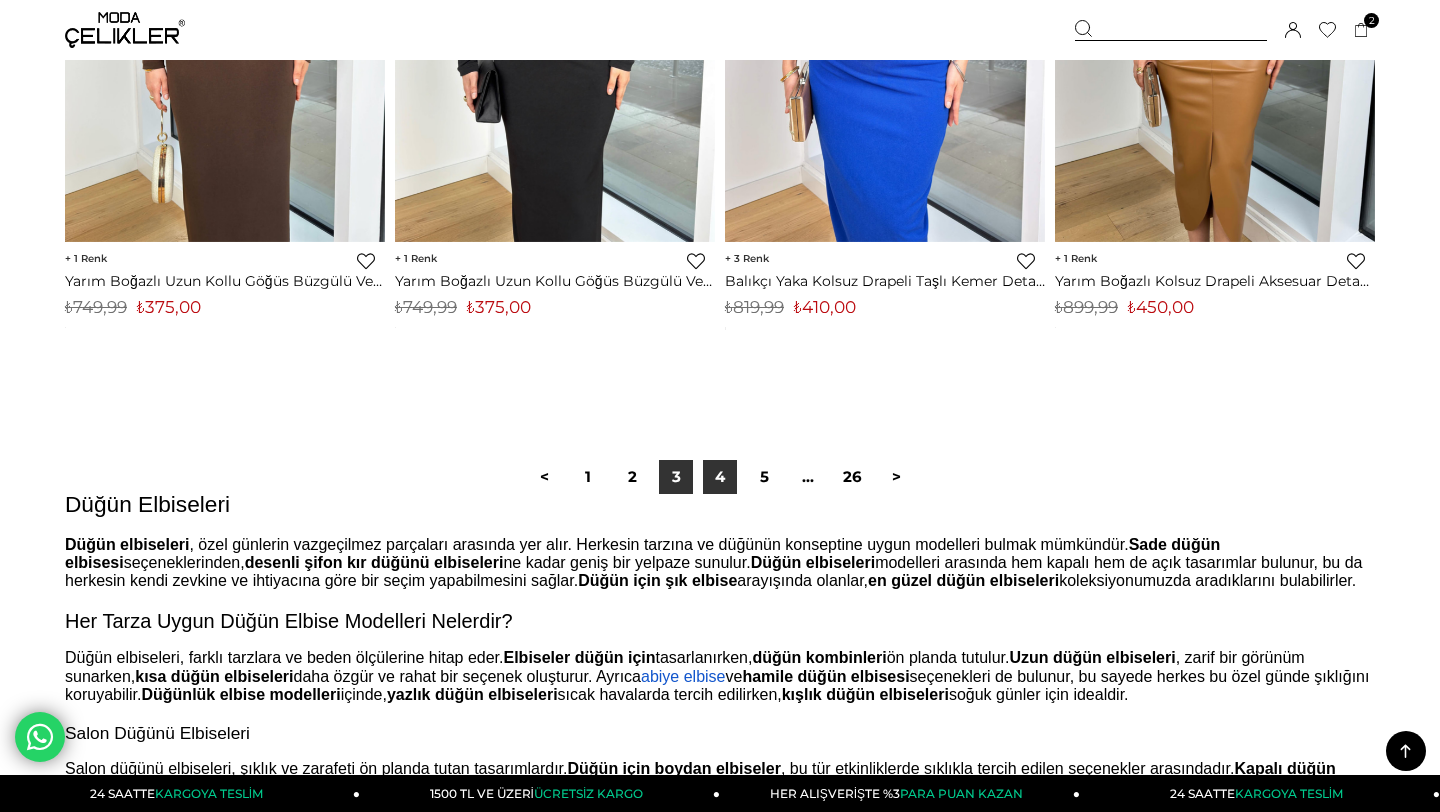 click on "4" at bounding box center [720, 477] 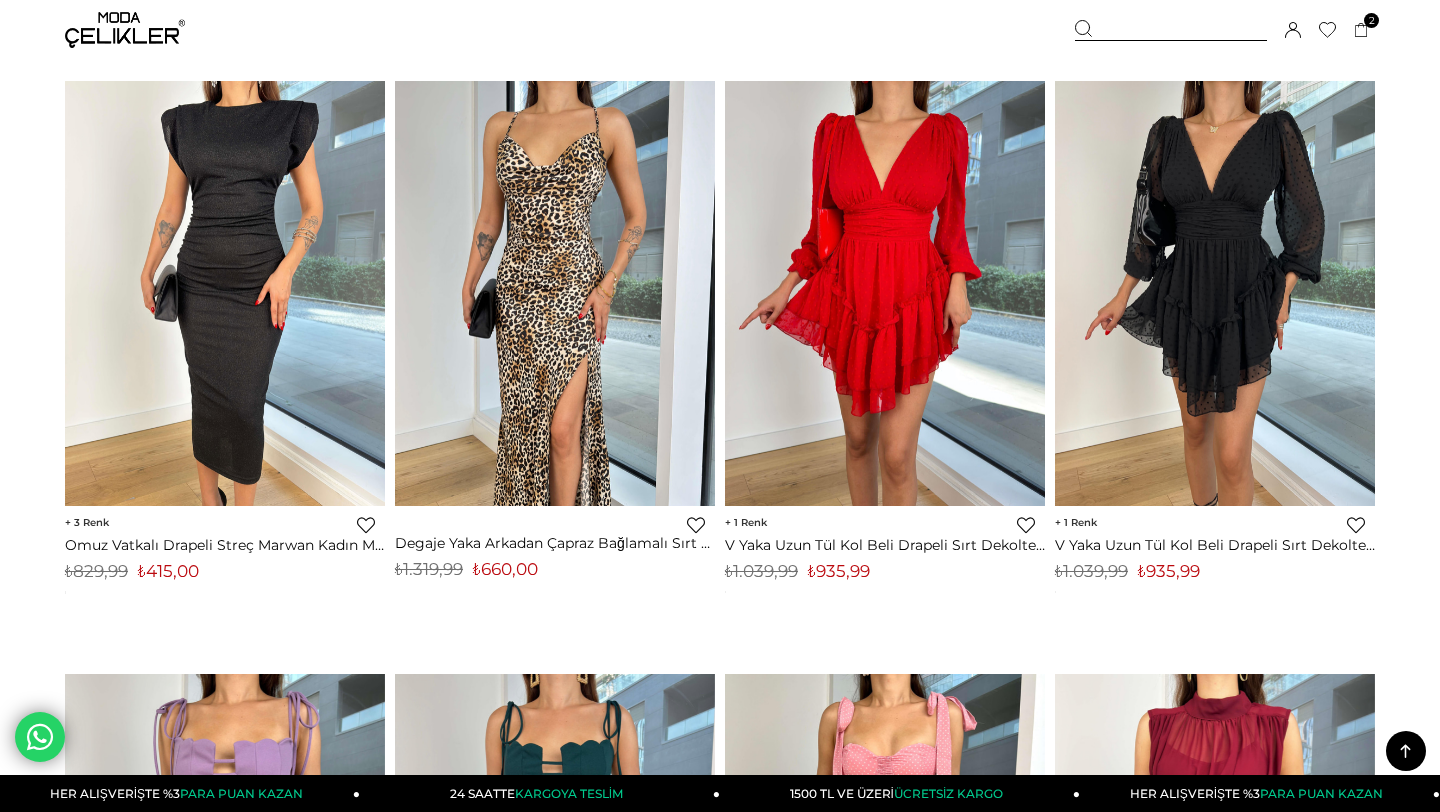 scroll, scrollTop: 7931, scrollLeft: 0, axis: vertical 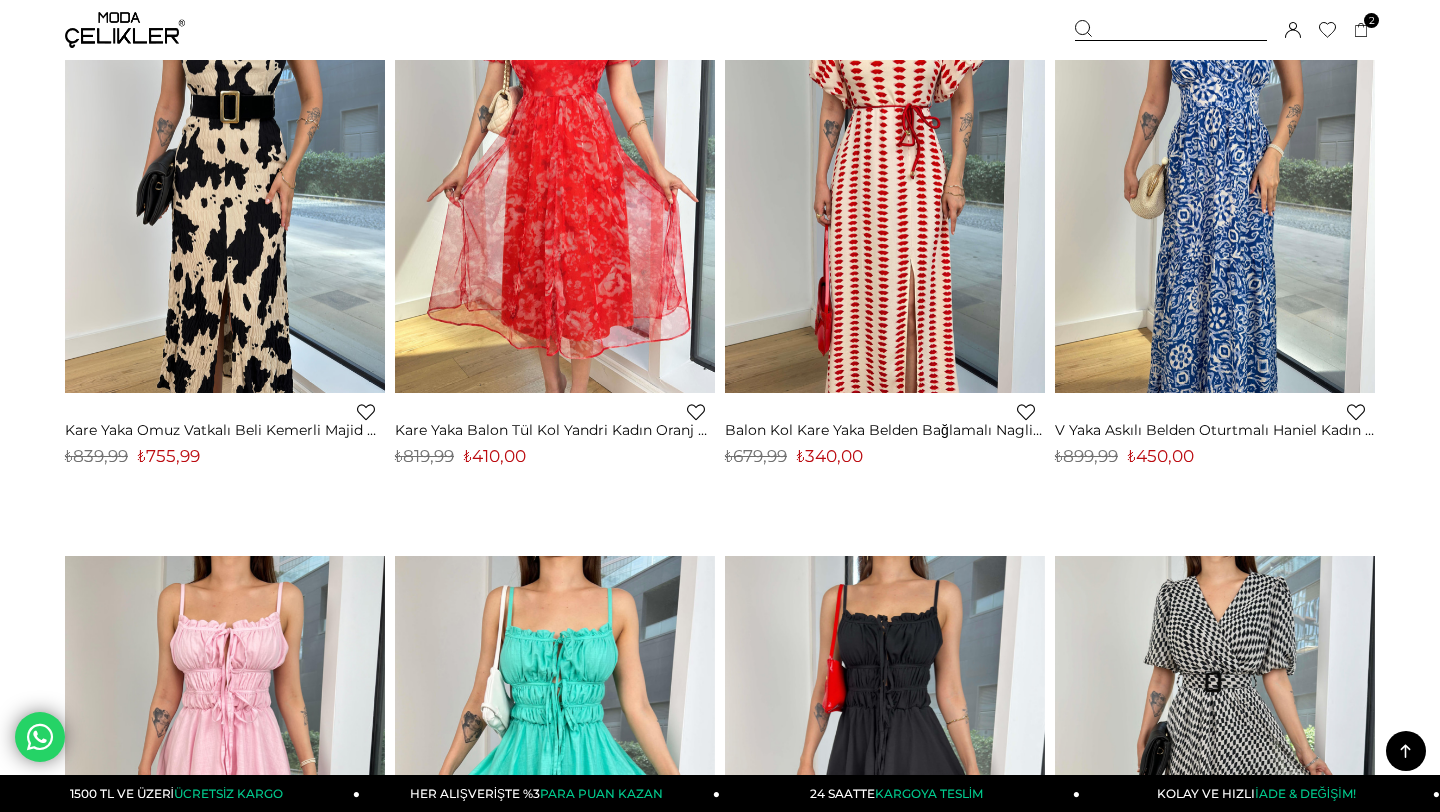 click on "‹ ›
Favorilere Ekle
Moda Celikler
Kare Yaka Omuz Vatkalı Beli Kemerli Majid Kadın Renkli Desenli Midi Elbise 24Y734
₺755,99
KDV Dahil
₺839,99" at bounding box center (225, 262) 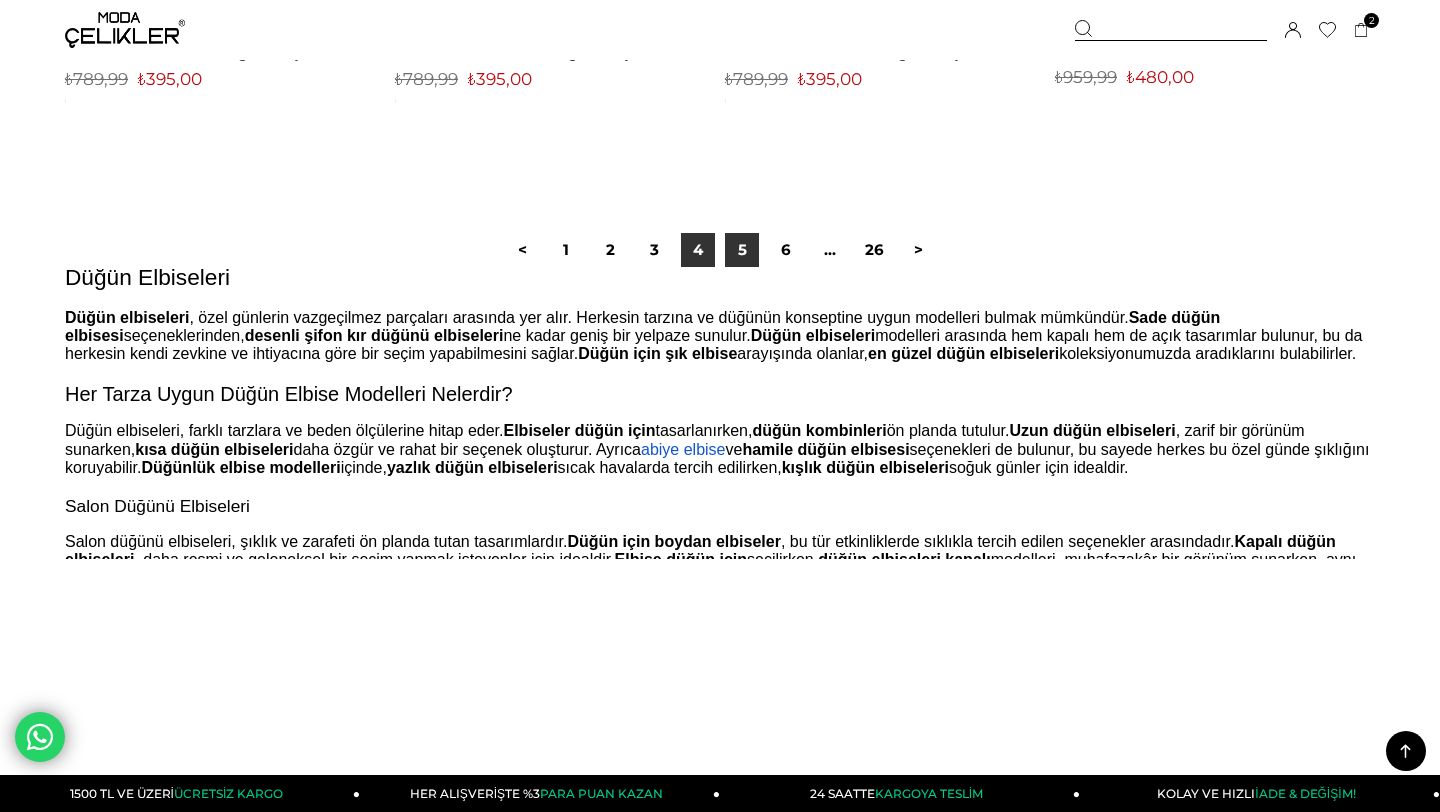 click on "5" at bounding box center (742, 250) 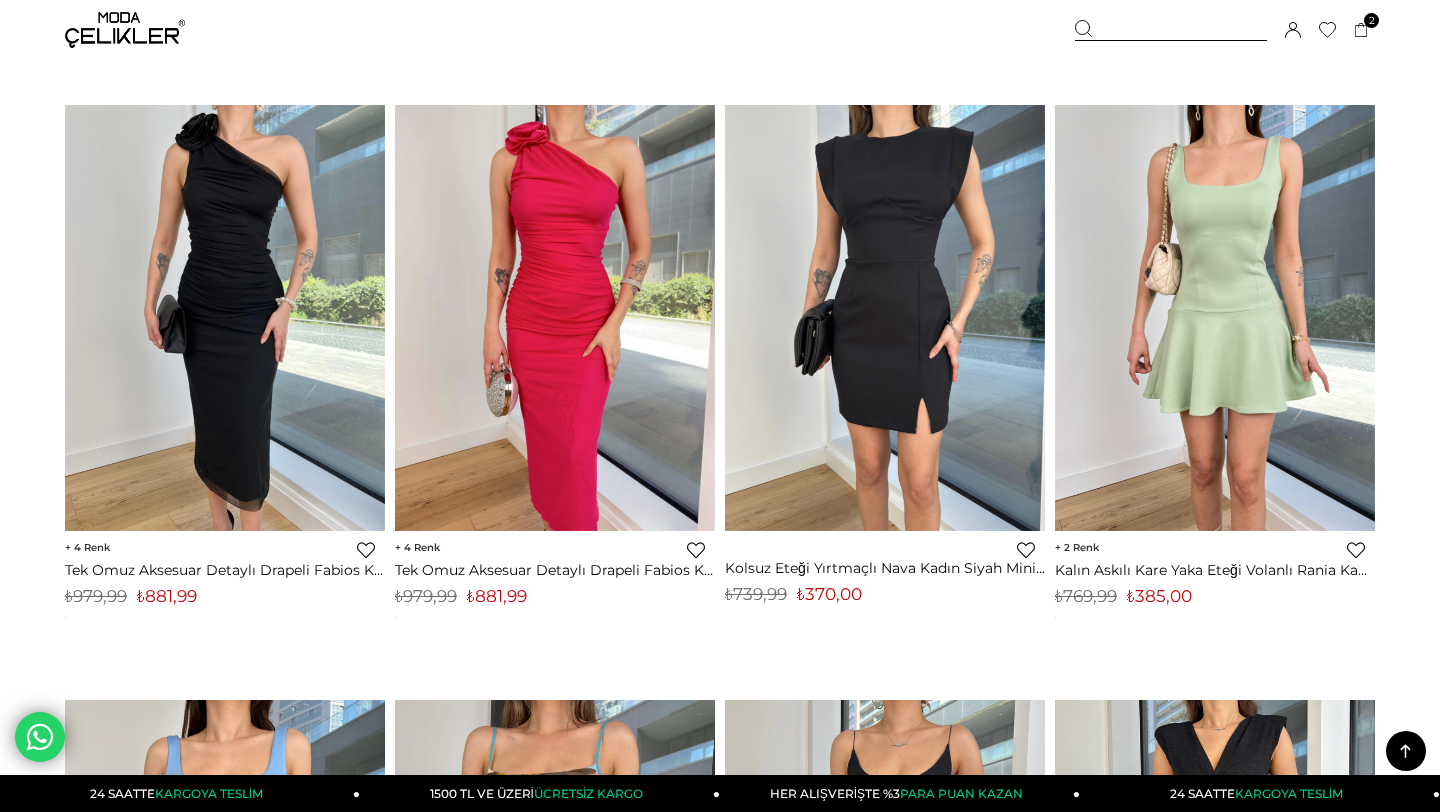 scroll, scrollTop: 6169, scrollLeft: 0, axis: vertical 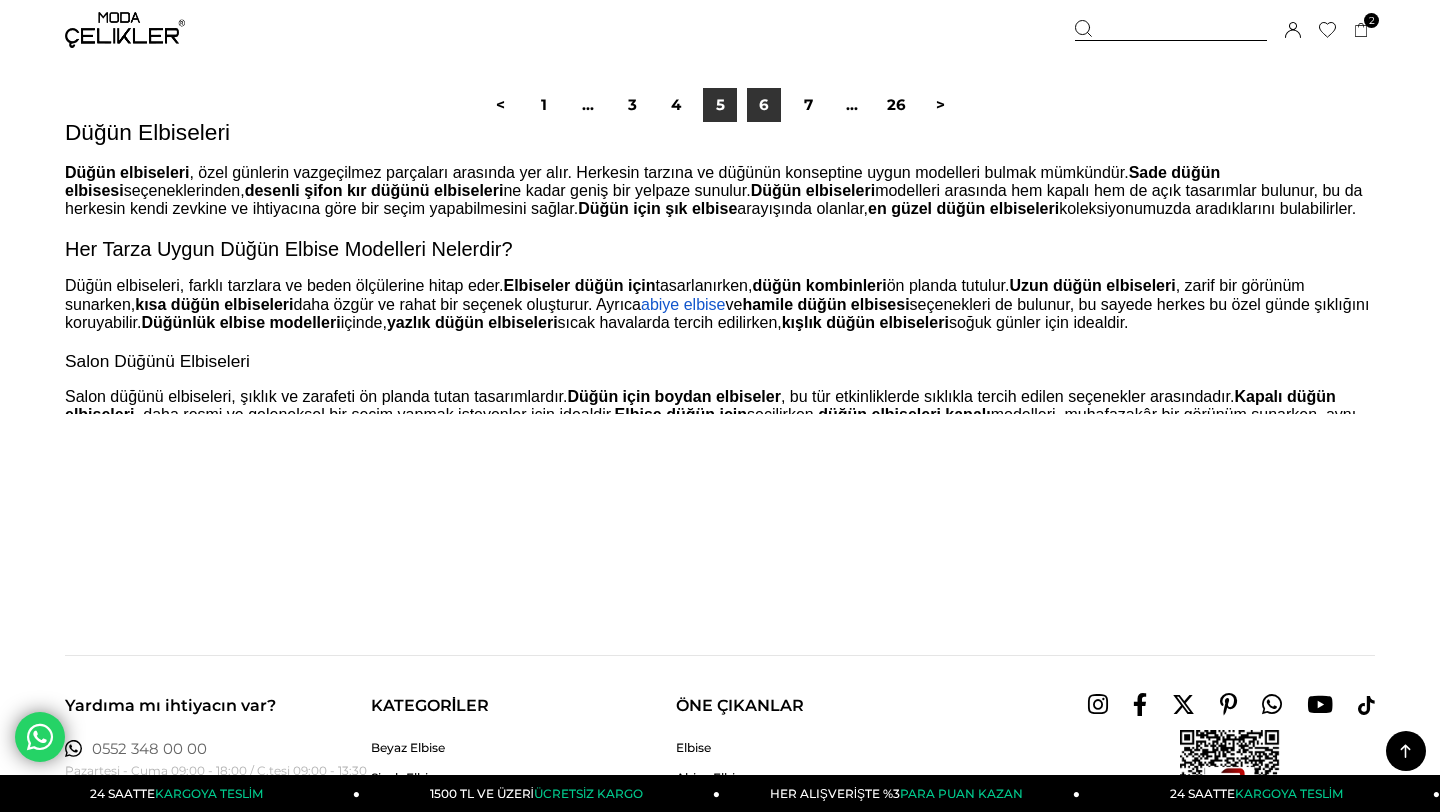 click on "6" at bounding box center (764, 105) 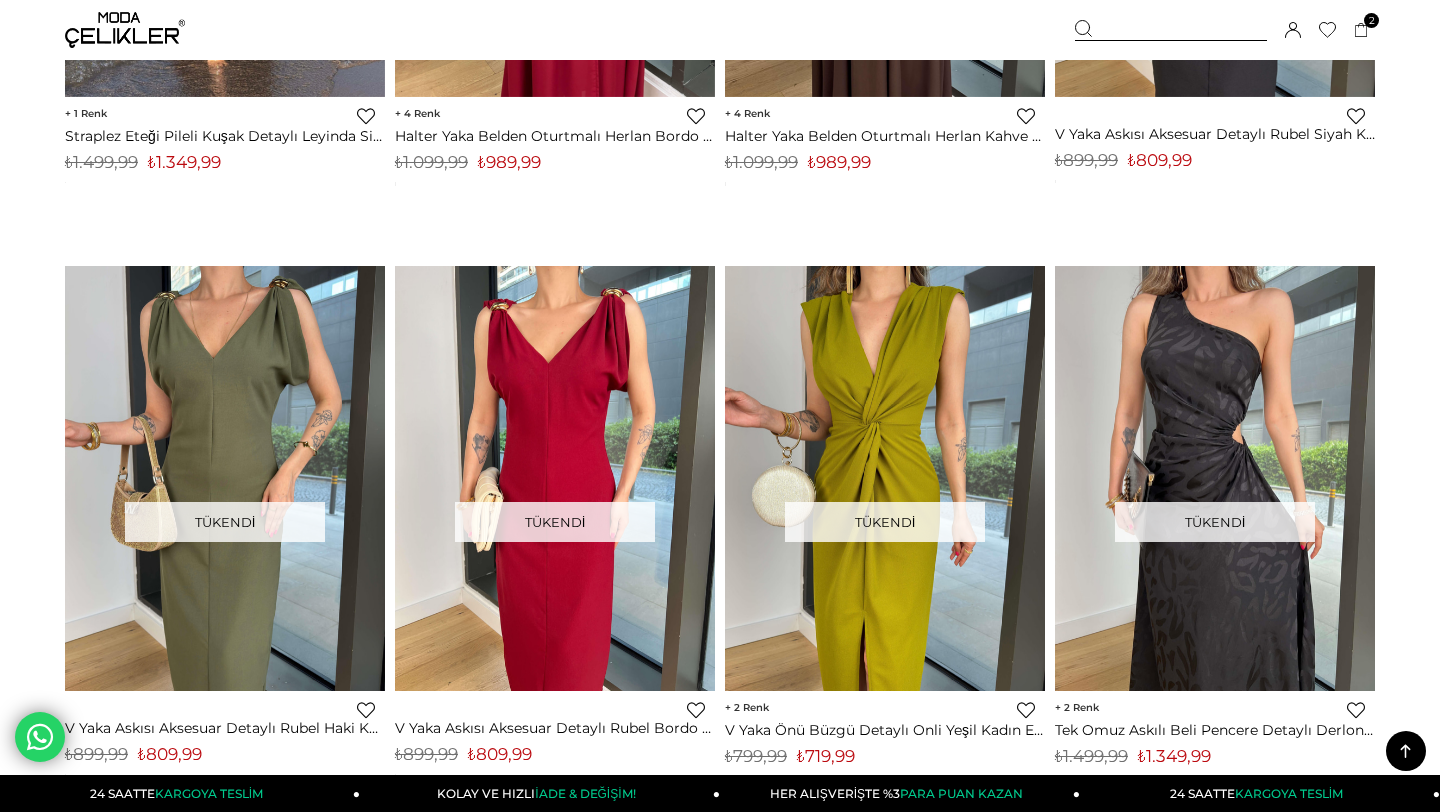 scroll, scrollTop: 5026, scrollLeft: 0, axis: vertical 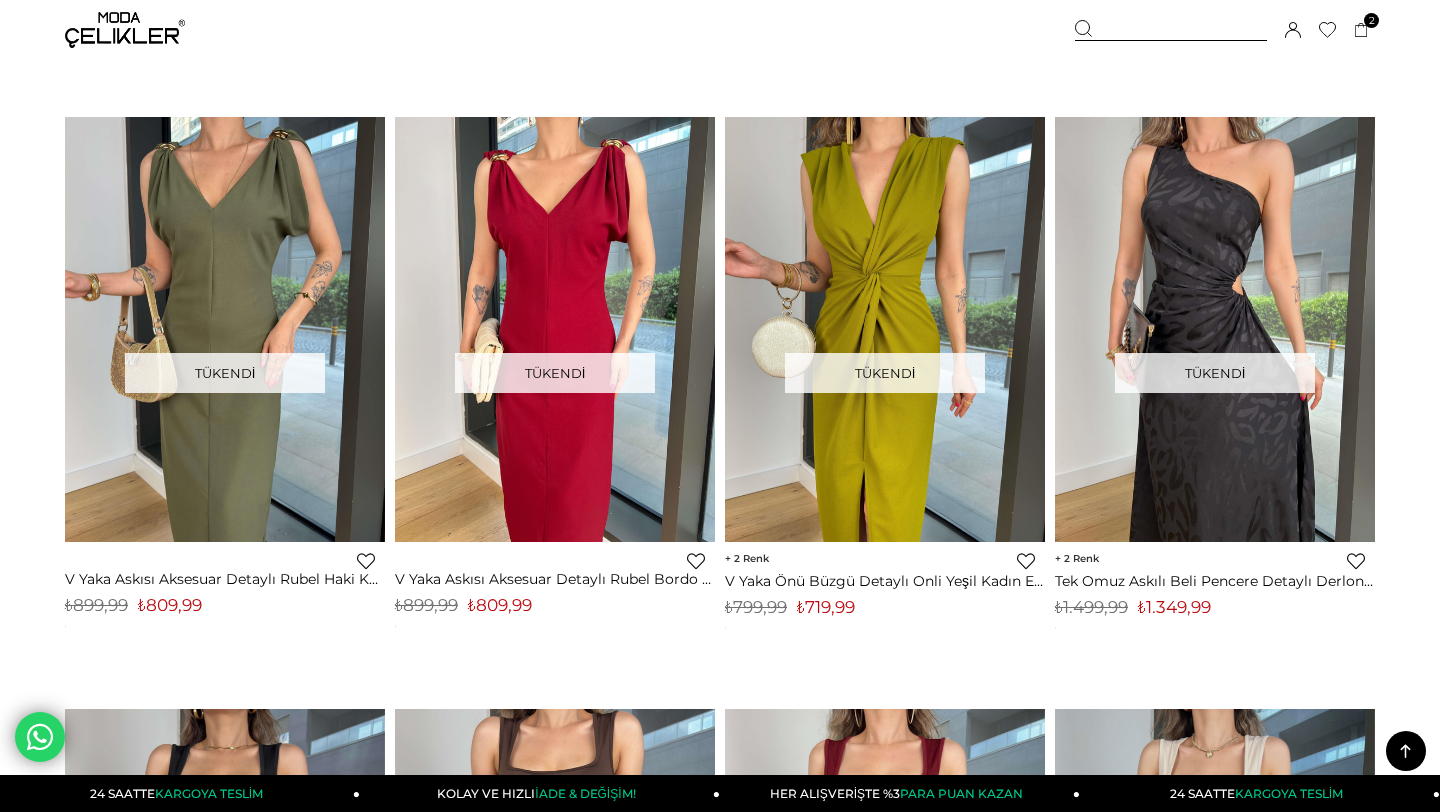 click at bounding box center (125, 30) 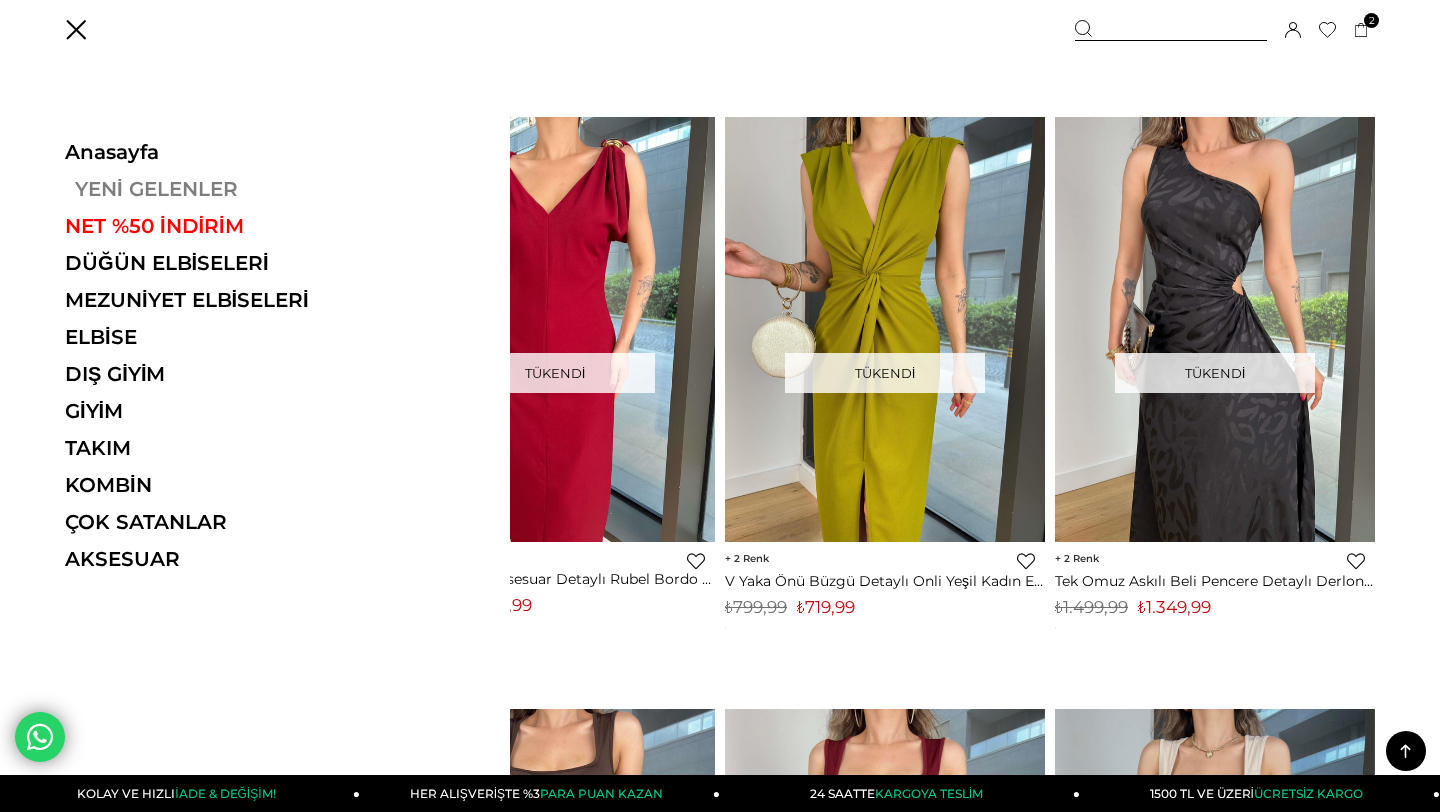 click on "YENİ GELENLER" at bounding box center (202, 189) 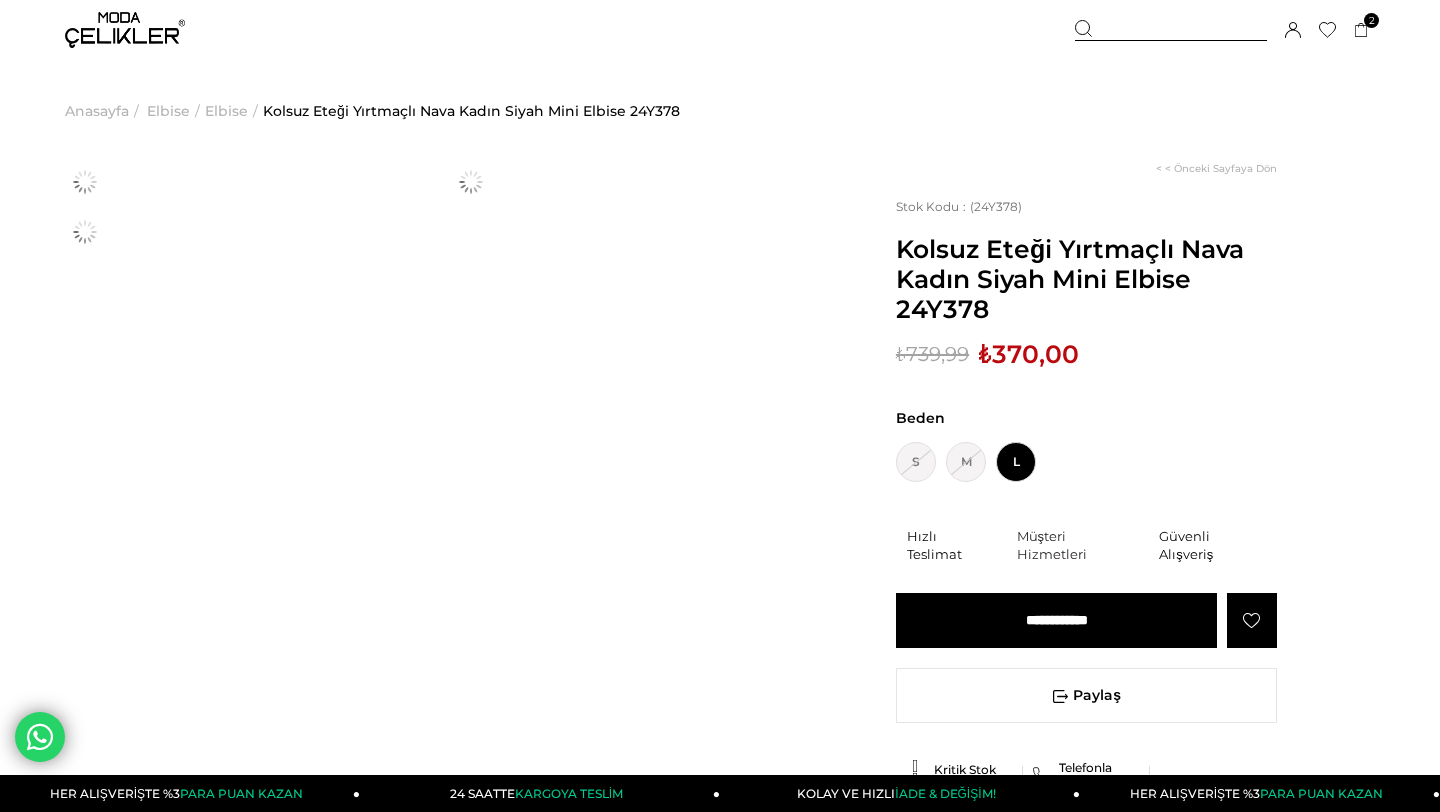 scroll, scrollTop: 0, scrollLeft: 0, axis: both 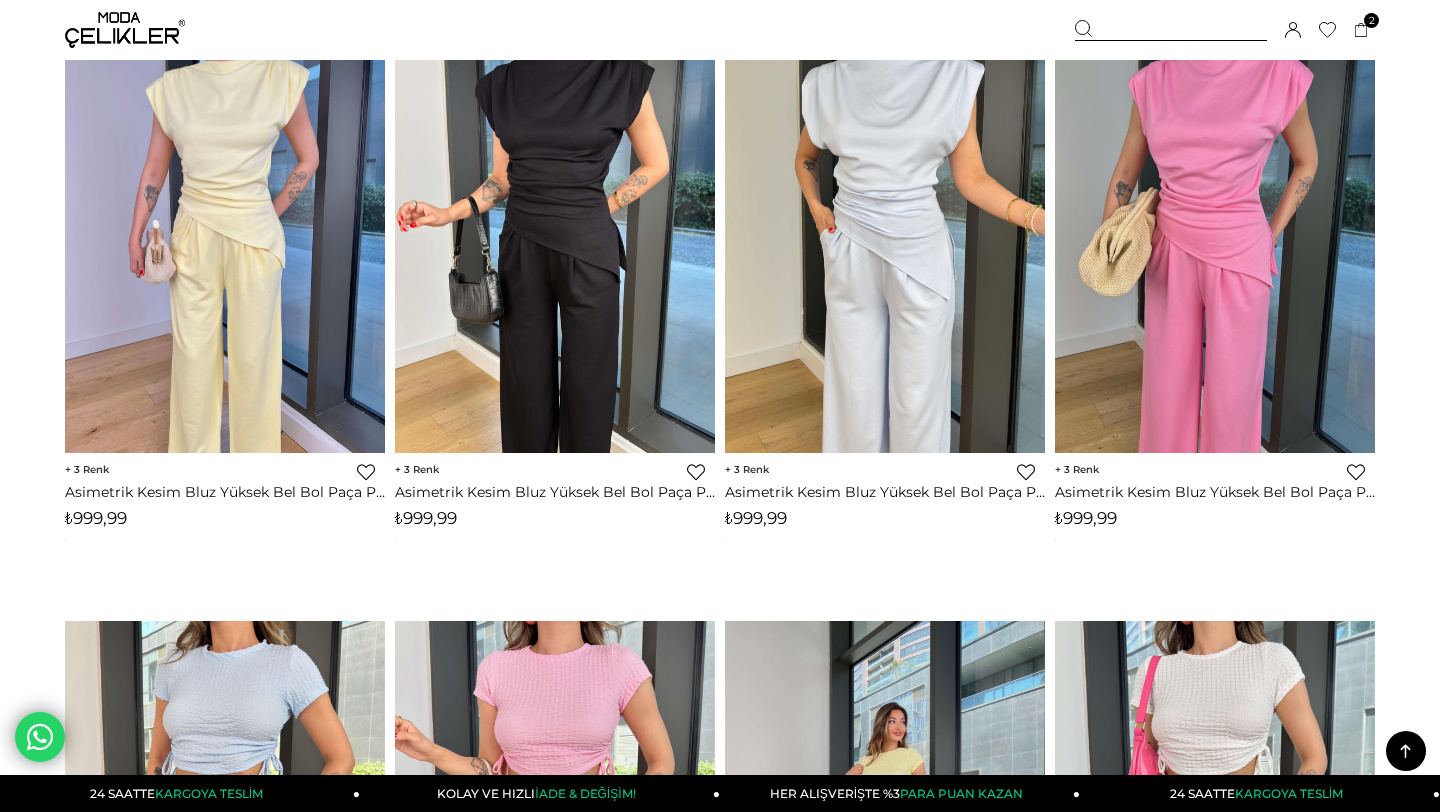 click at bounding box center [125, 30] 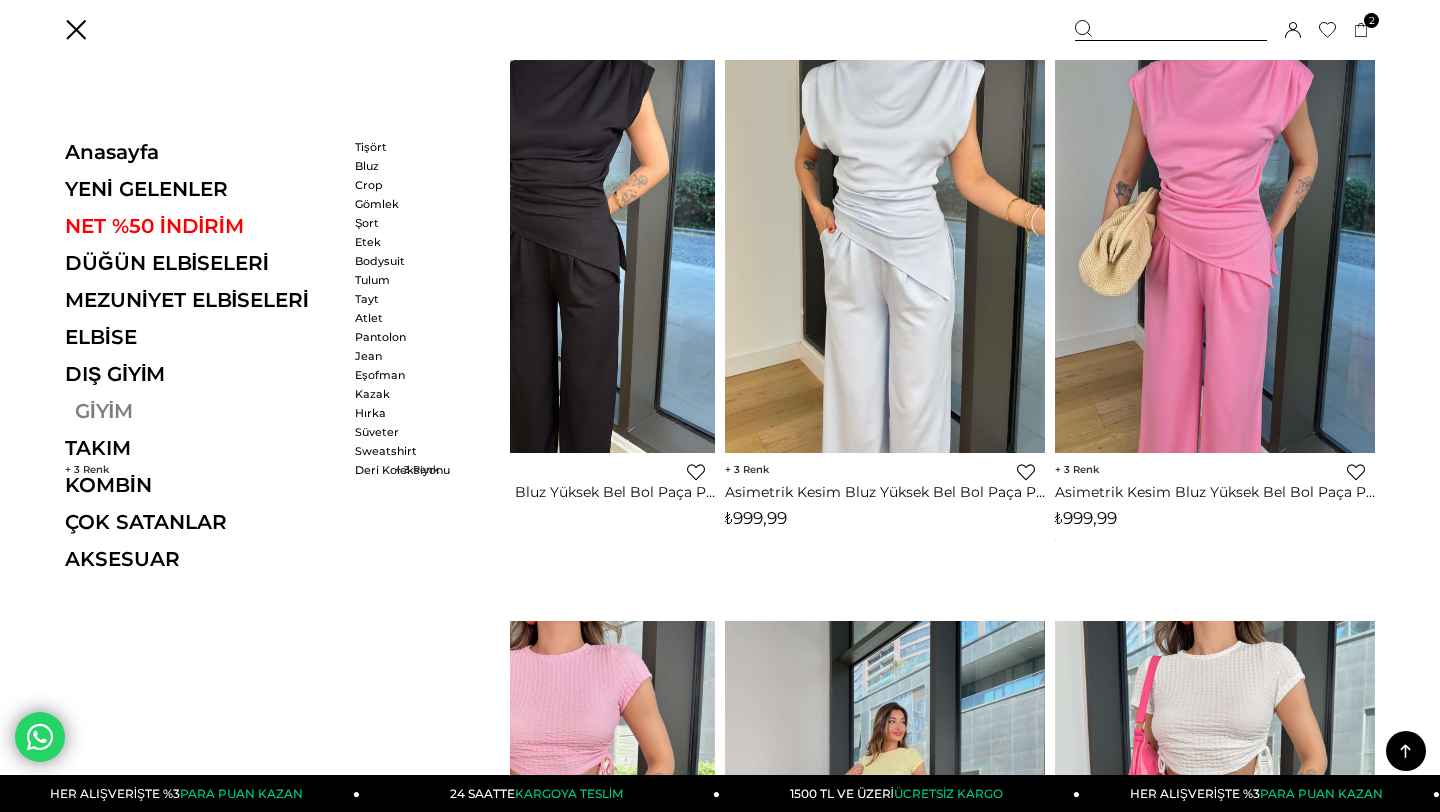click on "GİYİM" at bounding box center (202, 411) 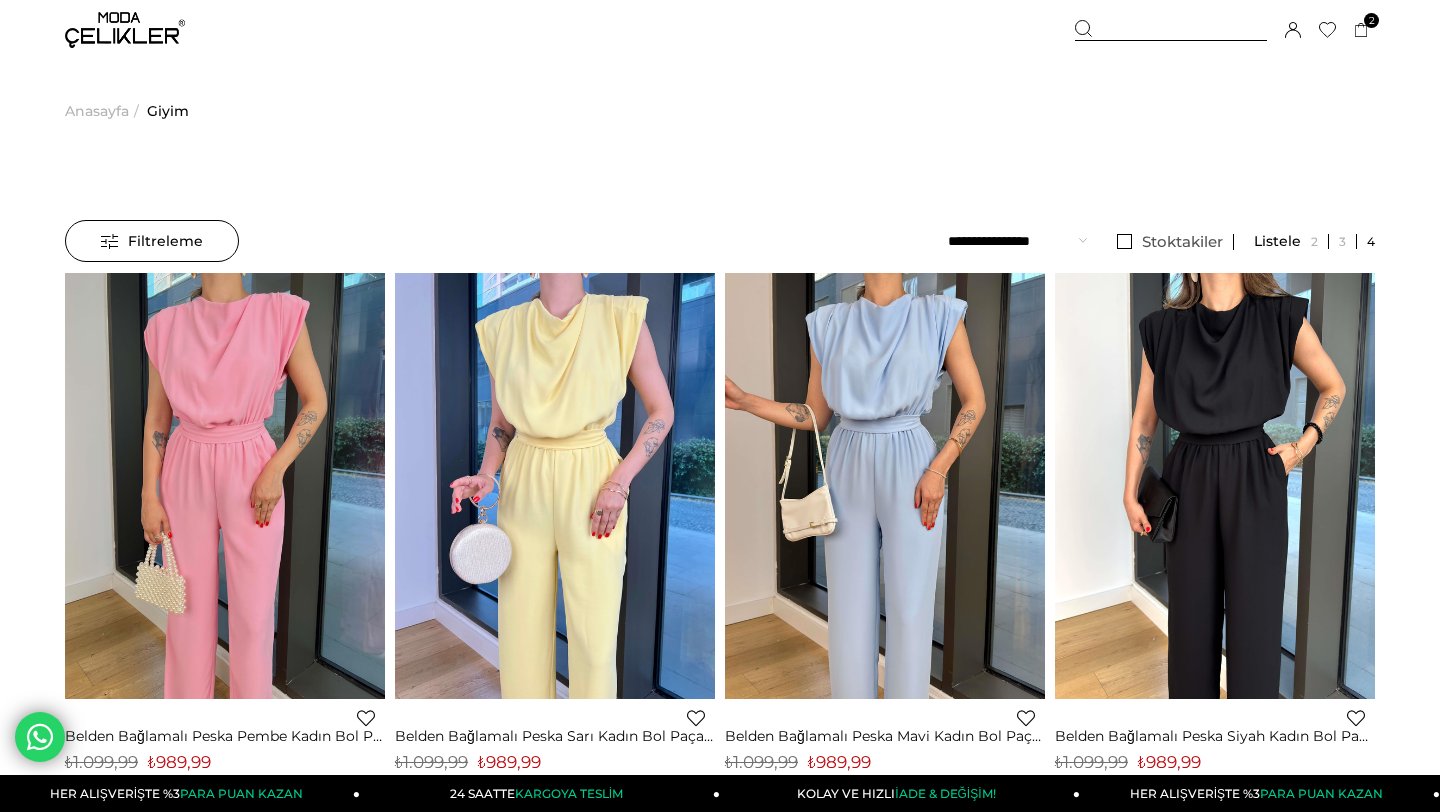 scroll, scrollTop: 0, scrollLeft: 0, axis: both 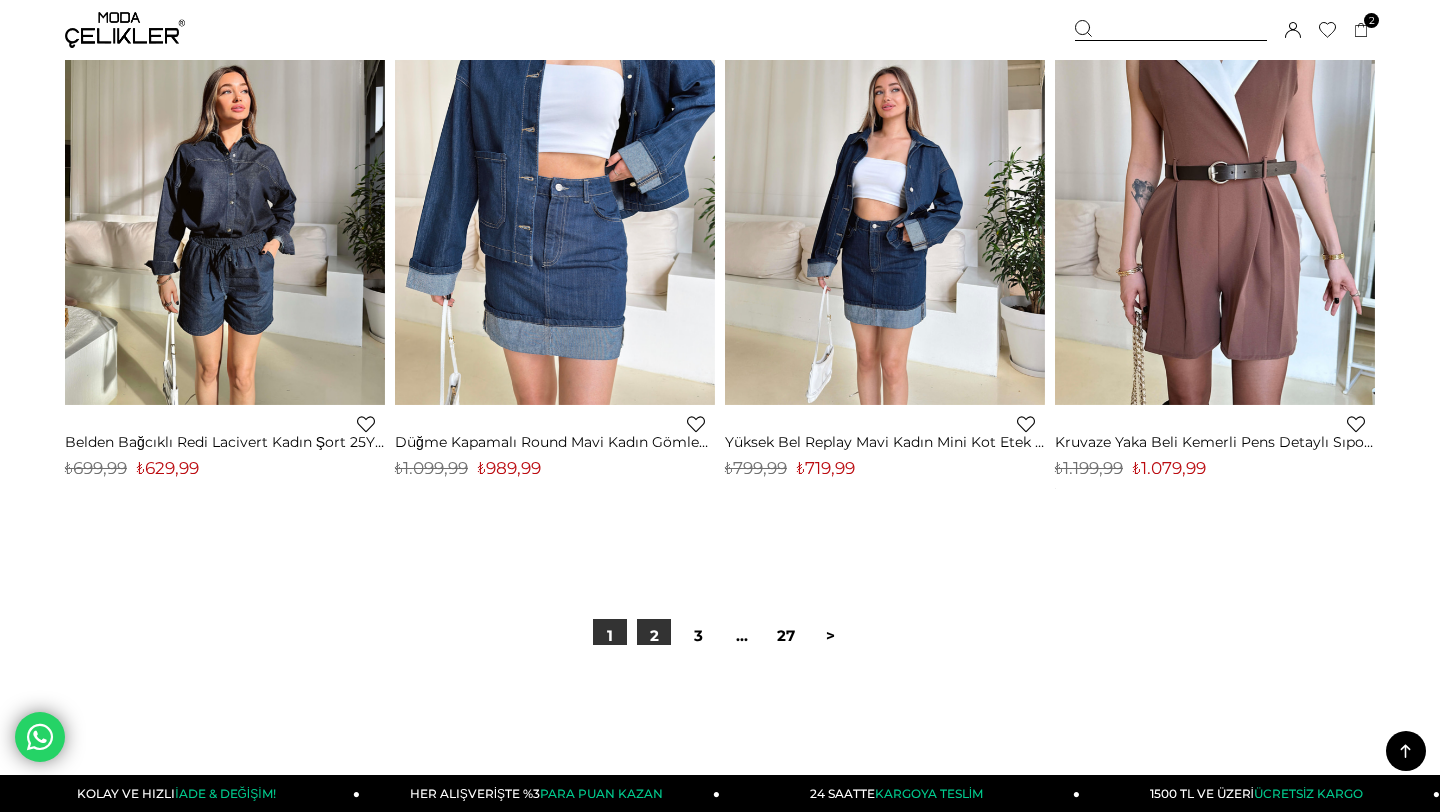 click on "2" at bounding box center (654, 636) 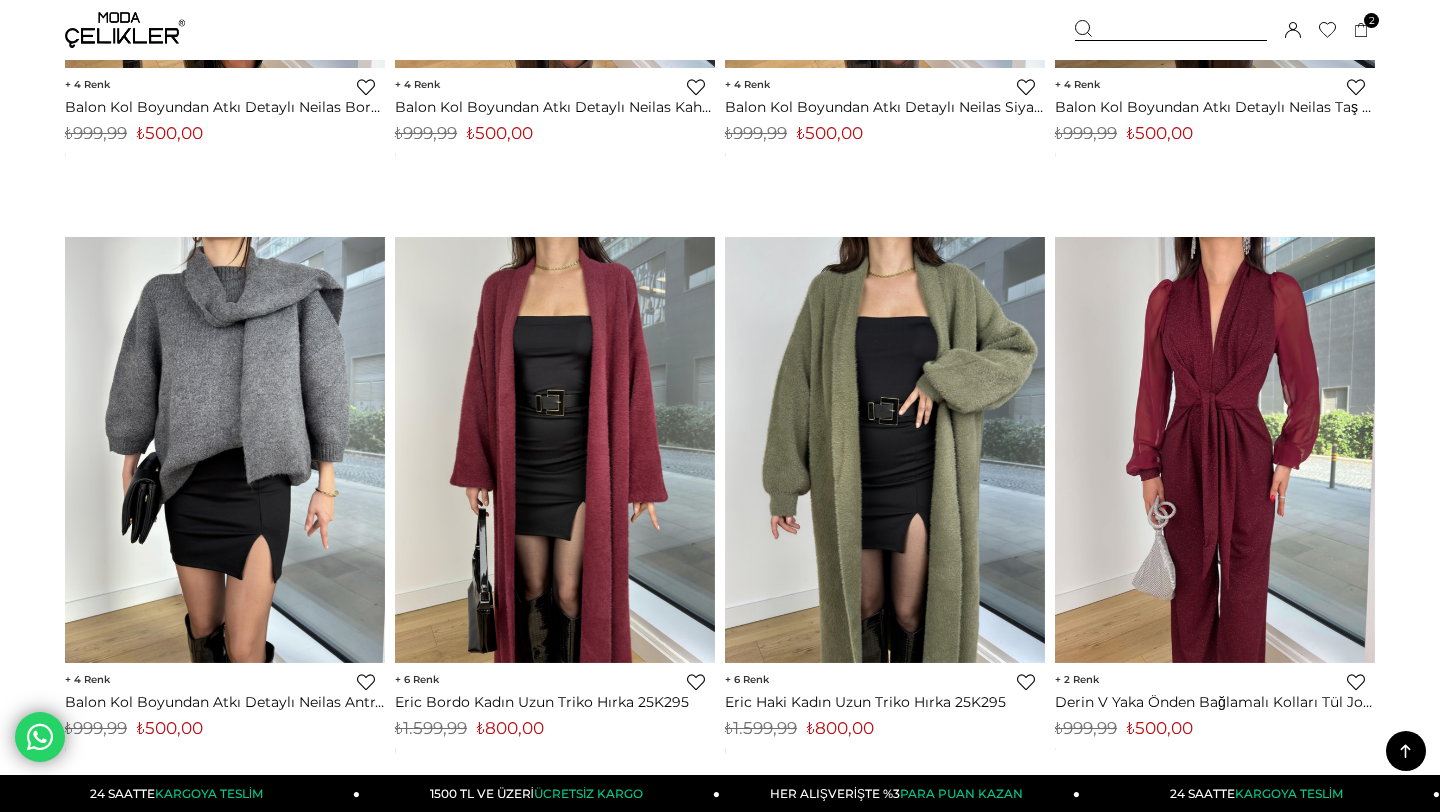 scroll, scrollTop: 4194, scrollLeft: 0, axis: vertical 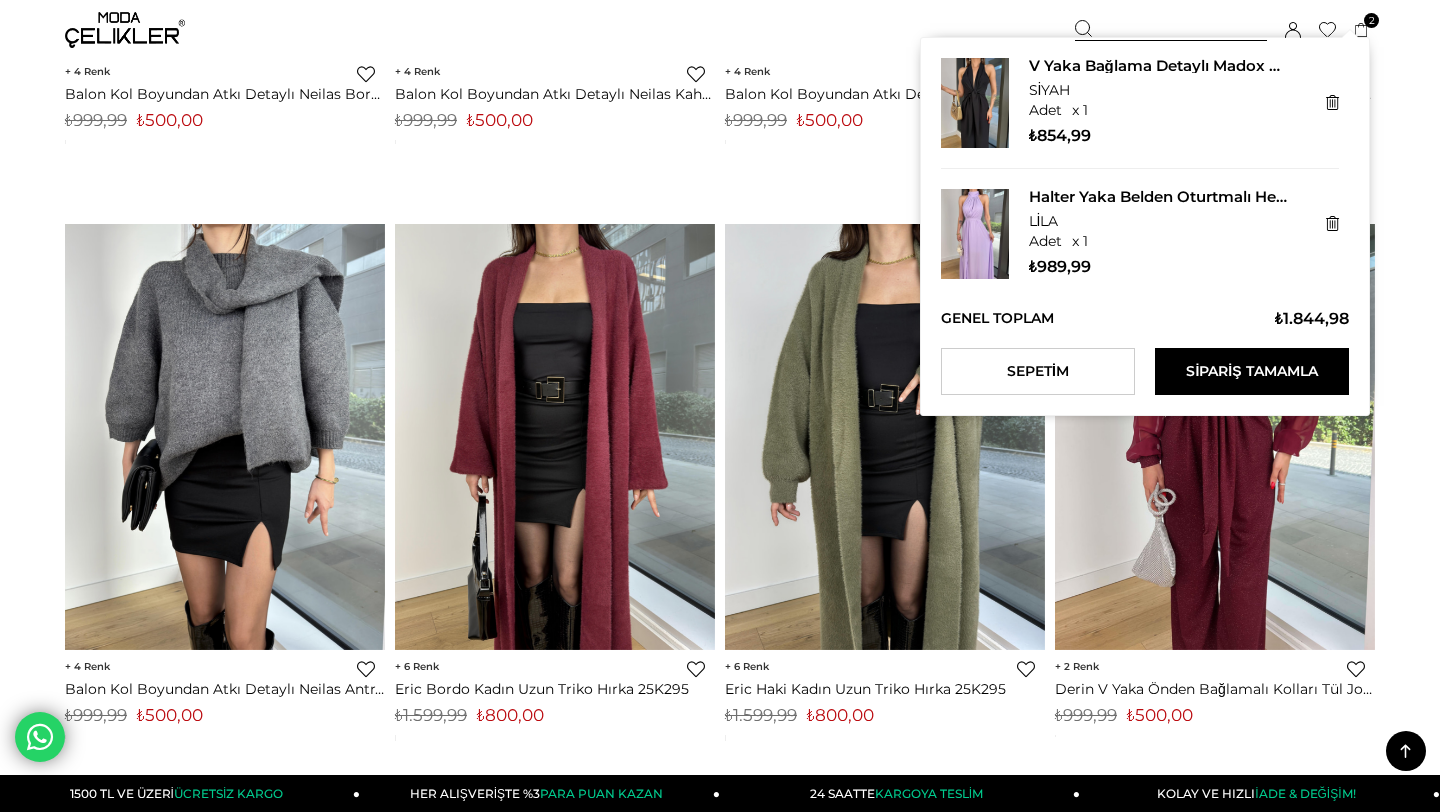 click 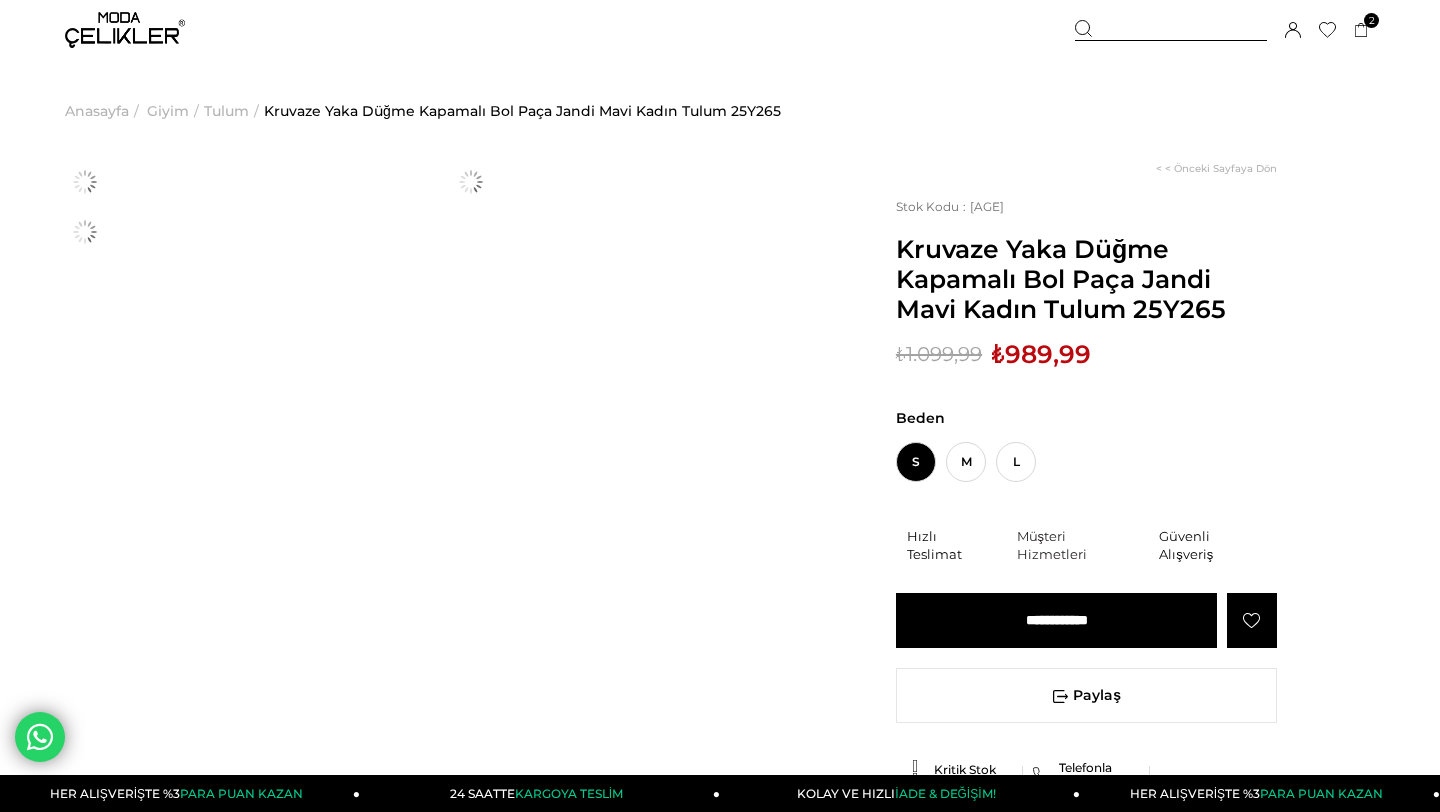 scroll, scrollTop: 0, scrollLeft: 0, axis: both 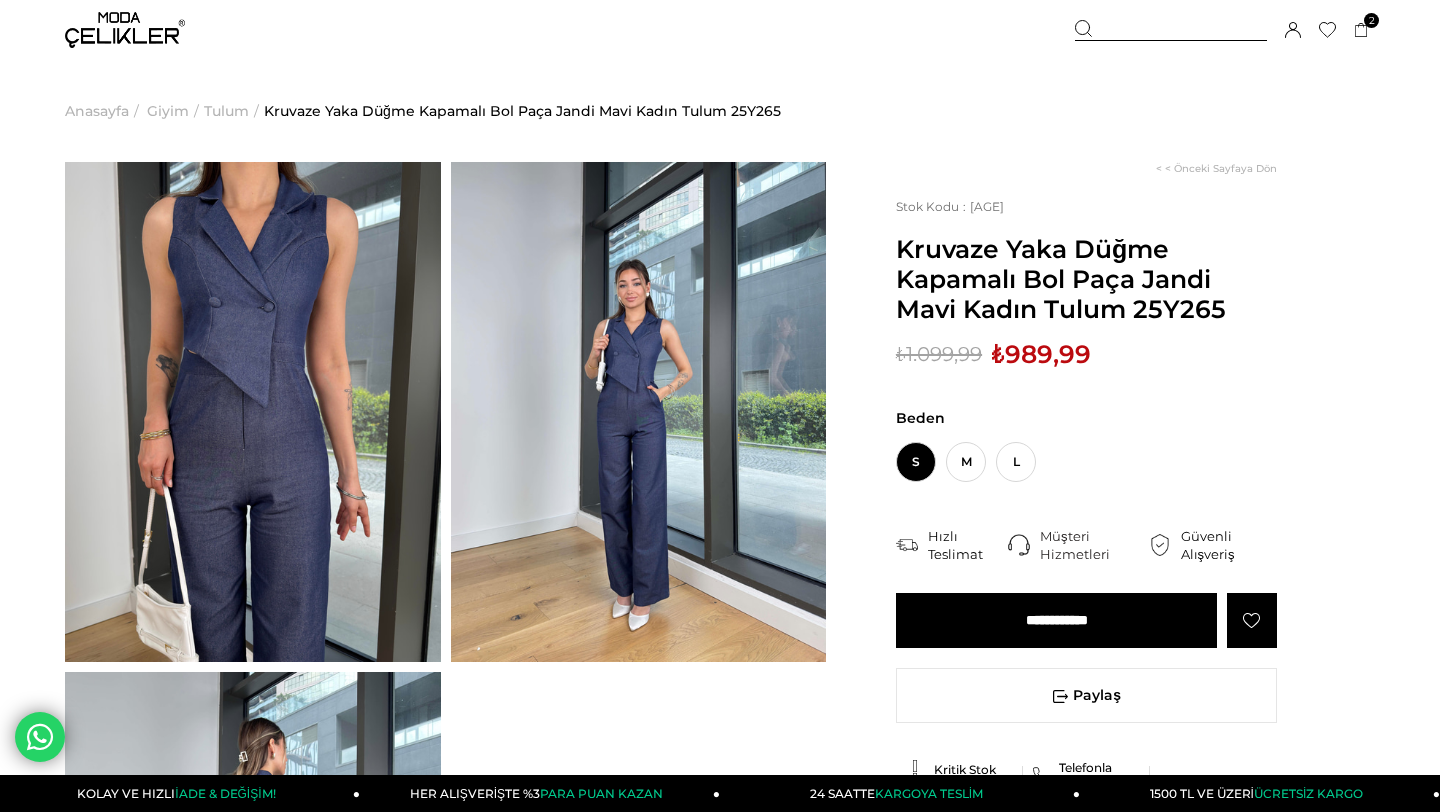 click at bounding box center (125, 30) 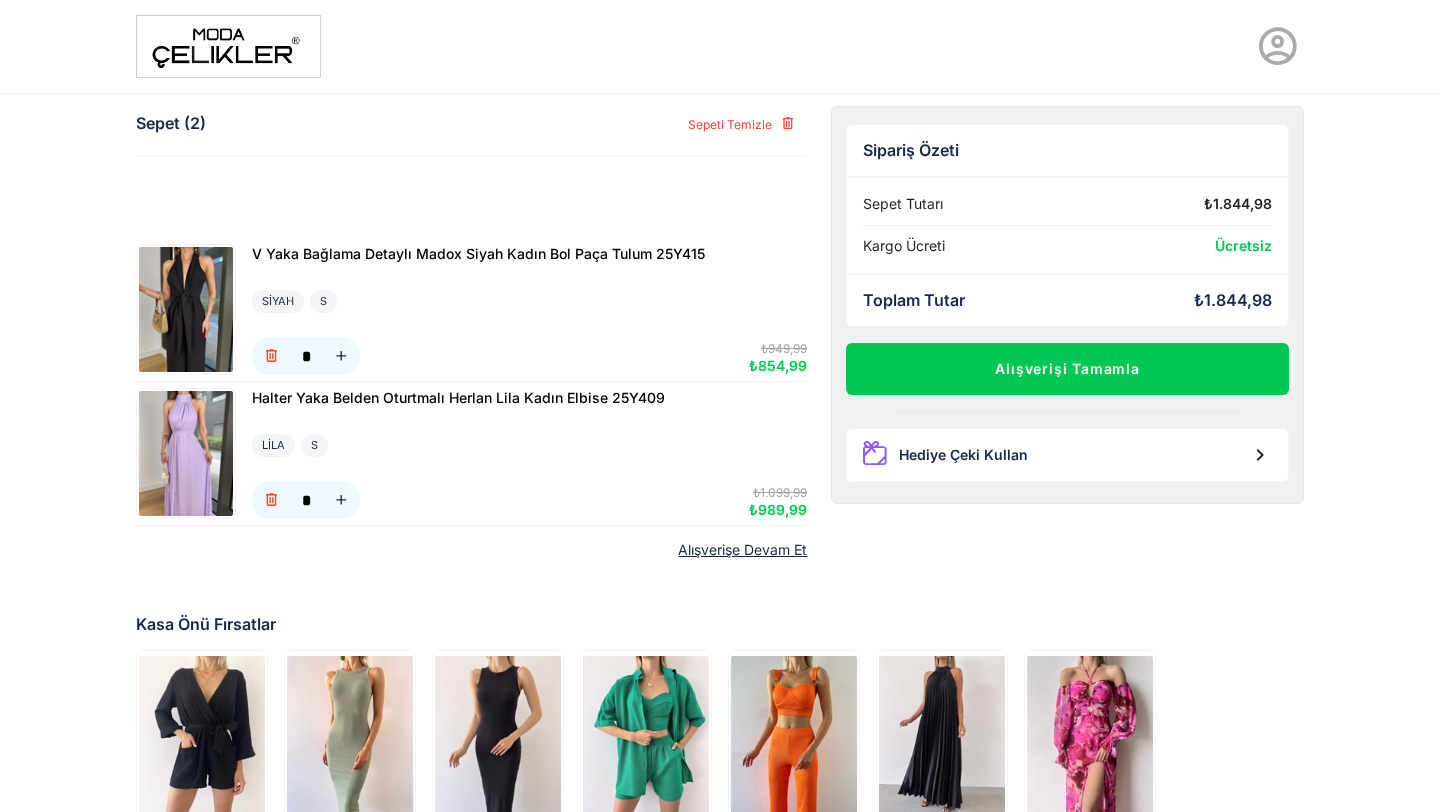 scroll, scrollTop: 0, scrollLeft: 0, axis: both 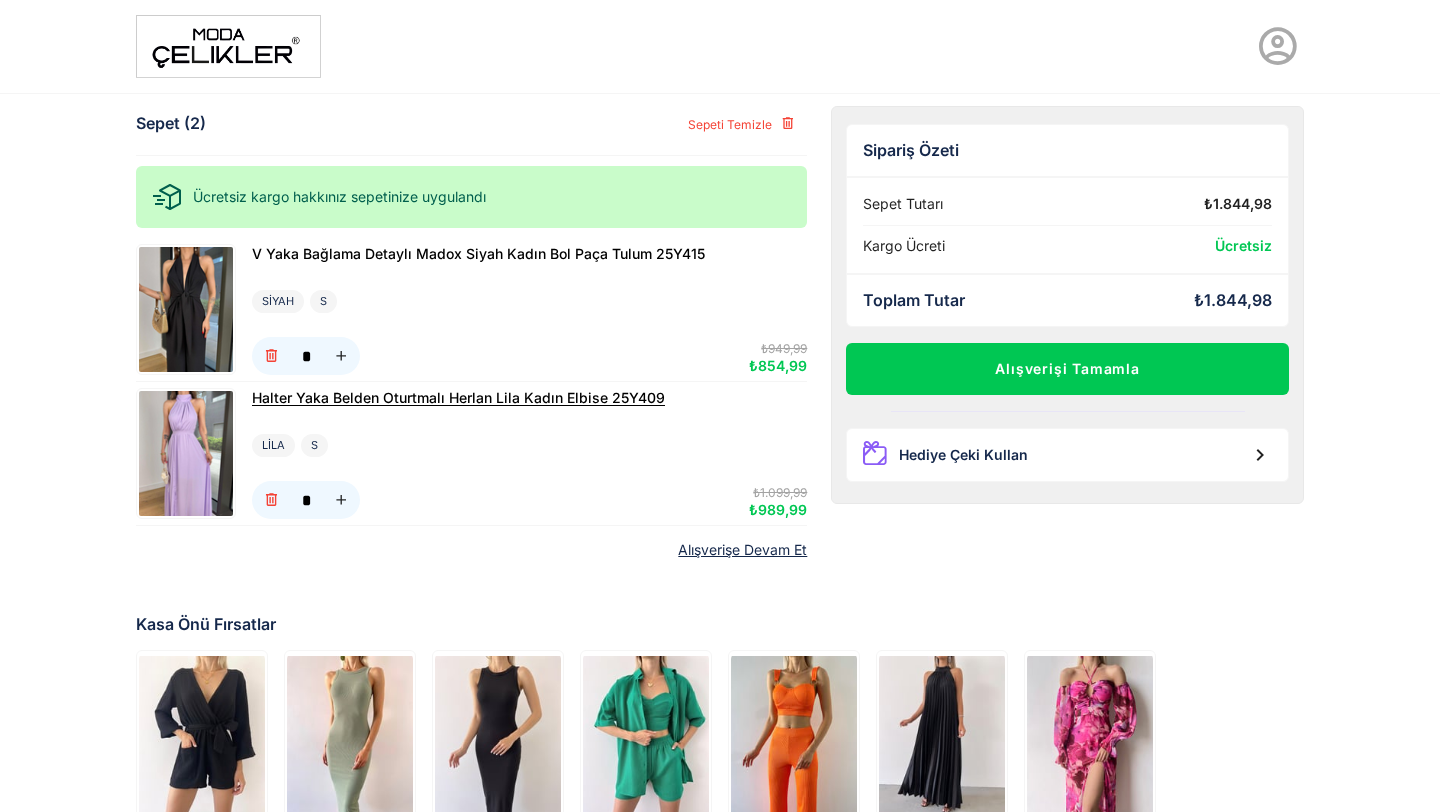 click on "Halter Yaka Belden Oturtmalı Herlan Lila Kadın Elbise 25Y409" at bounding box center (458, 397) 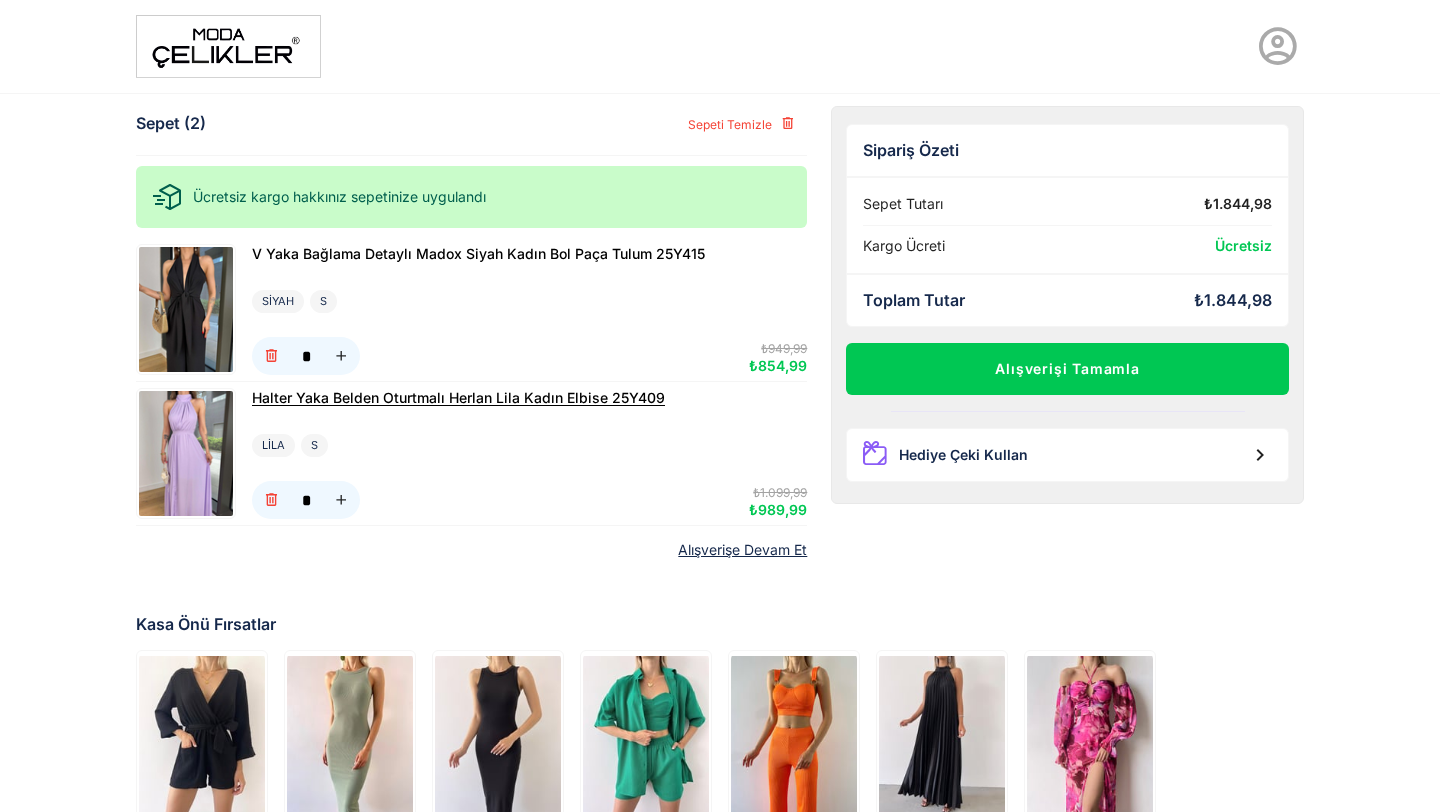 click on "Halter Yaka Belden Oturtmalı Herlan Lila Kadın Elbise 25Y409" at bounding box center (458, 397) 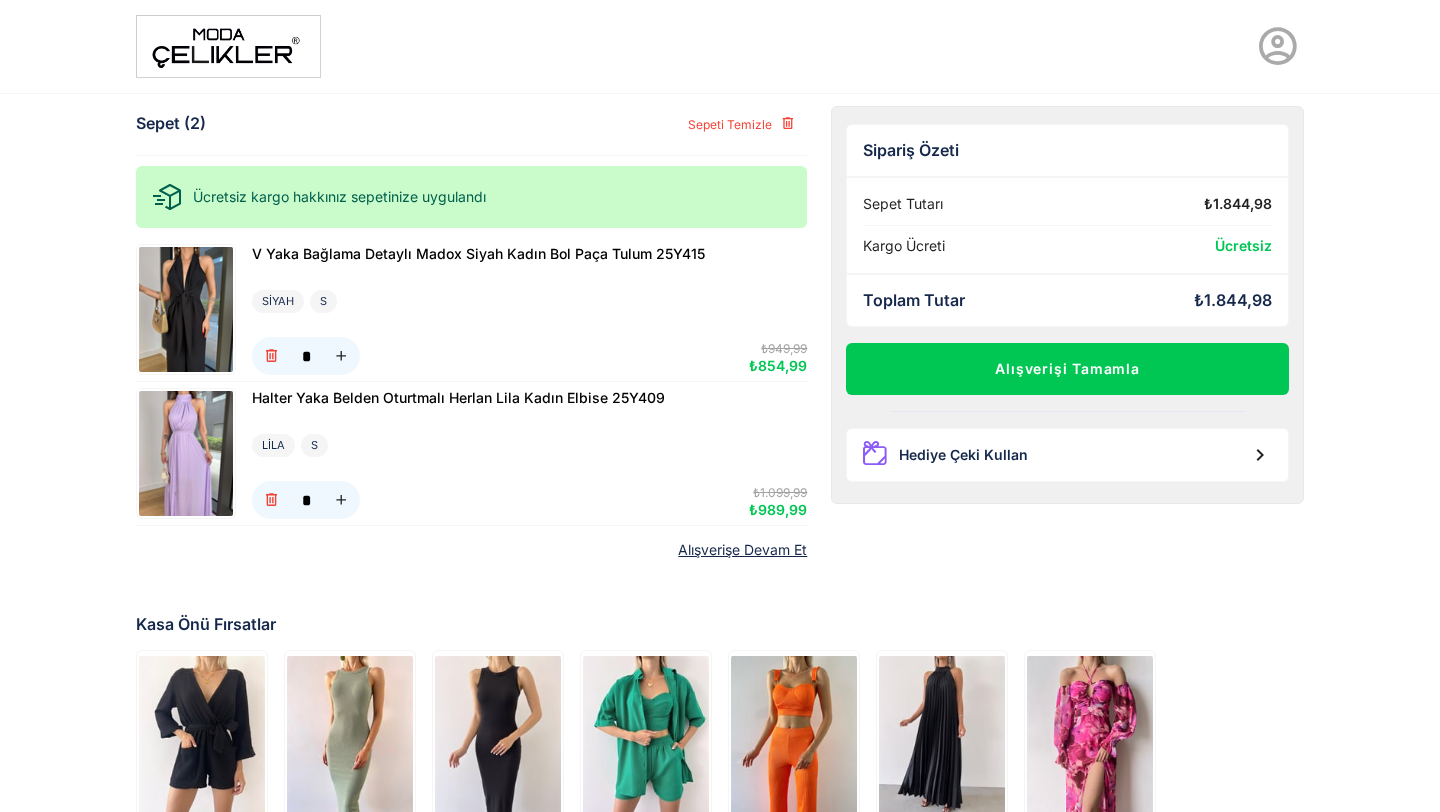 click at bounding box center (186, 453) 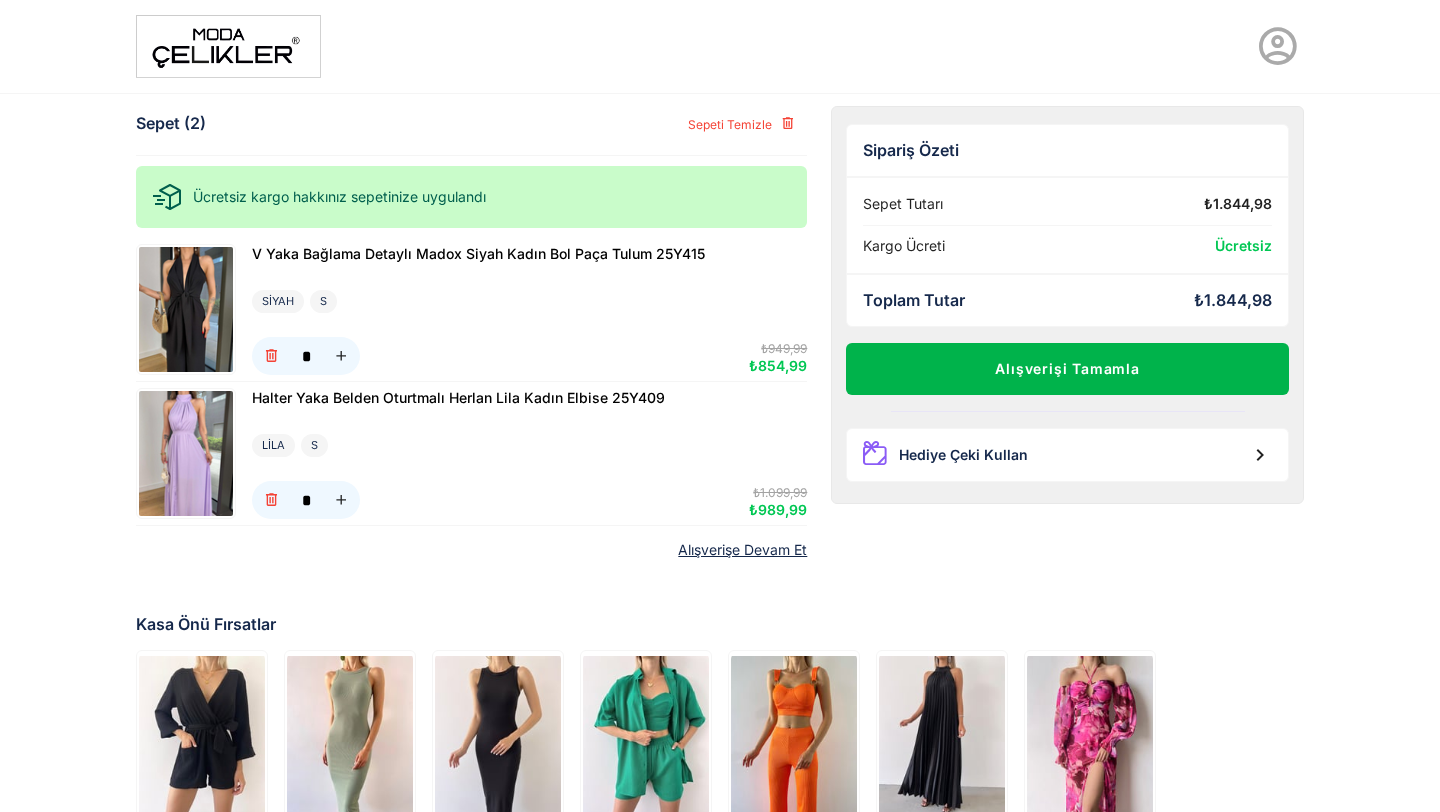 click on "Alışverişi Tamamla" at bounding box center (1067, 369) 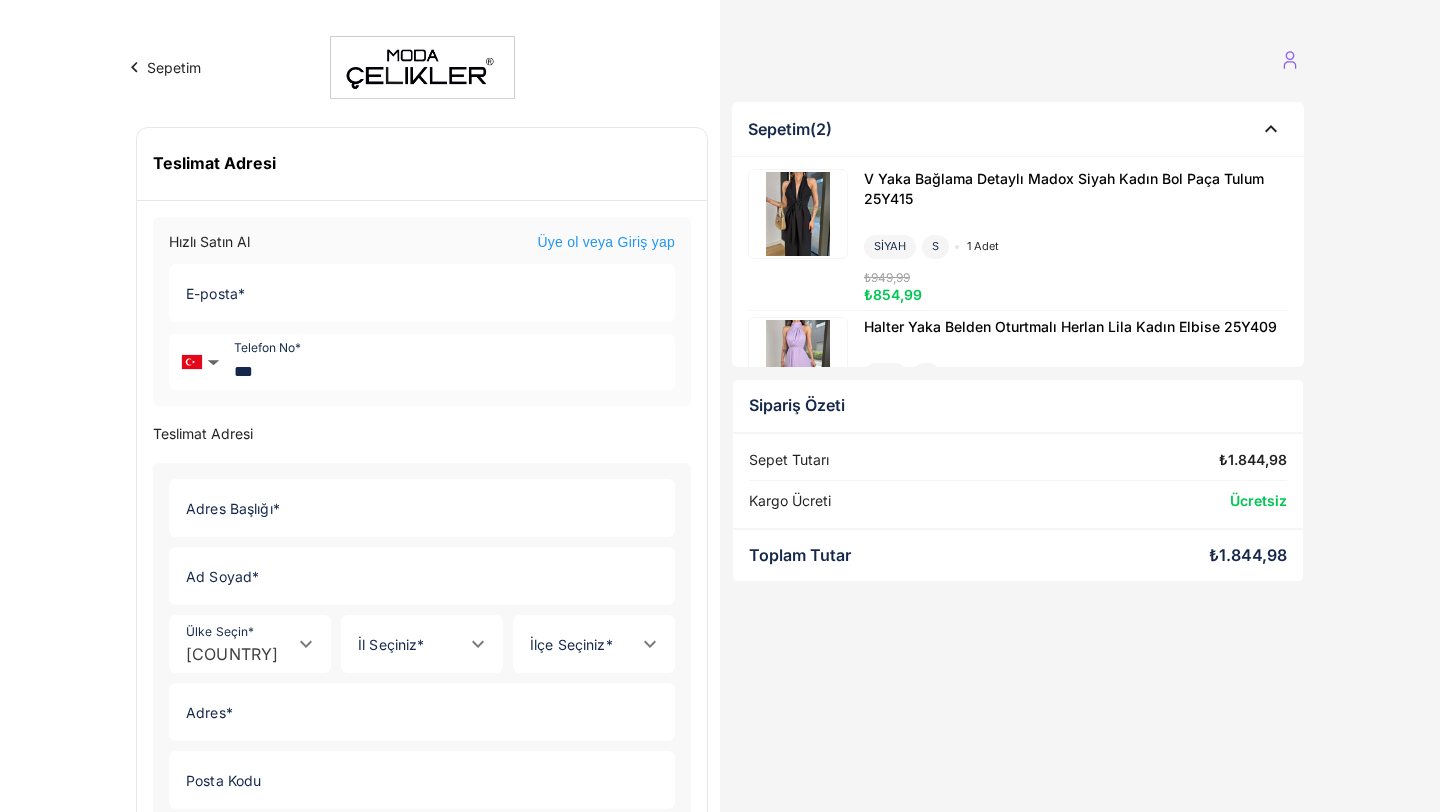 click on "E-posta *" 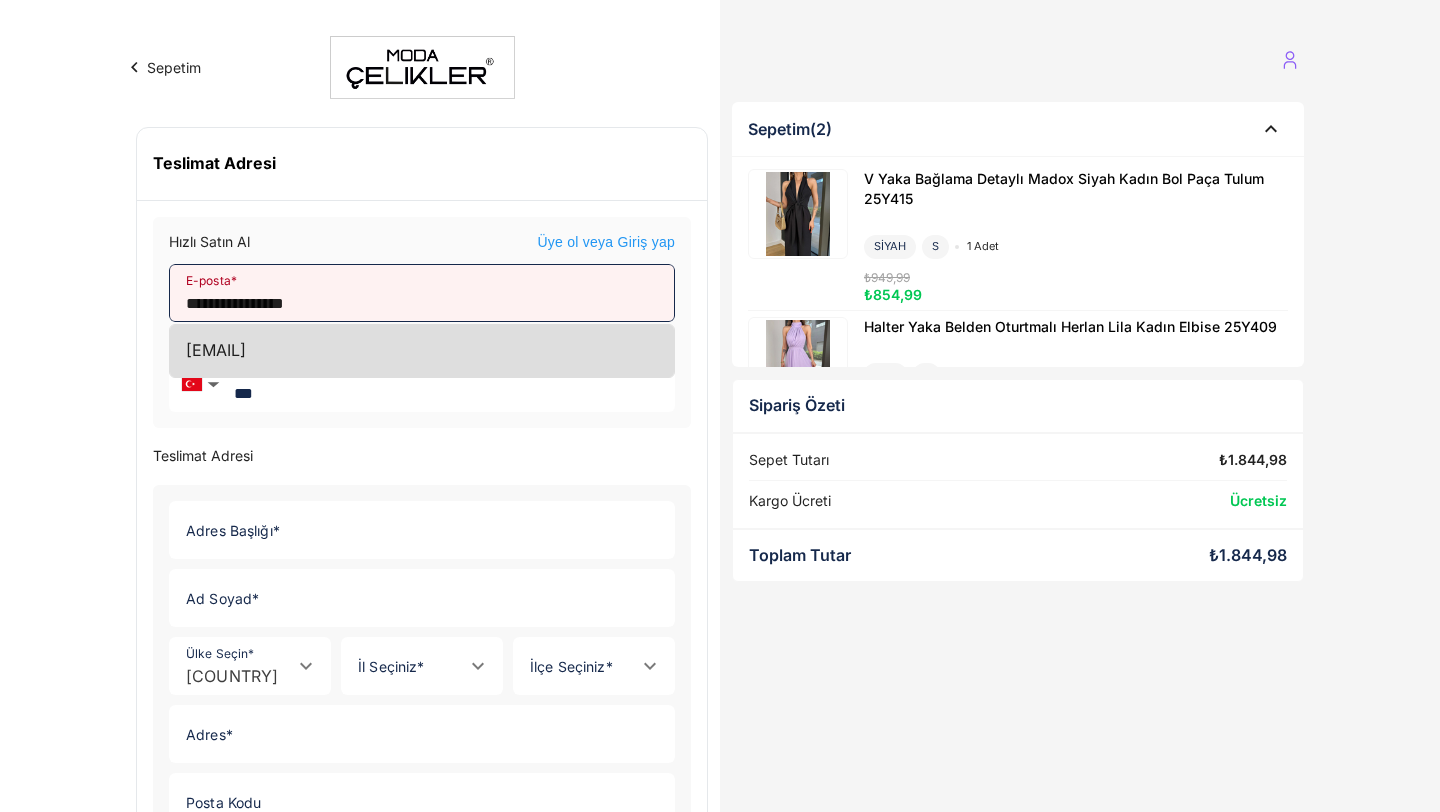 click on "betul_kalben@hotmail.com" 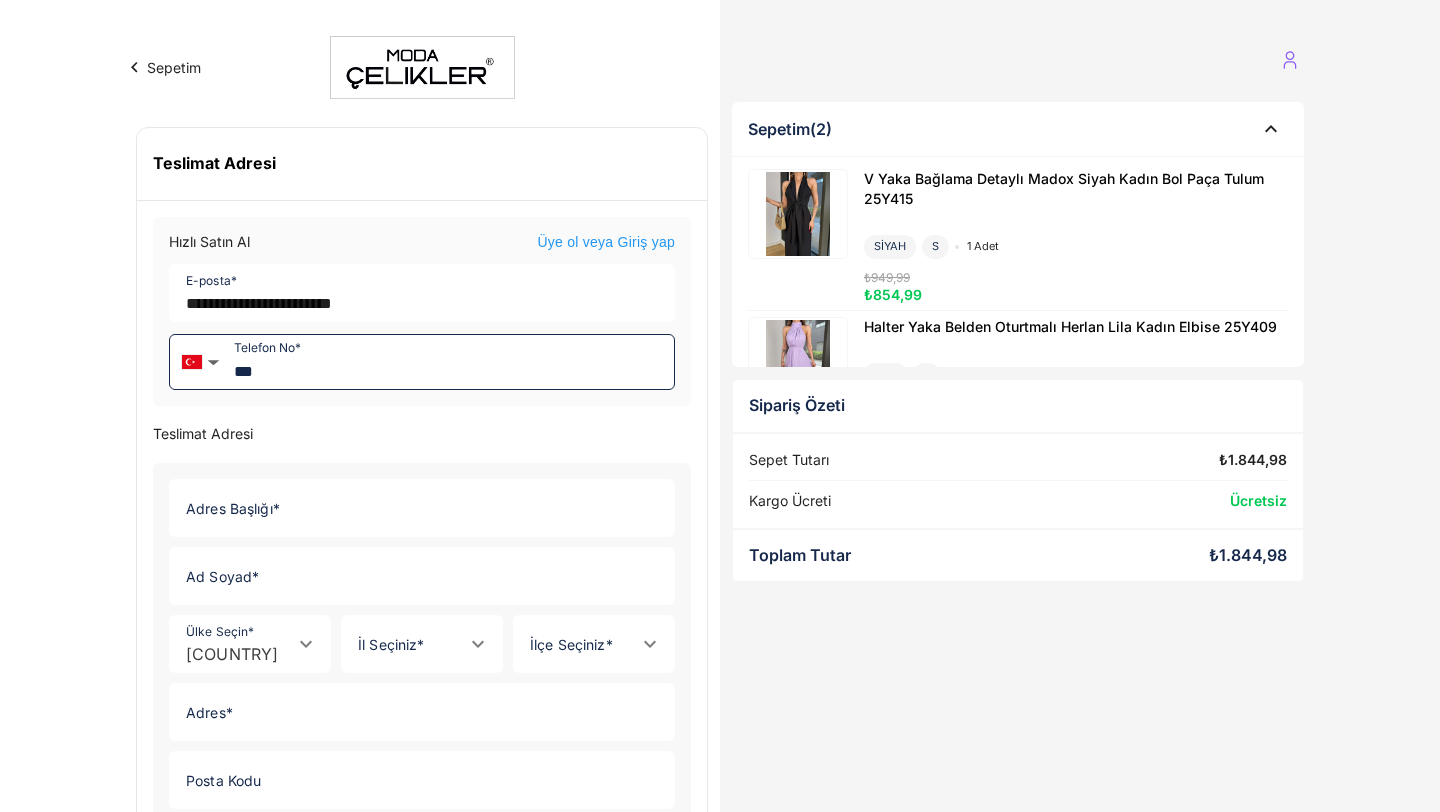 click on "***" at bounding box center (450, 362) 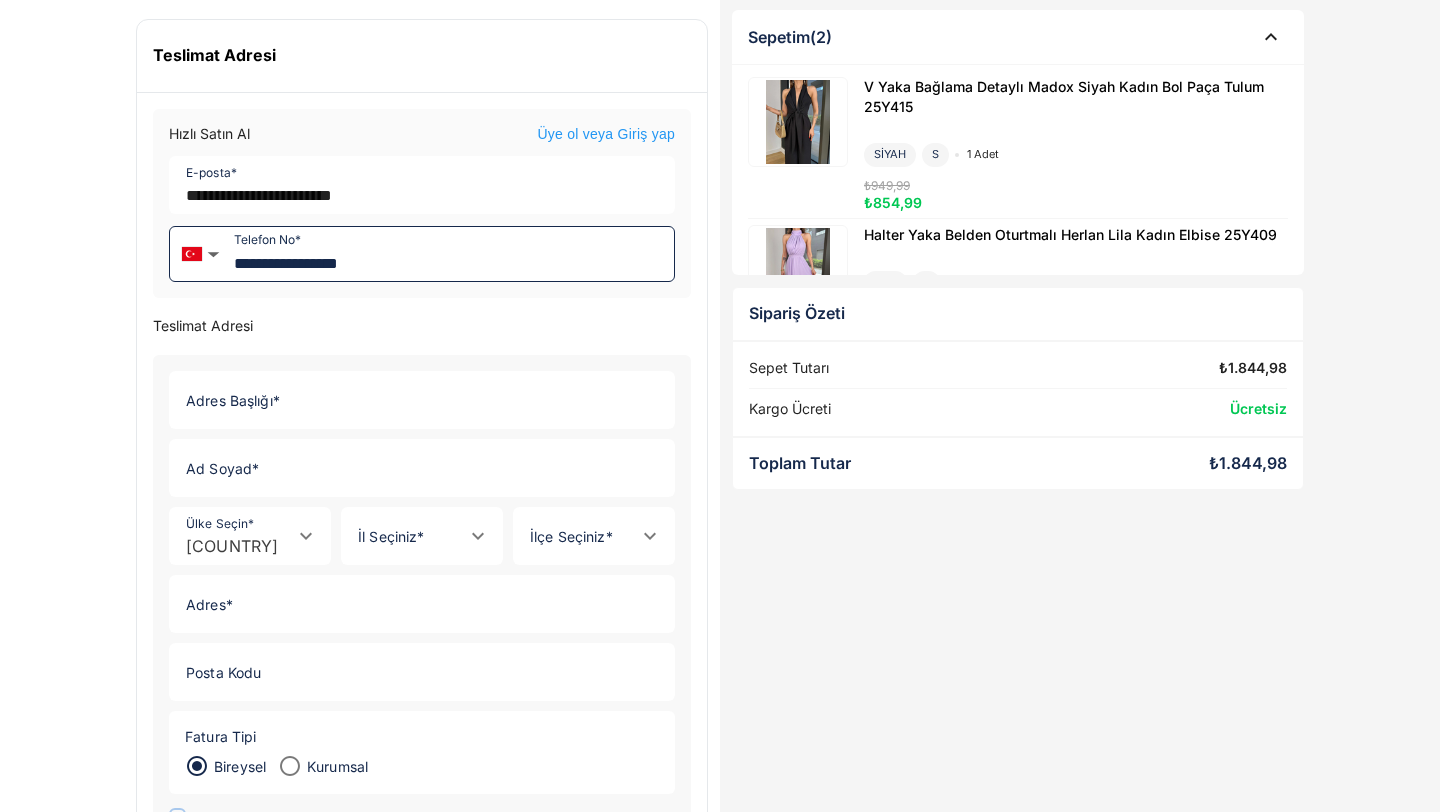 scroll, scrollTop: 152, scrollLeft: 0, axis: vertical 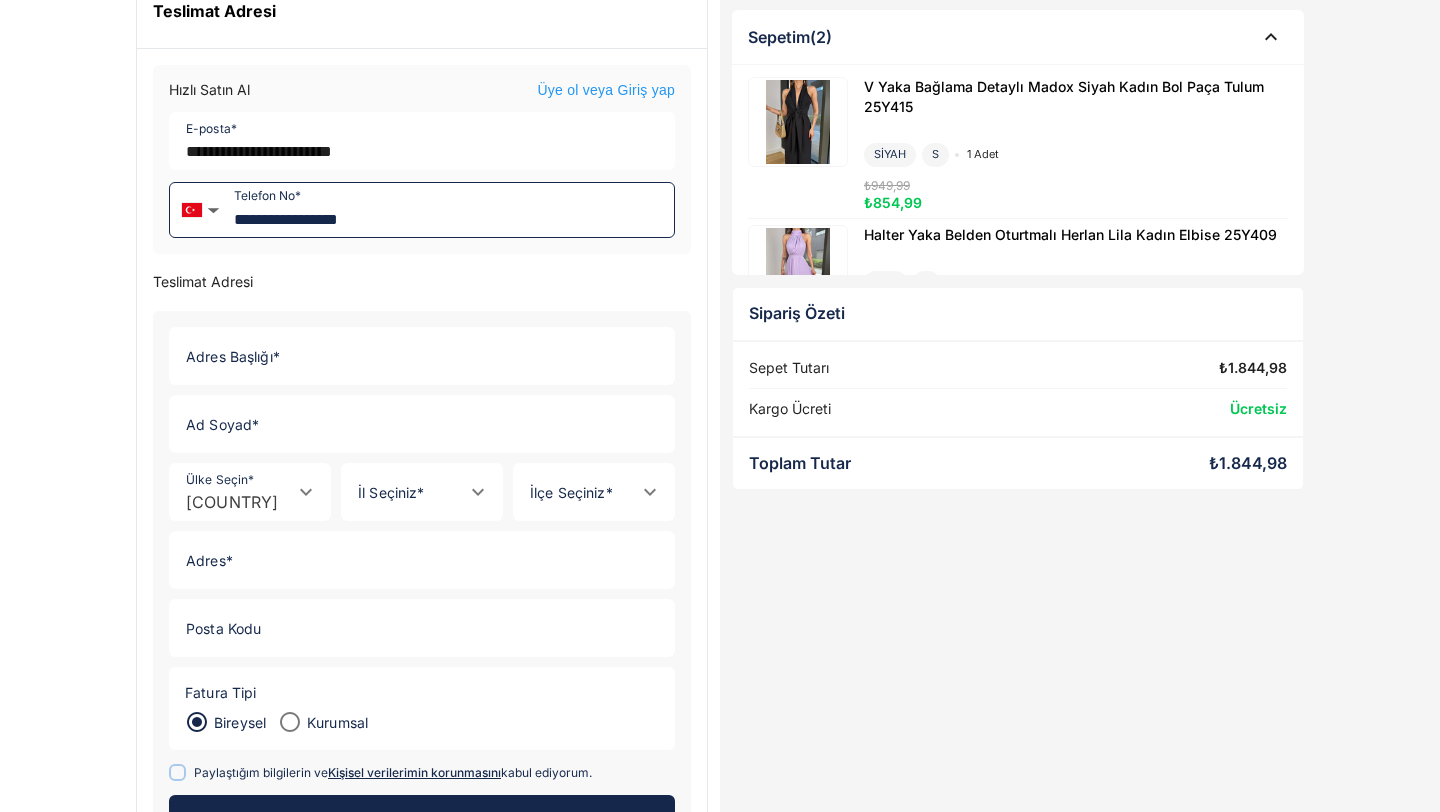 type on "**********" 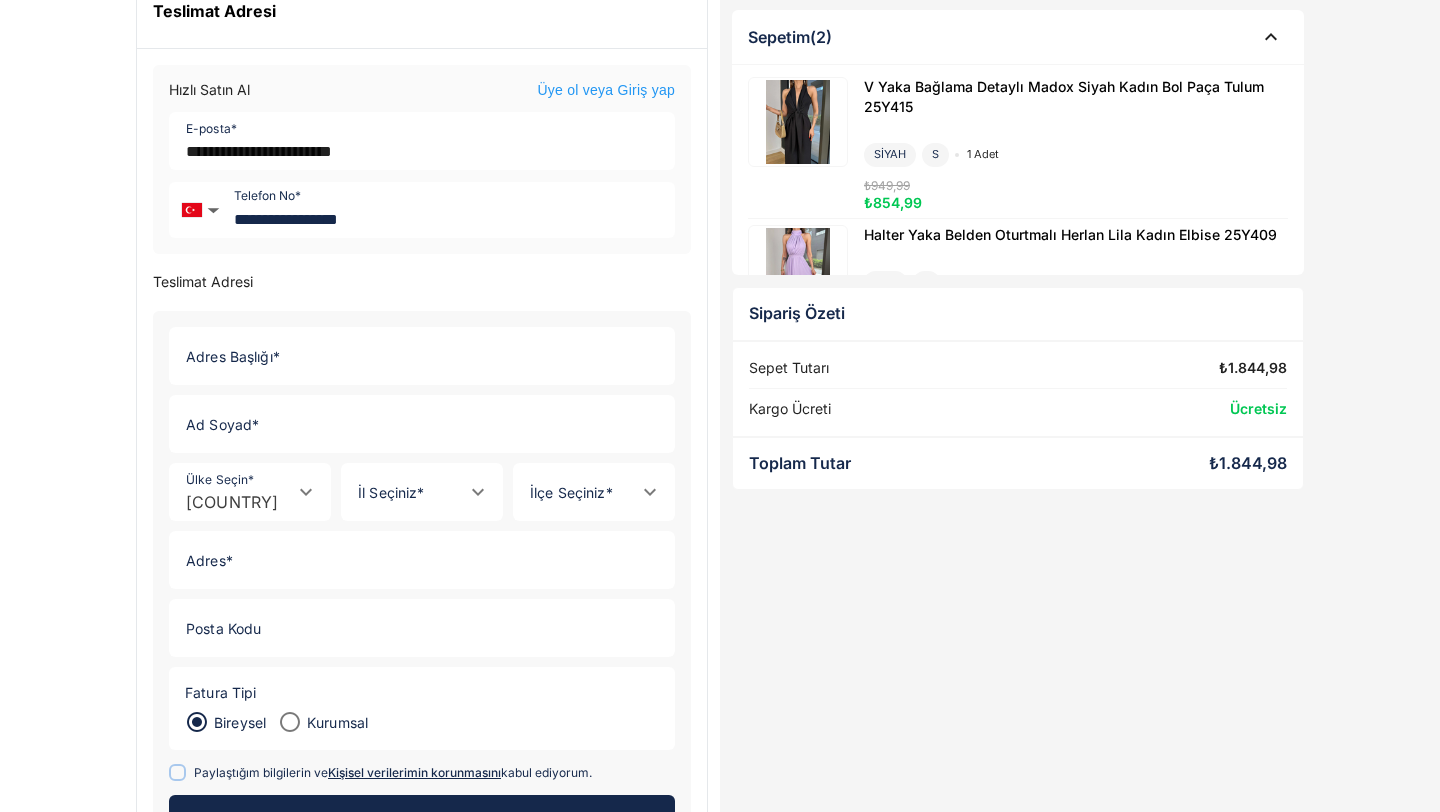 click on "Adres Başlığı *" 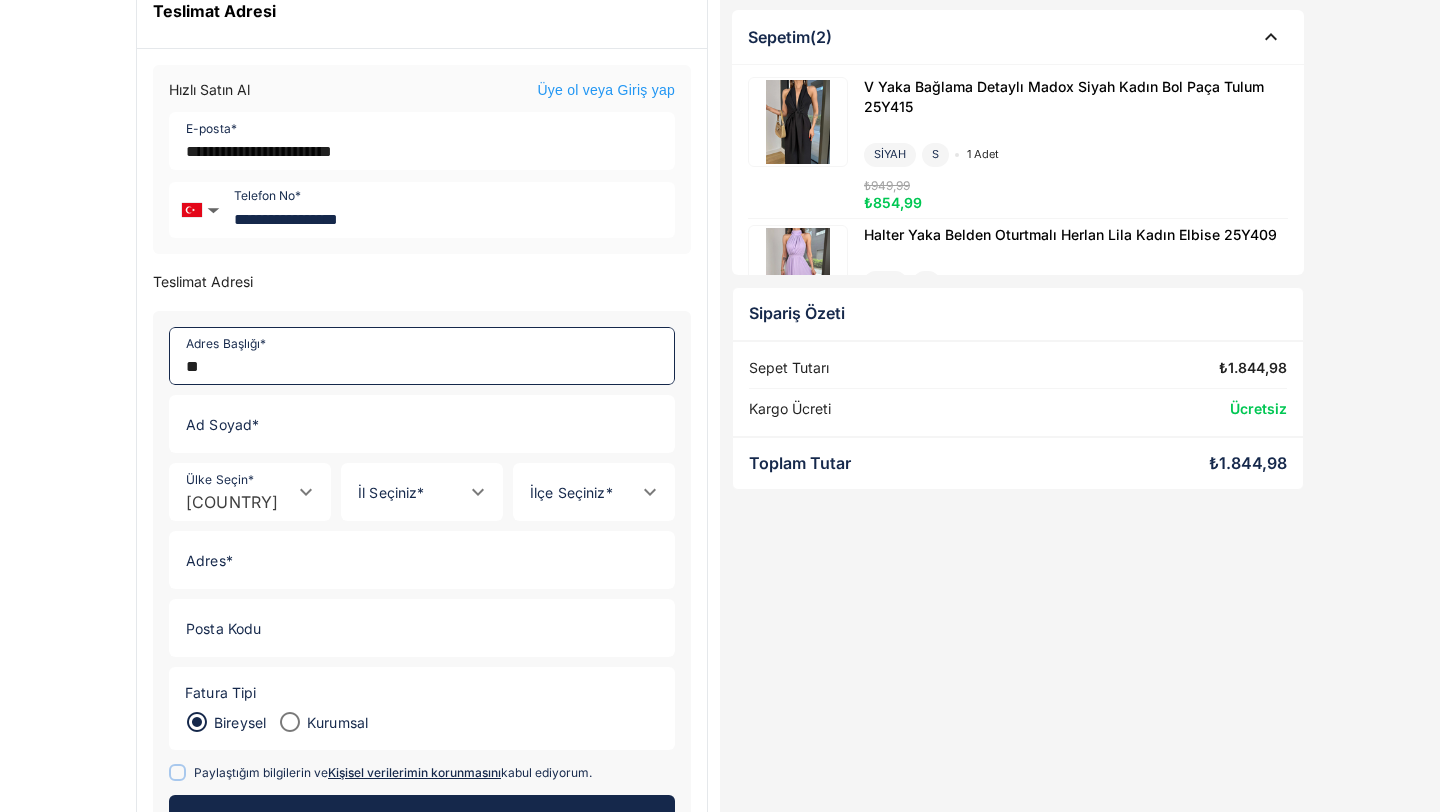 type on "**" 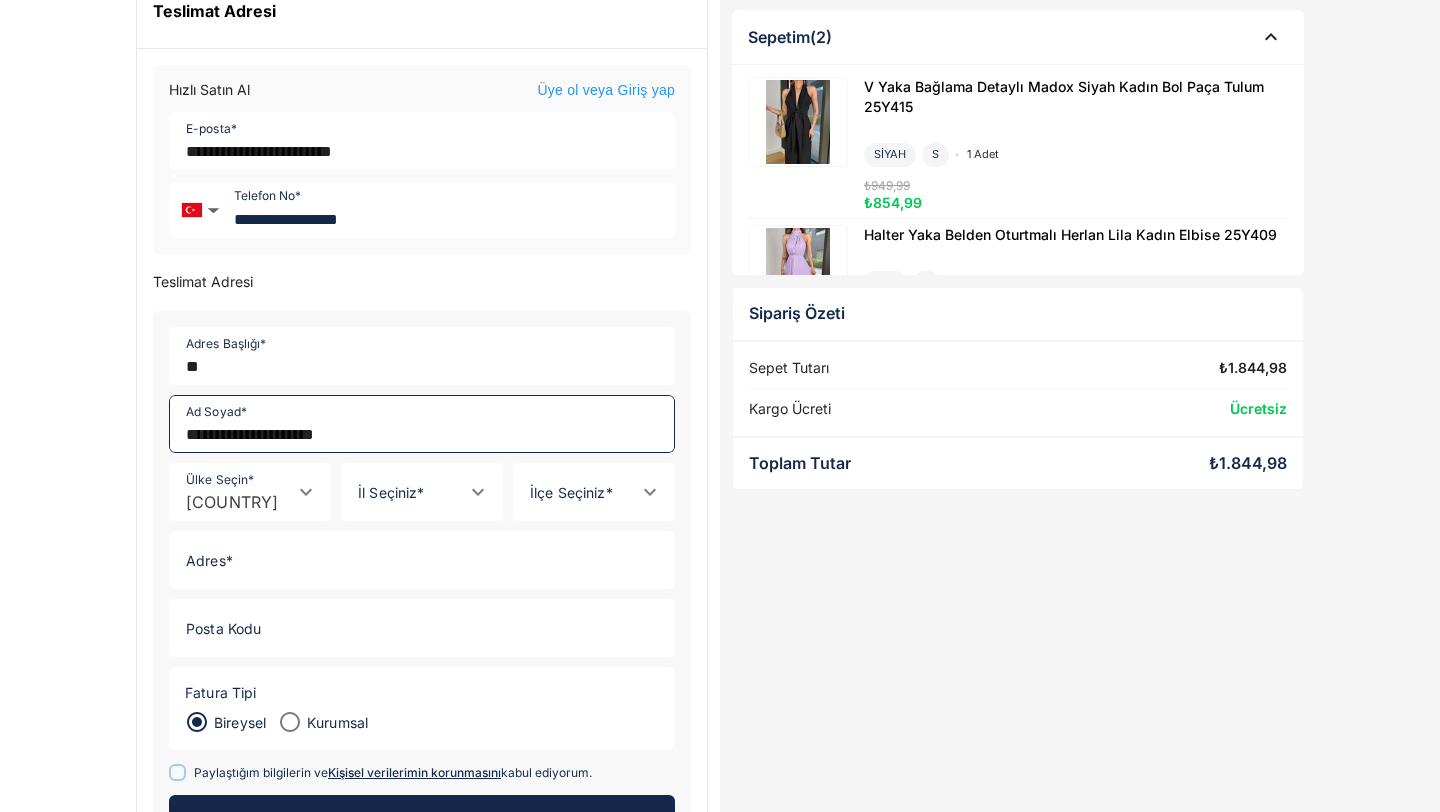type on "**********" 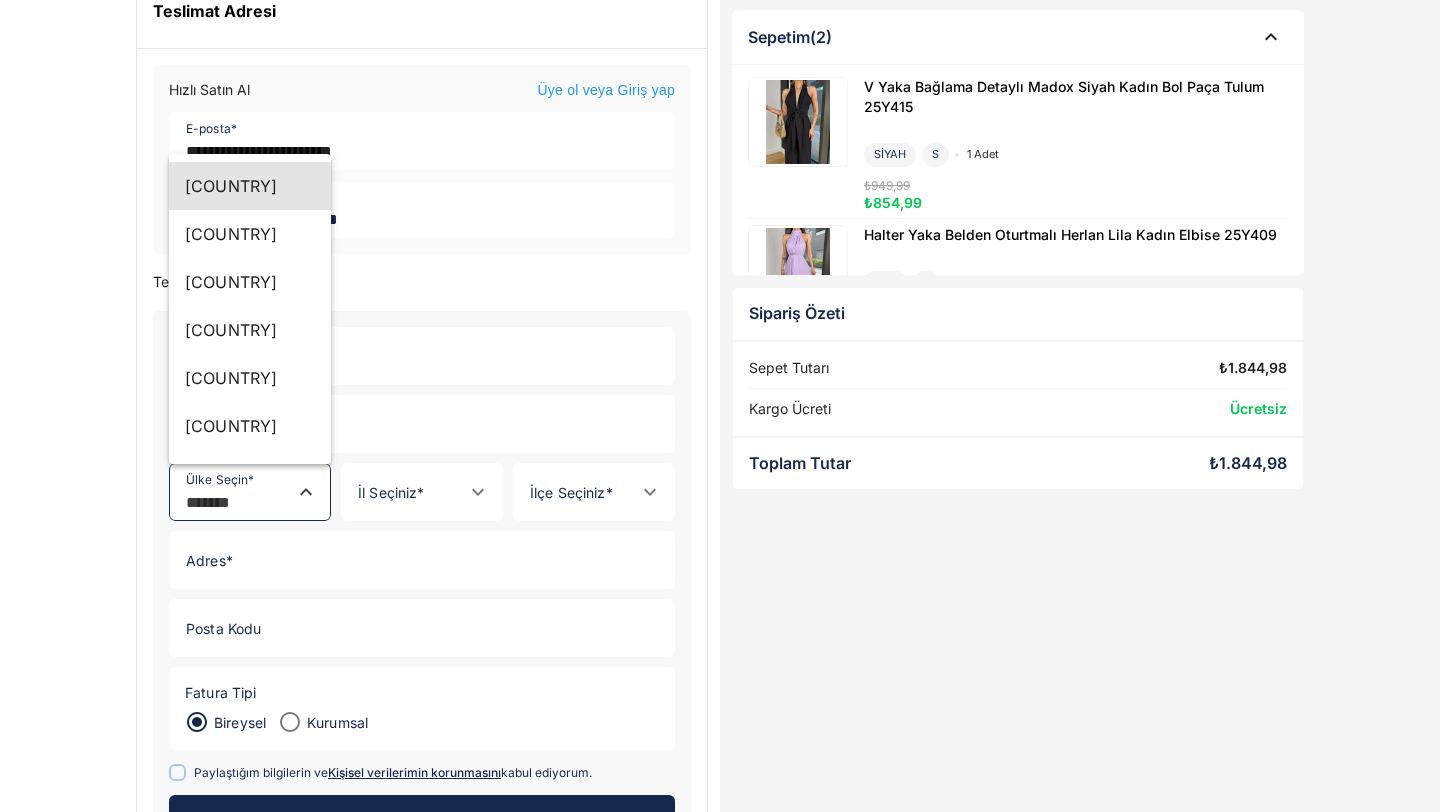 click 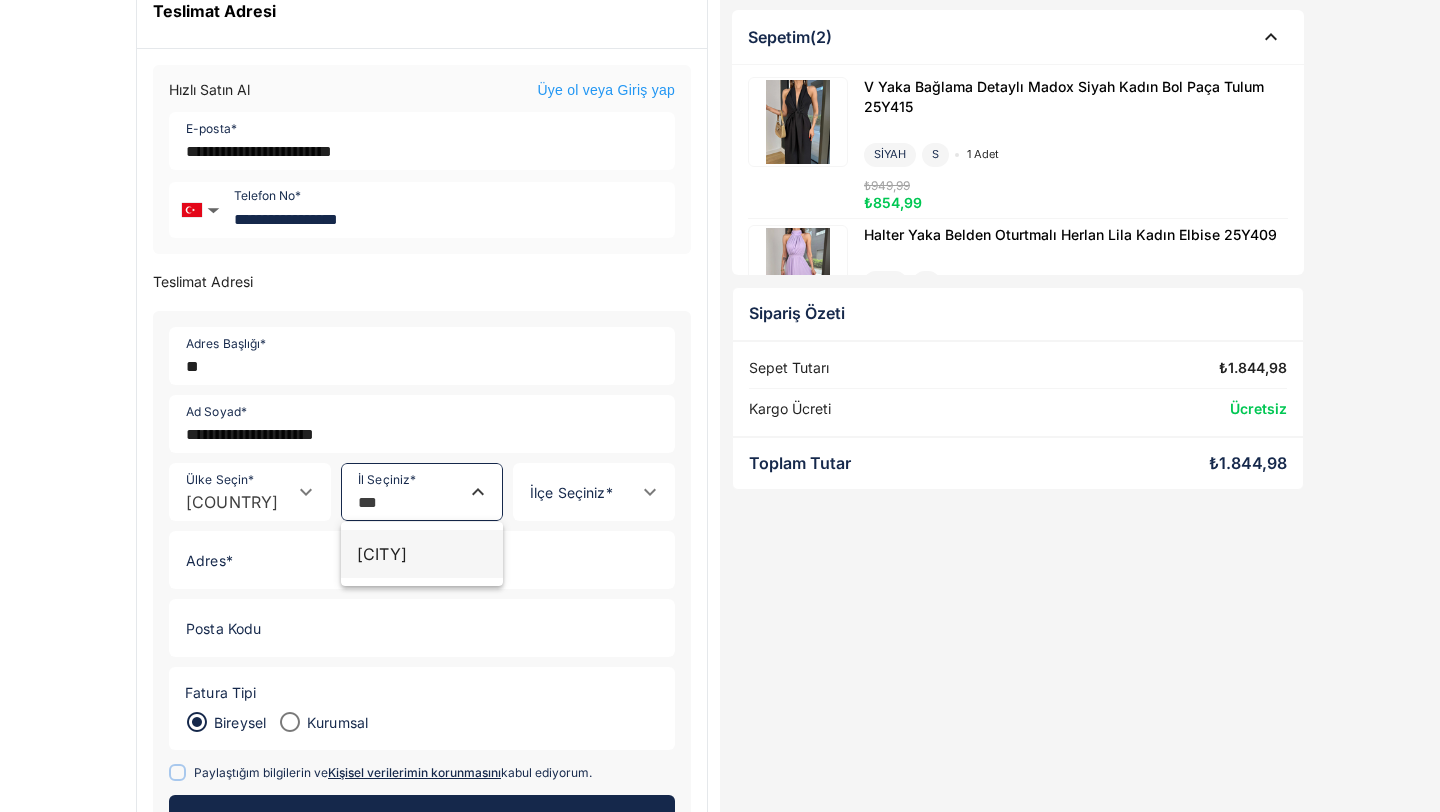 click on "Aydın" 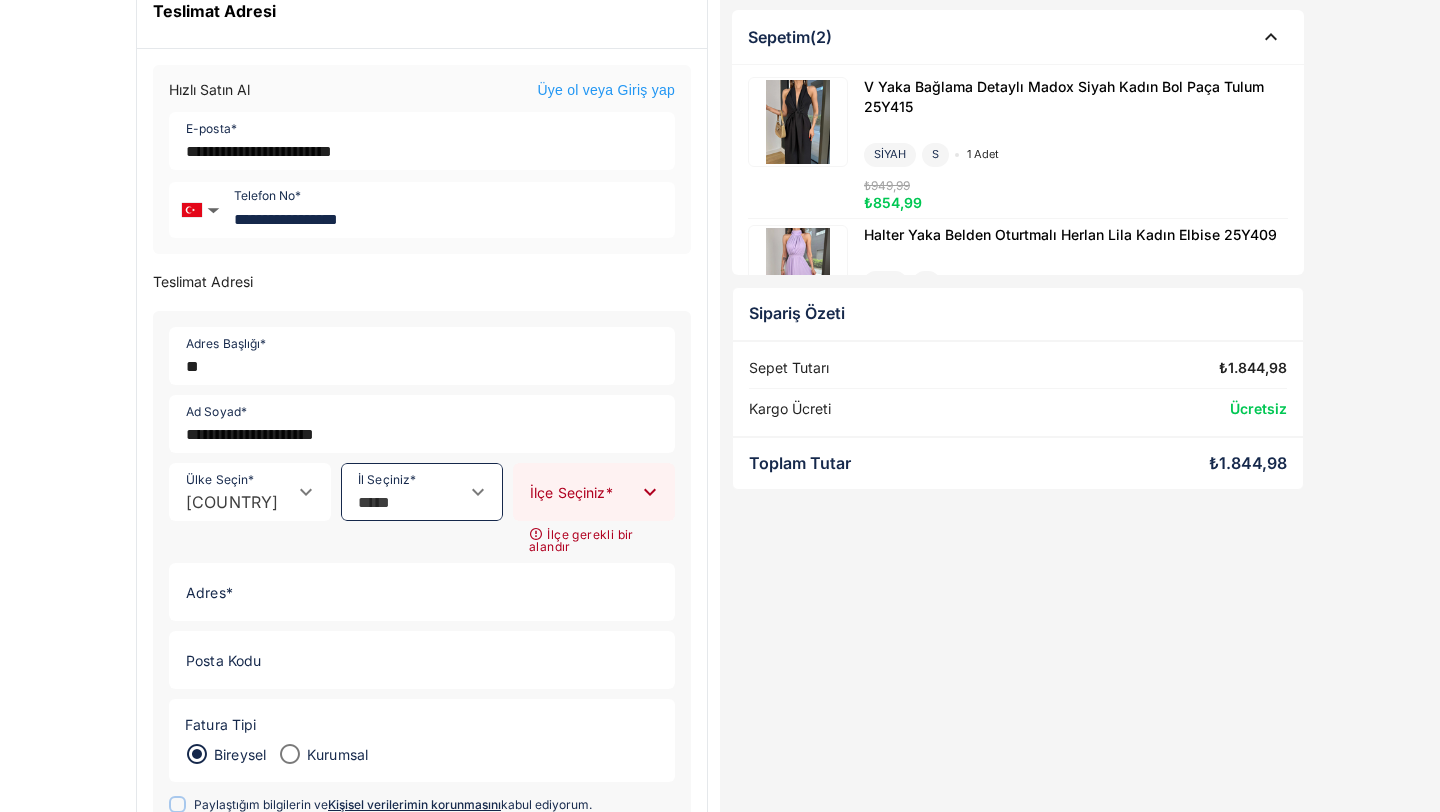 type on "*****" 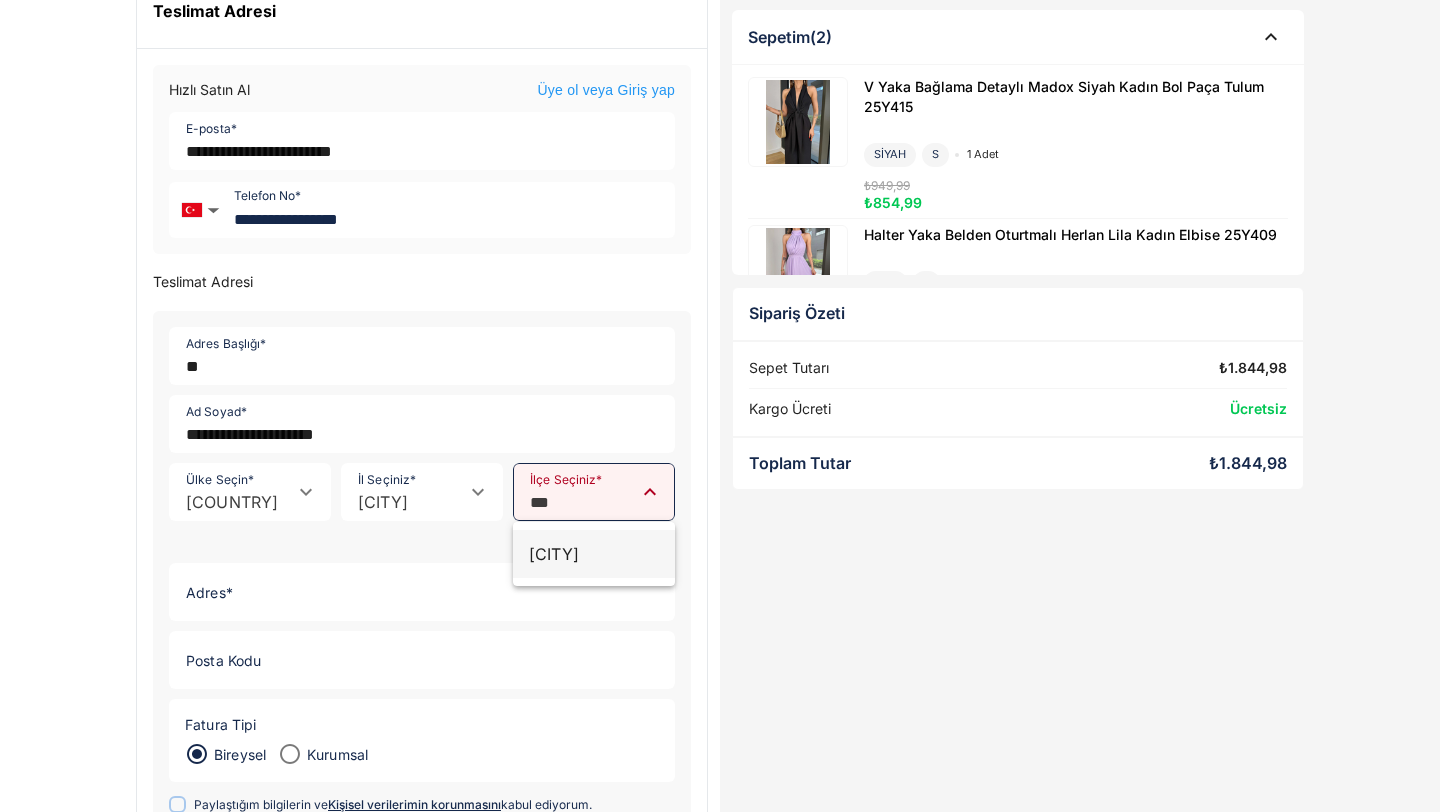 click on "Kuşadası" at bounding box center (594, 554) 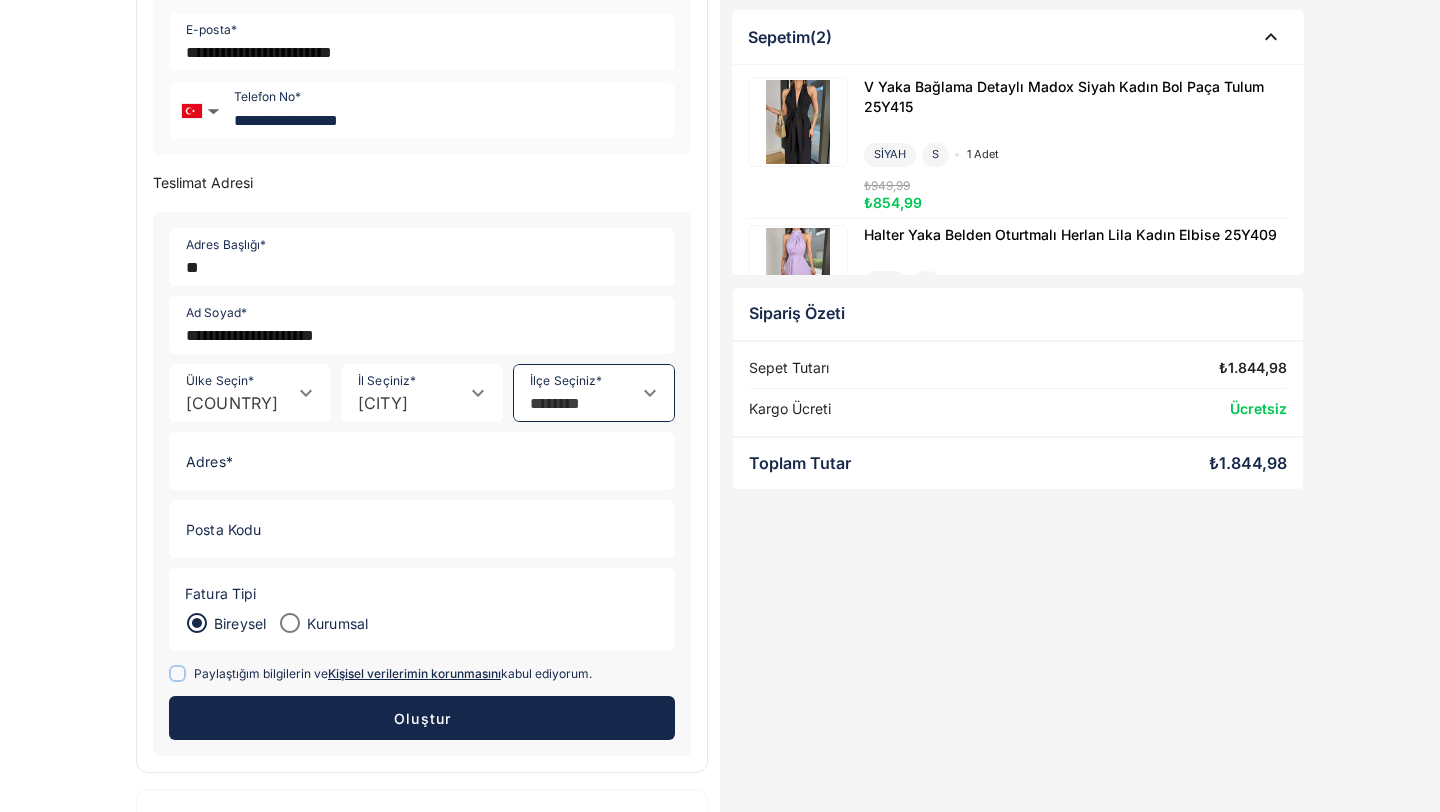 scroll, scrollTop: 286, scrollLeft: 0, axis: vertical 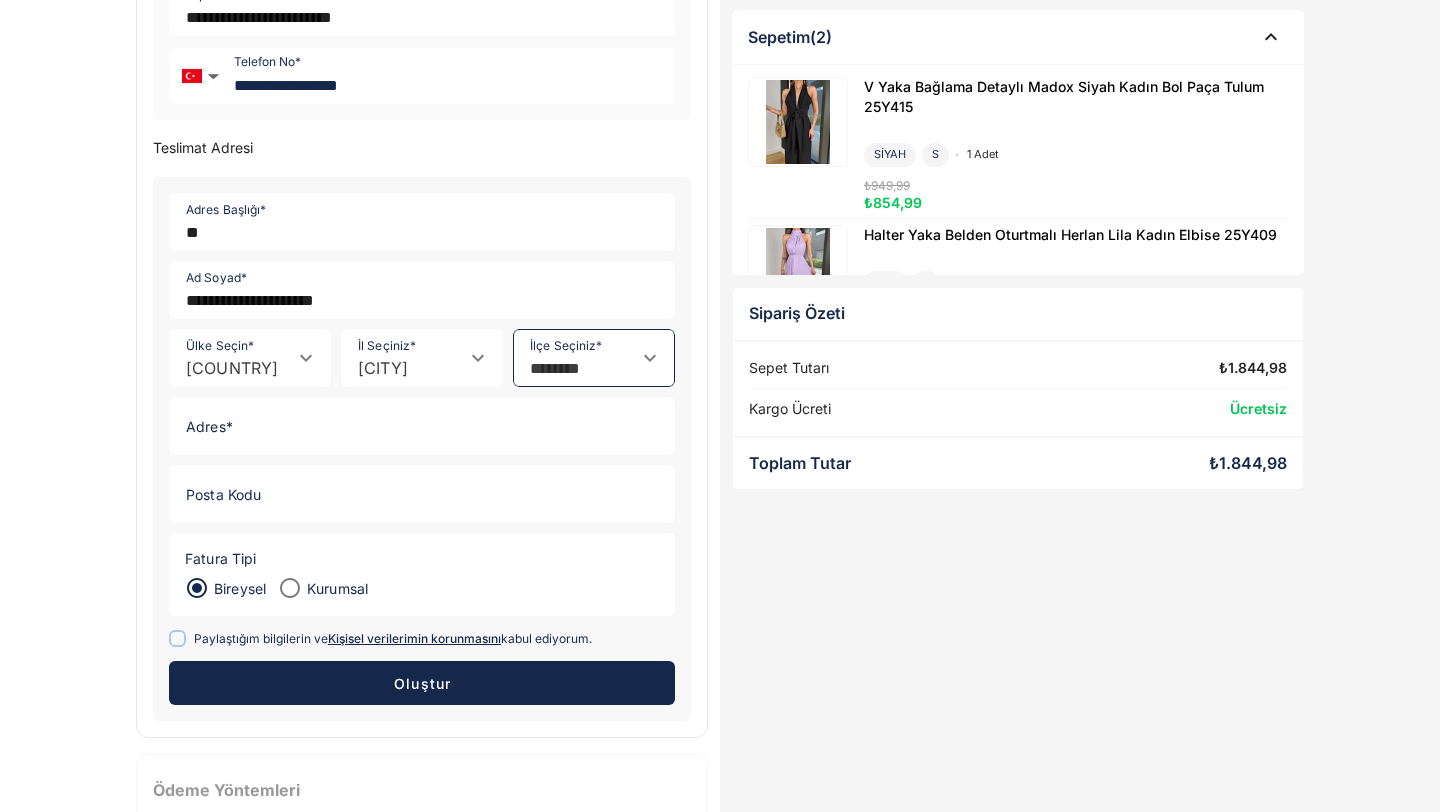 type on "********" 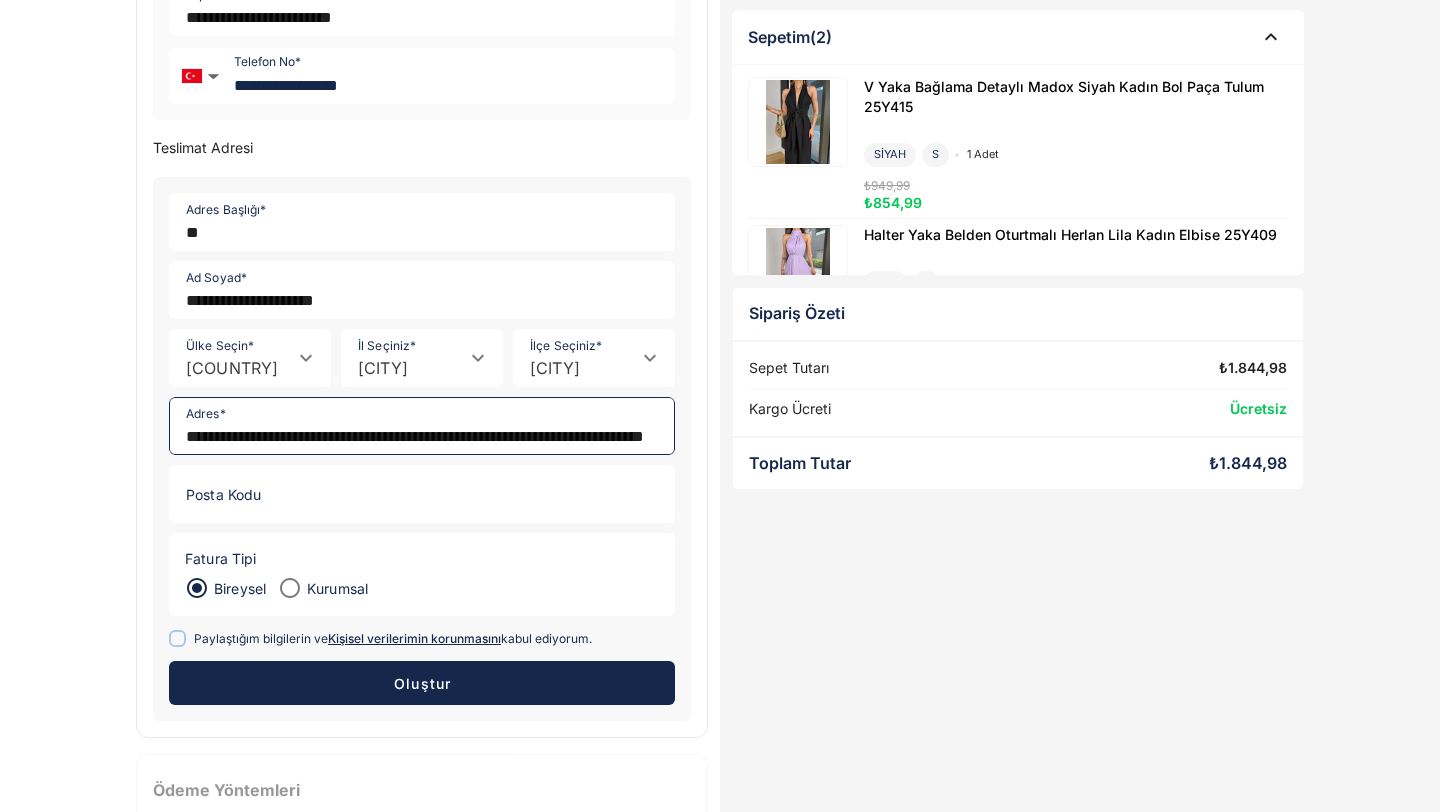 scroll, scrollTop: 0, scrollLeft: 147, axis: horizontal 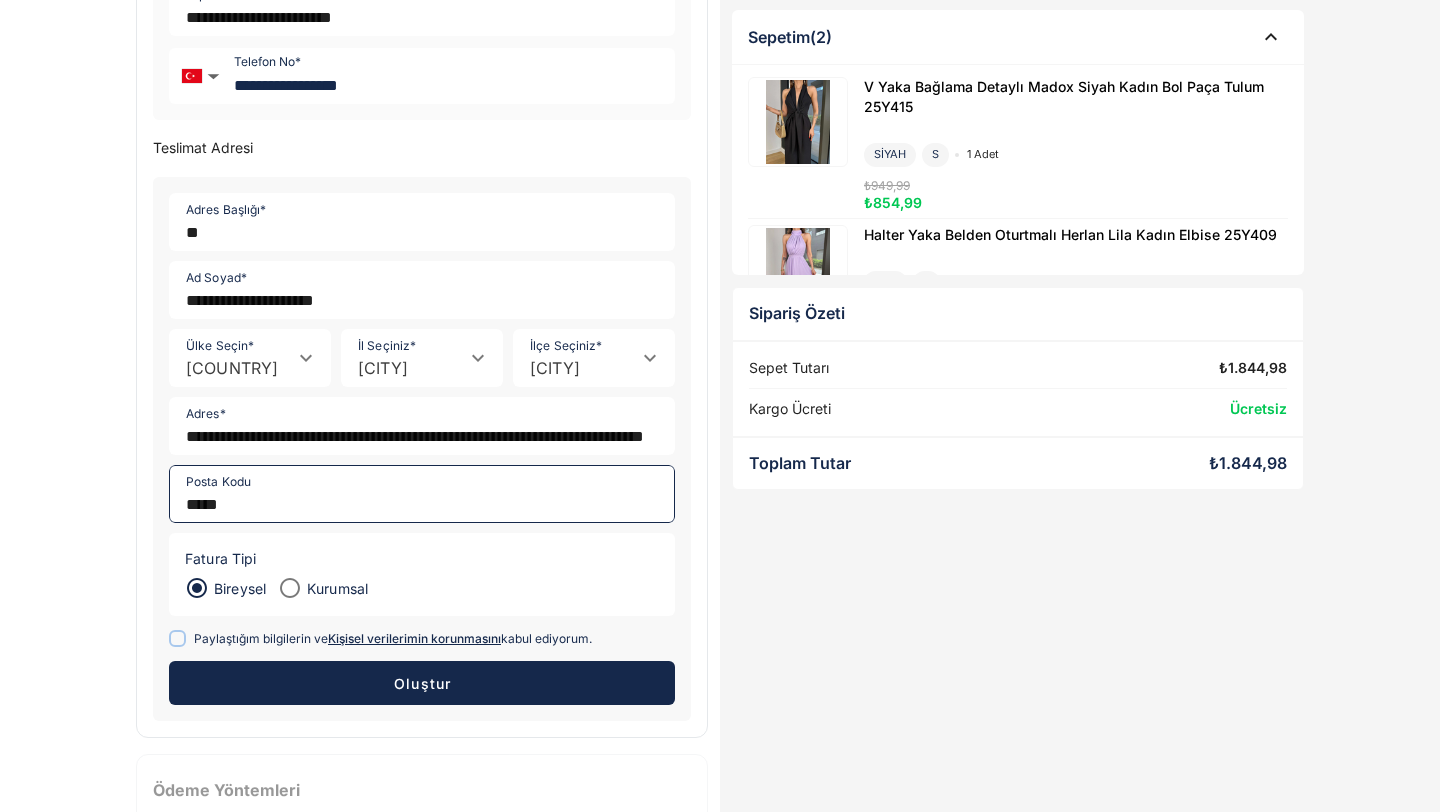 type on "*****" 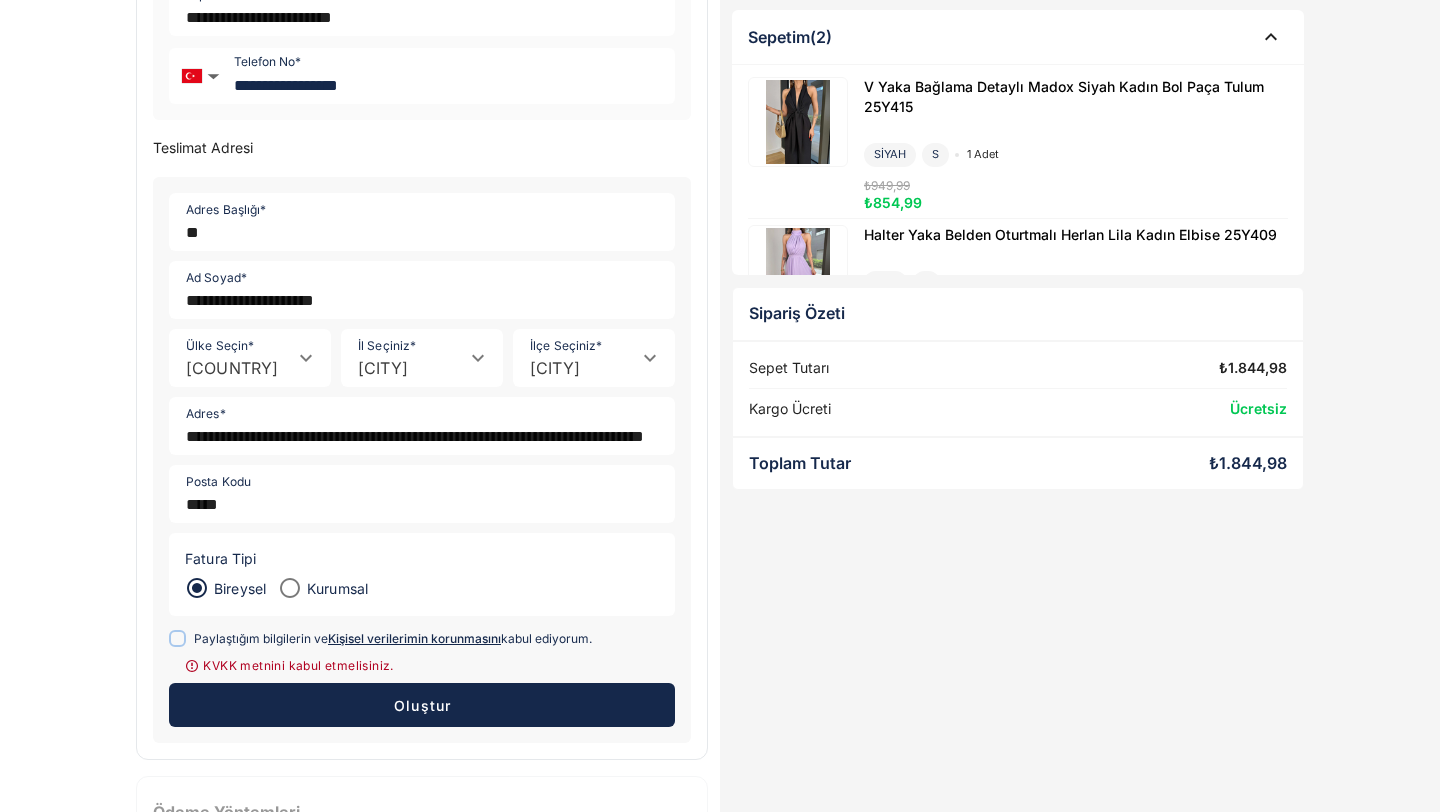 click at bounding box center [177, 638] 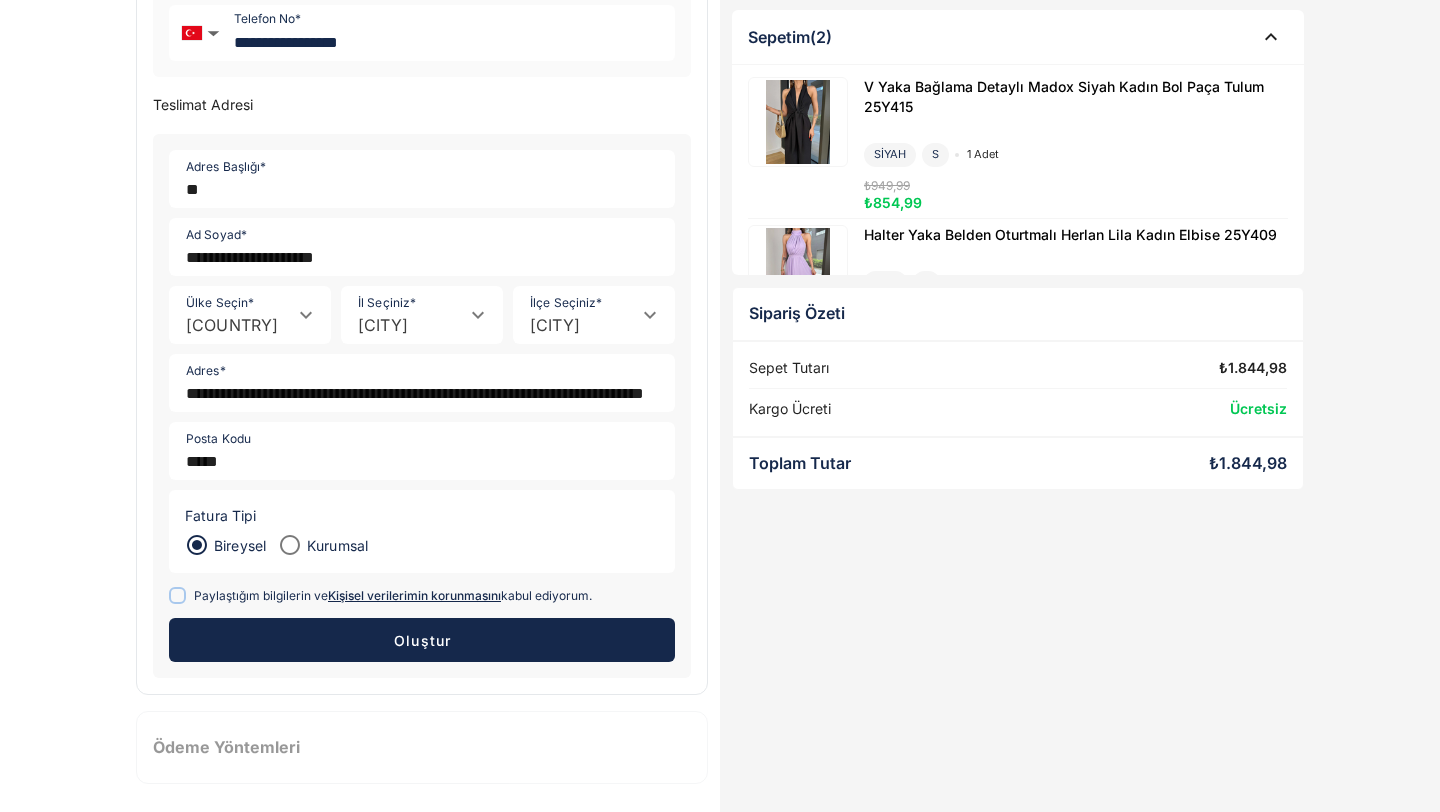 scroll, scrollTop: 333, scrollLeft: 0, axis: vertical 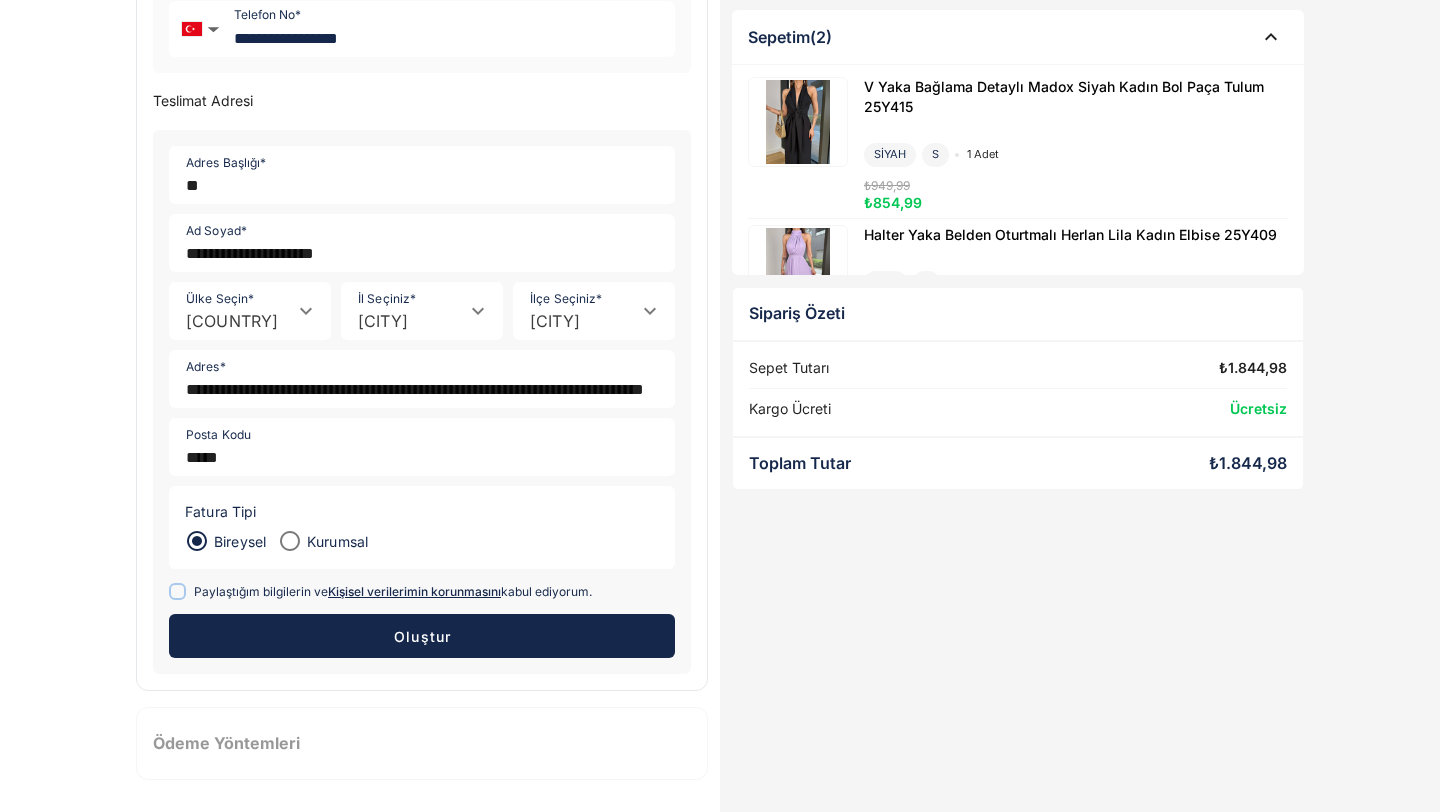 click on "Oluştur" at bounding box center (422, 636) 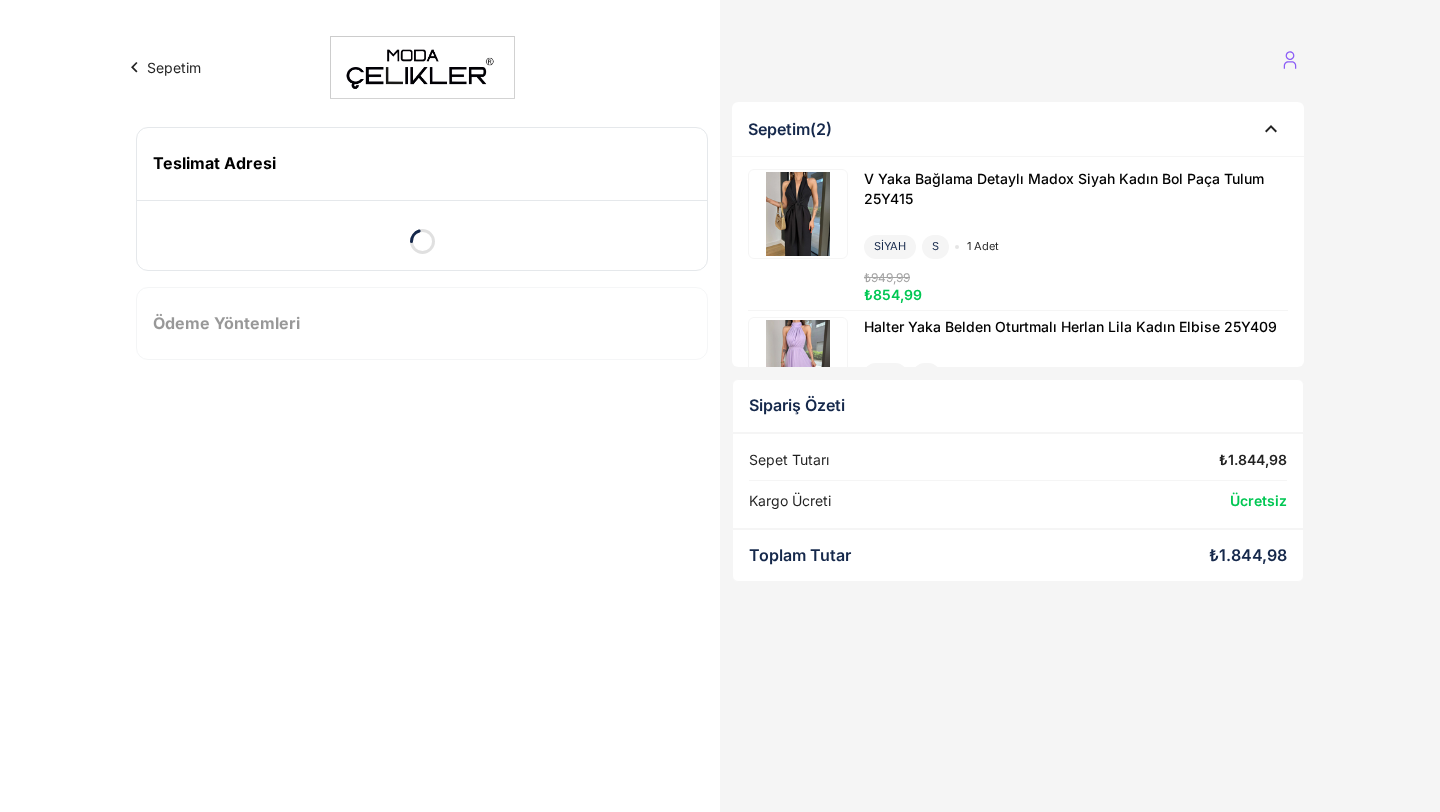 scroll, scrollTop: 0, scrollLeft: 0, axis: both 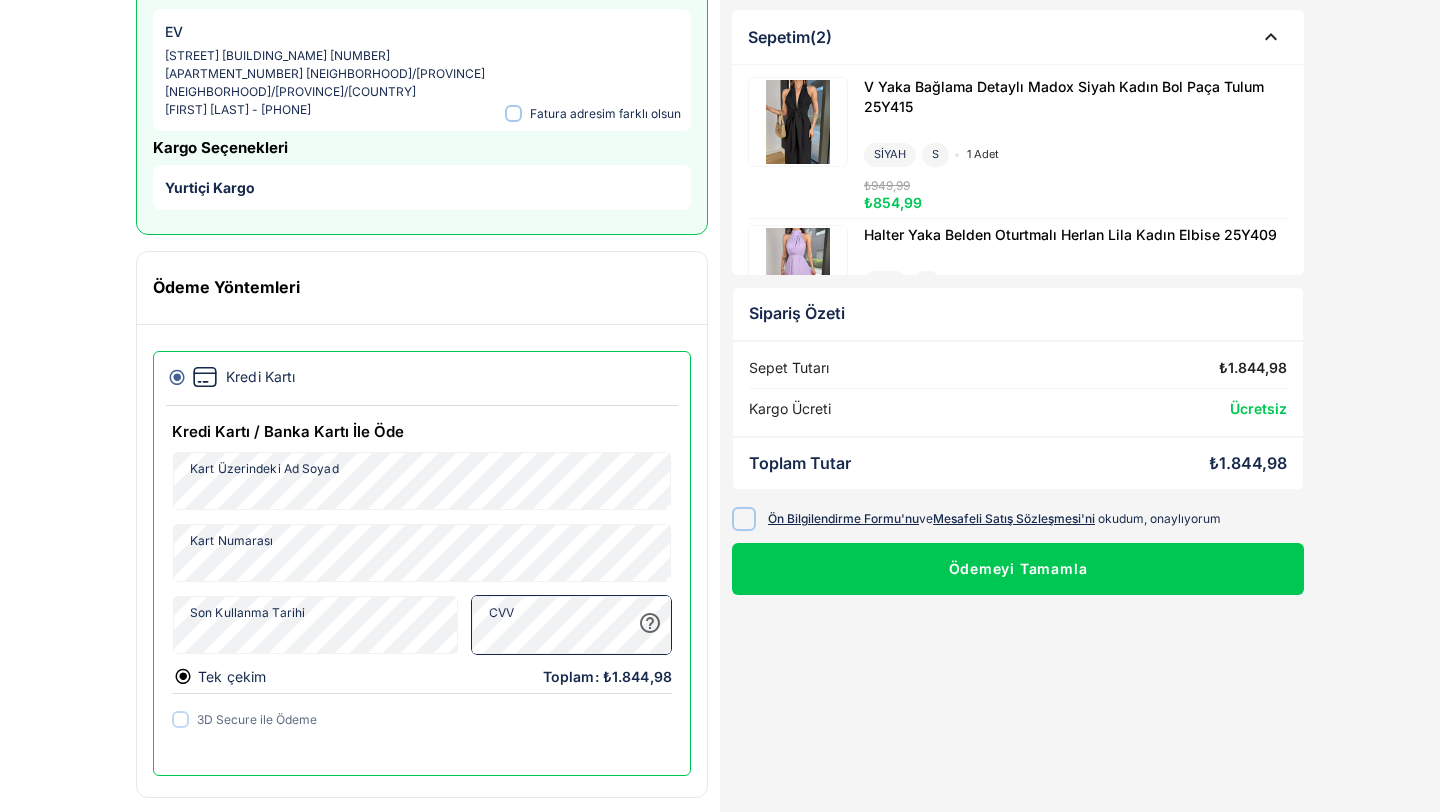 click at bounding box center [744, 518] 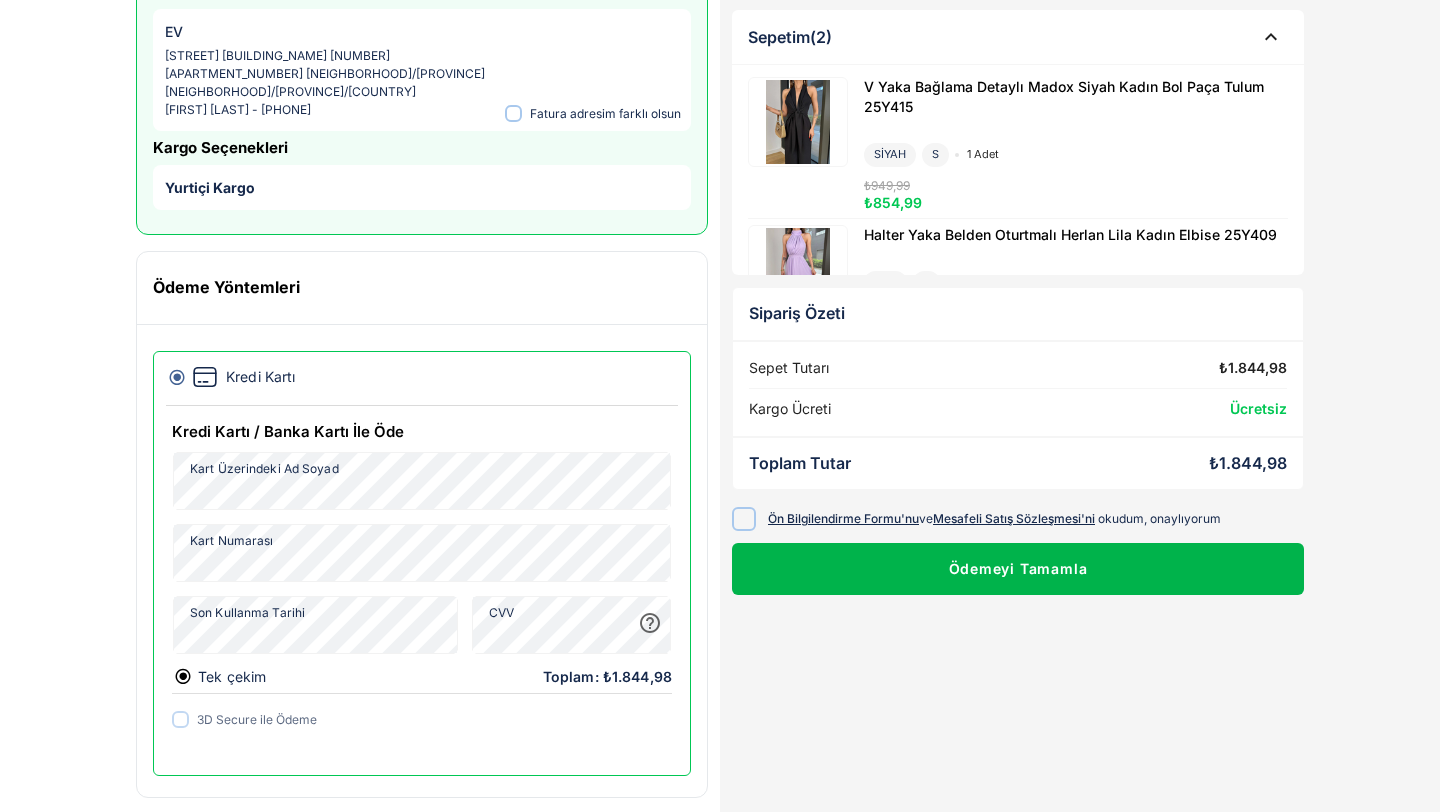 click on "Ödemeyi Tamamla" 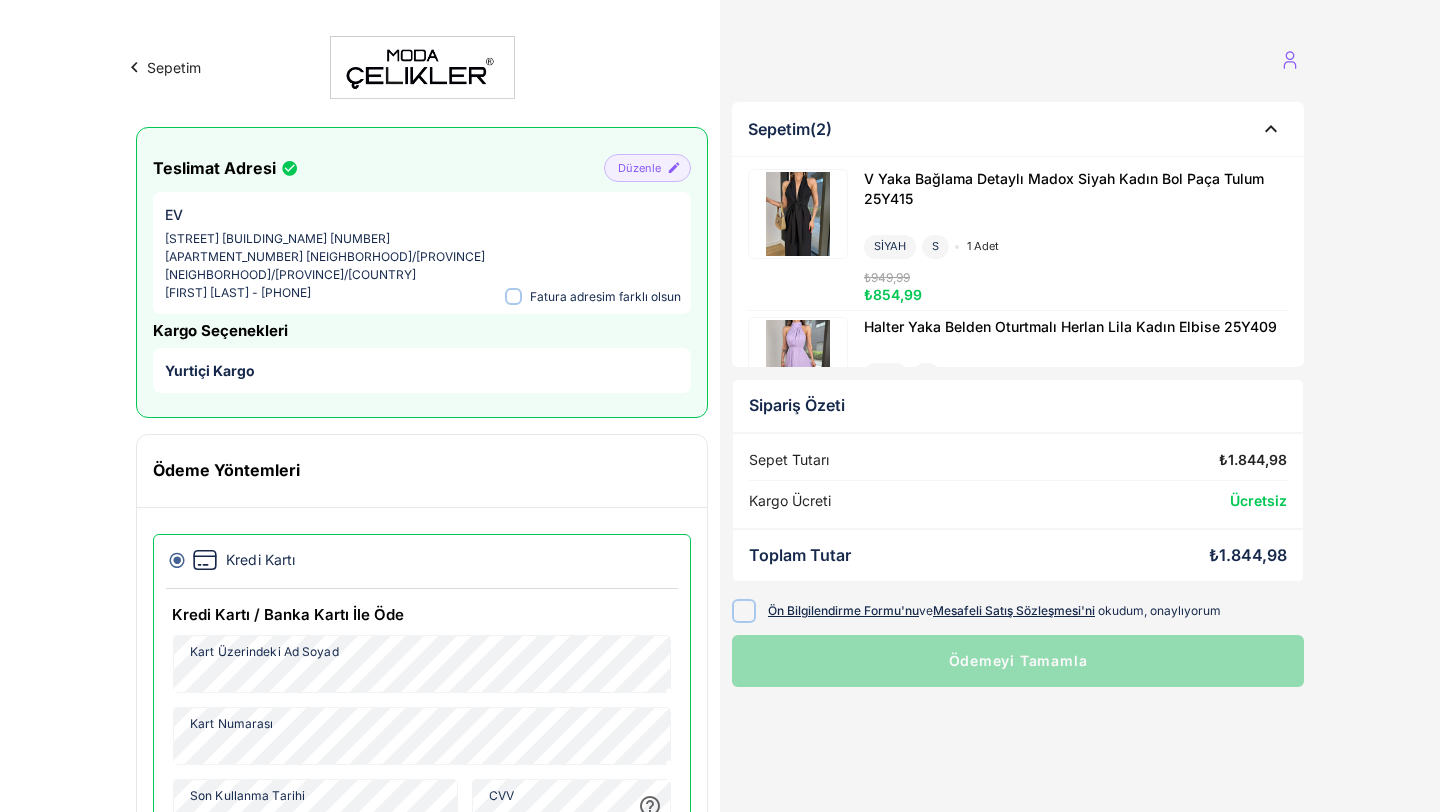scroll, scrollTop: 183, scrollLeft: 0, axis: vertical 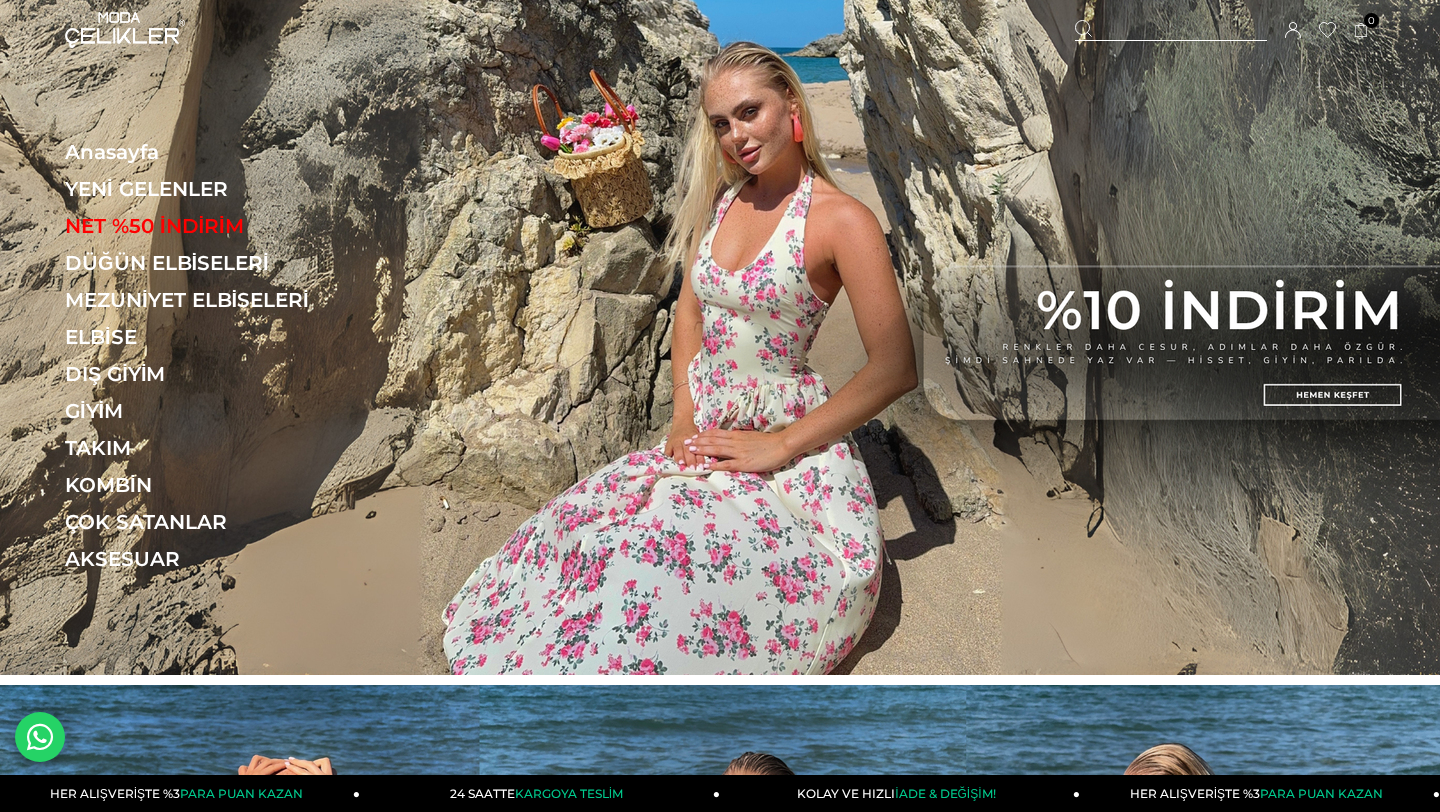 click 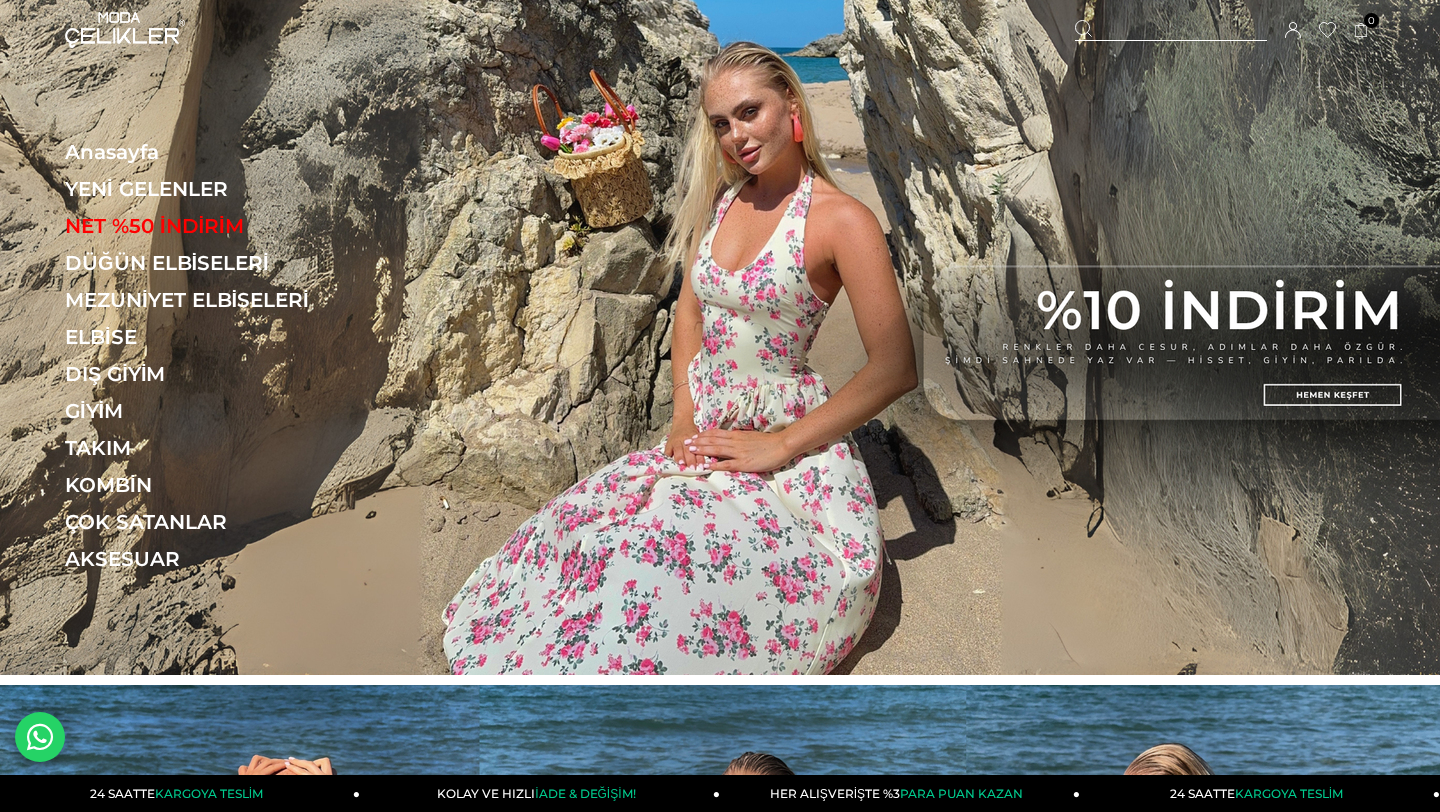 click 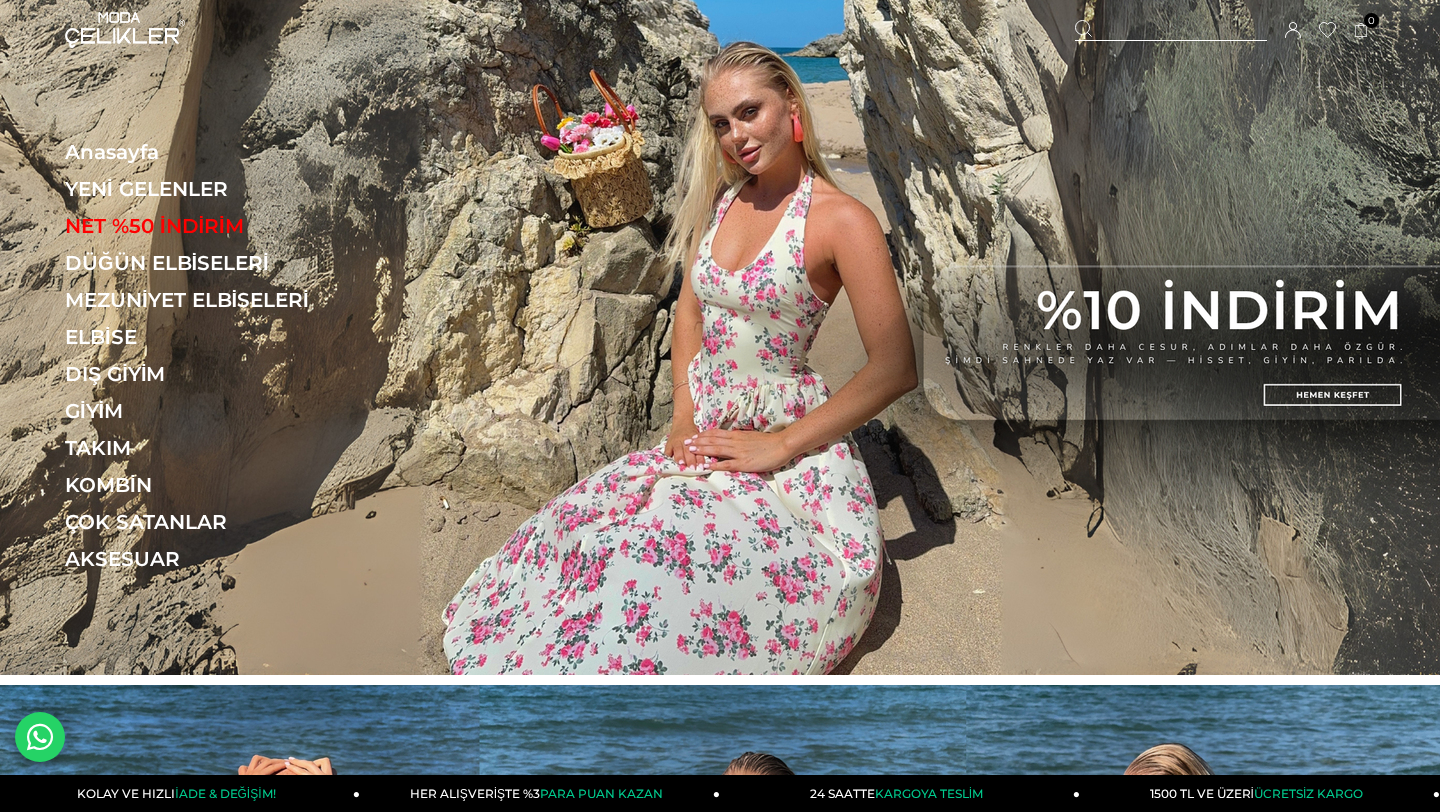 click 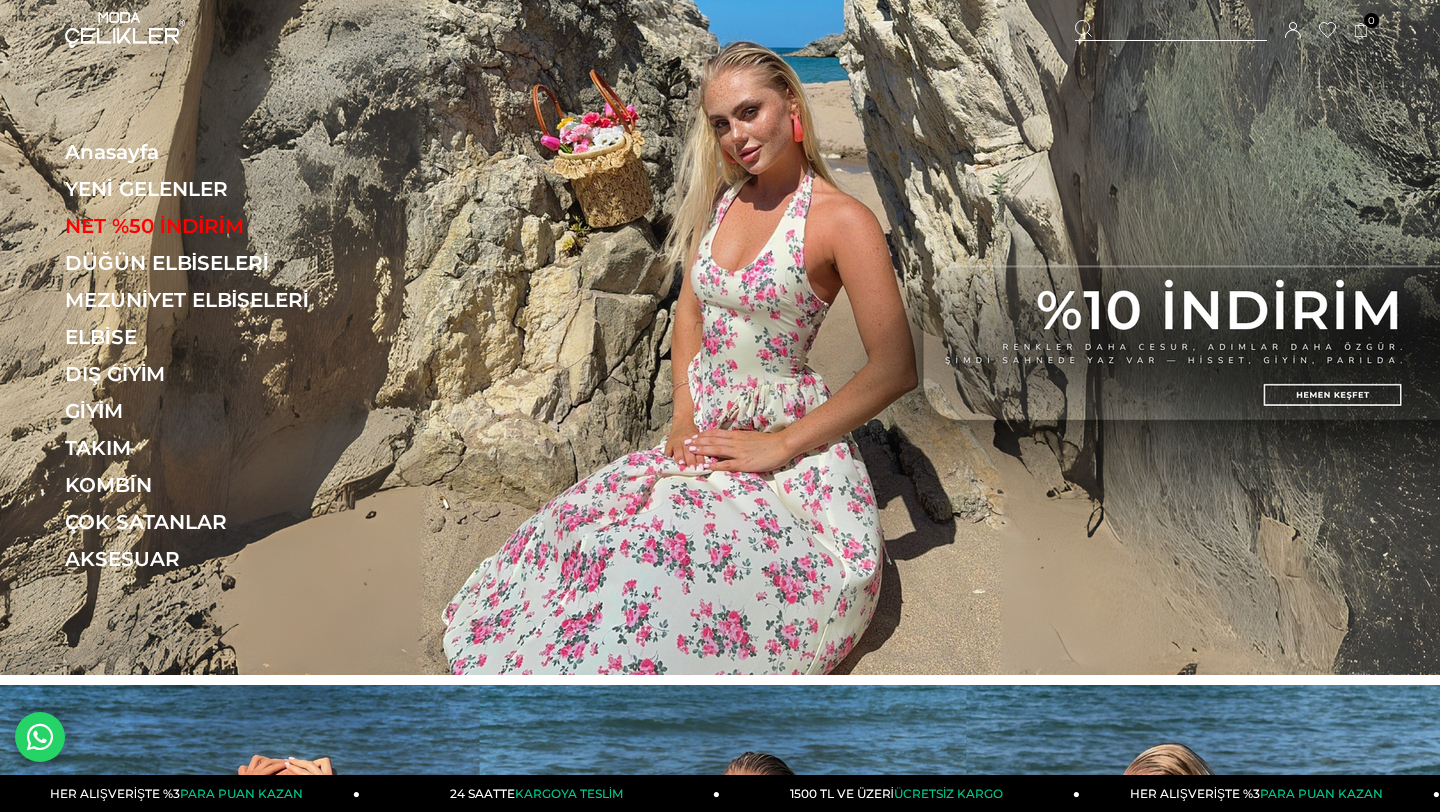 click at bounding box center (1171, 30) 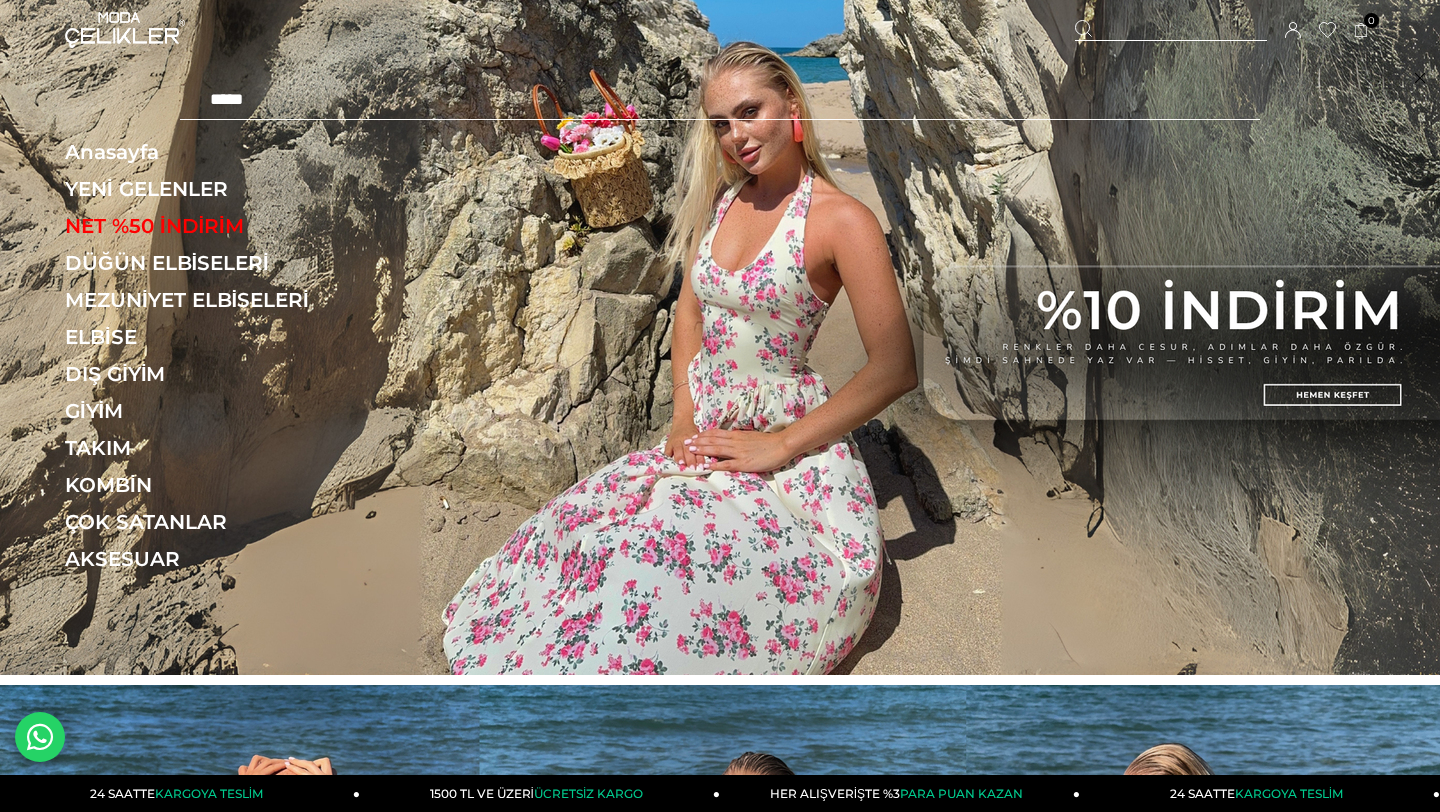 click at bounding box center [1171, 30] 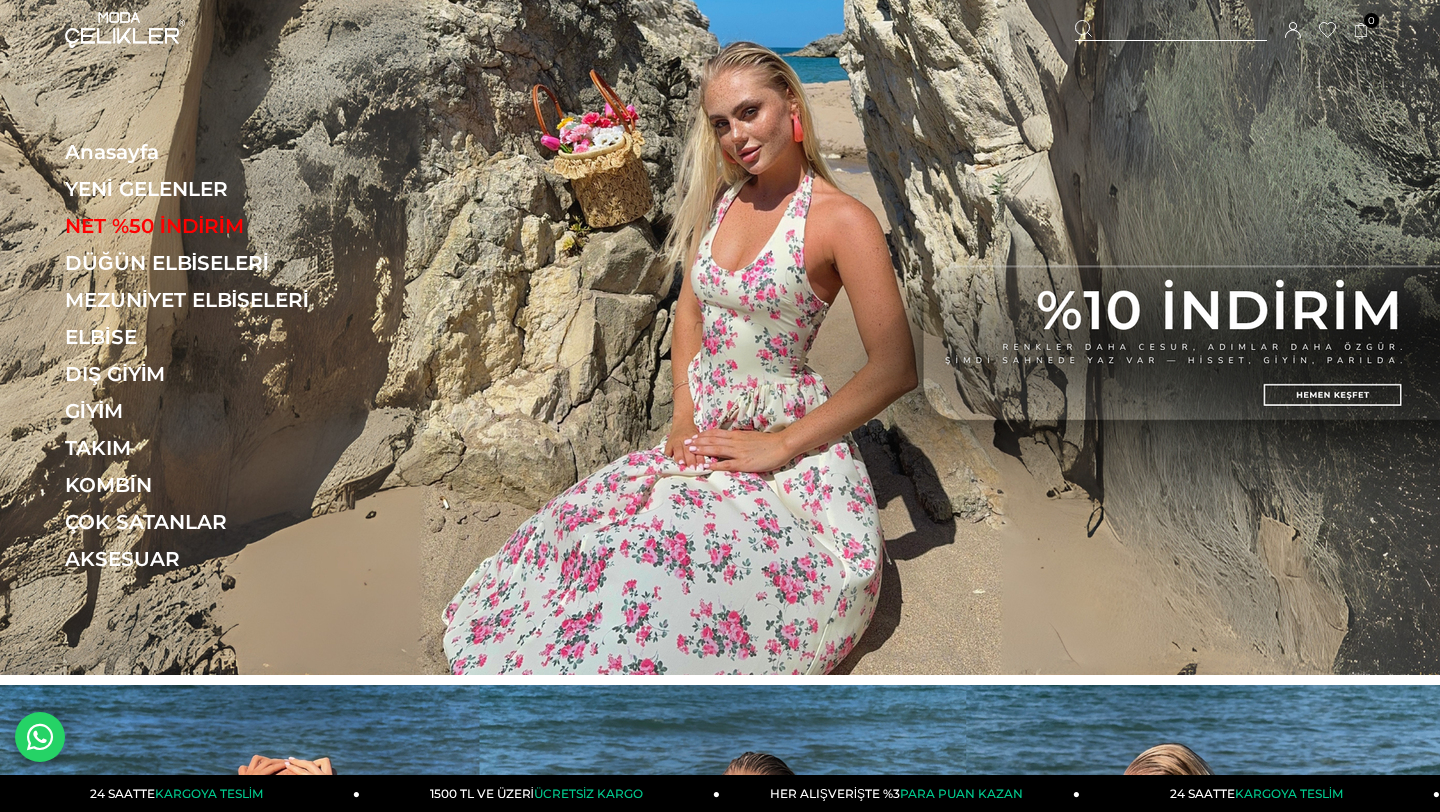 click at bounding box center [1171, 30] 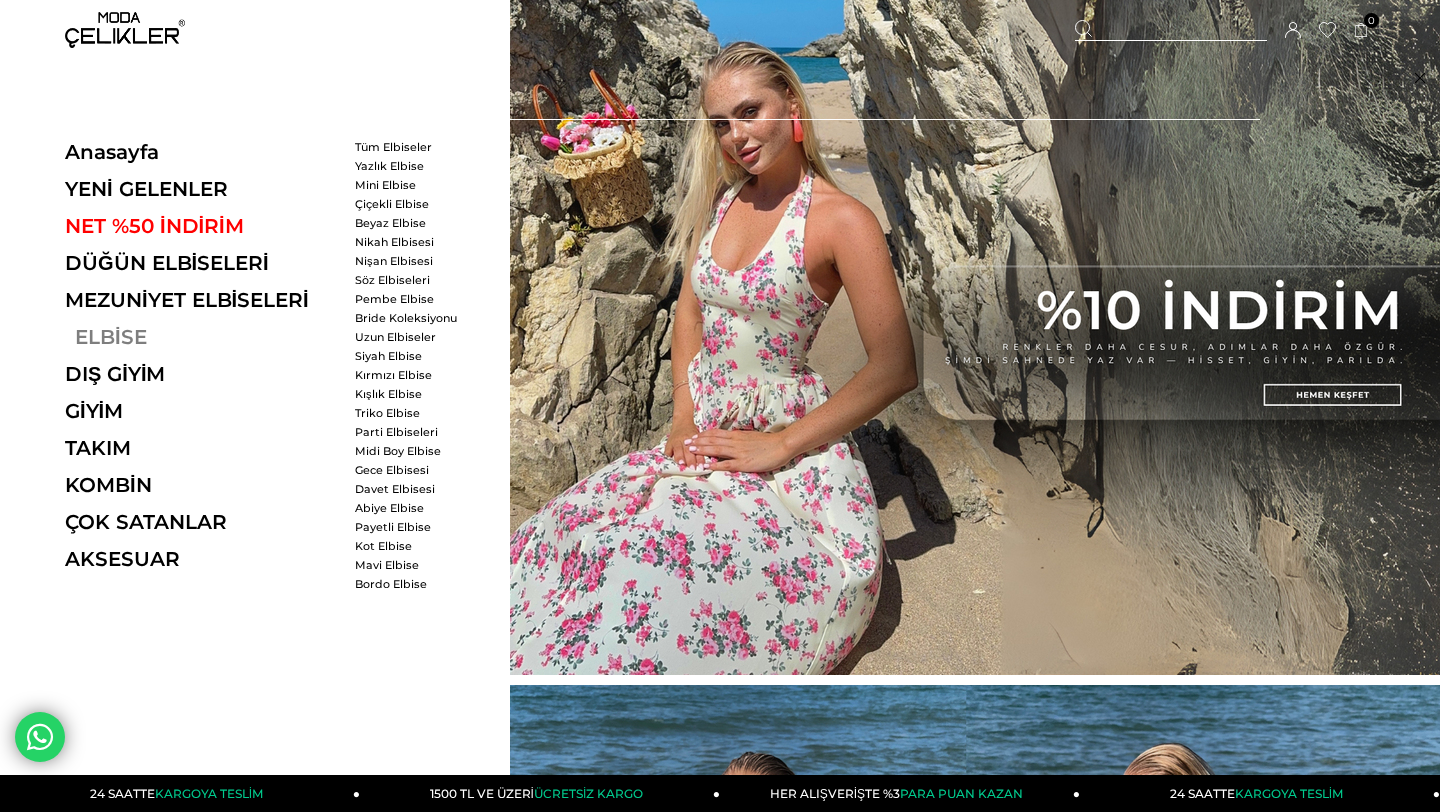 click on "ELBİSE" at bounding box center (202, 337) 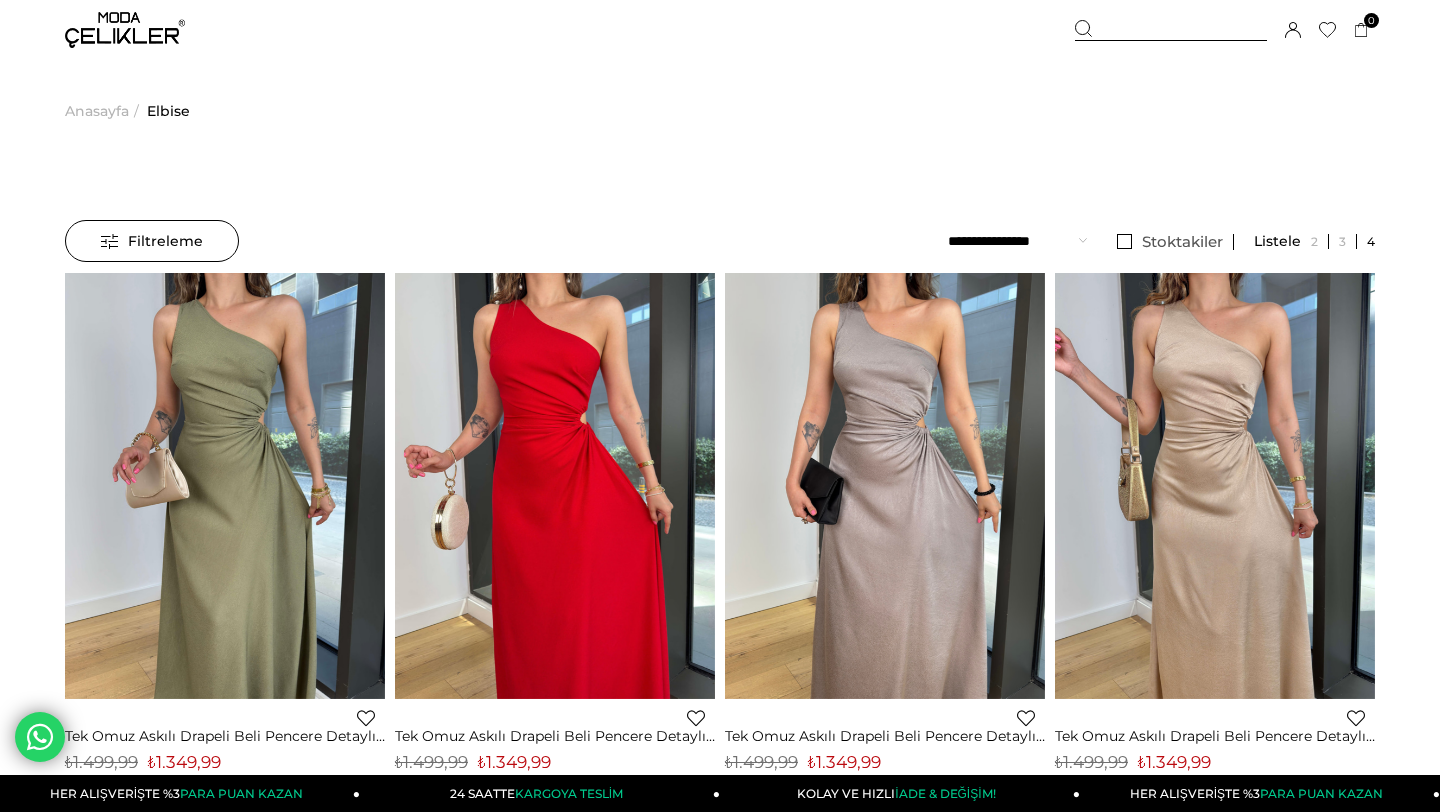 scroll, scrollTop: 0, scrollLeft: 0, axis: both 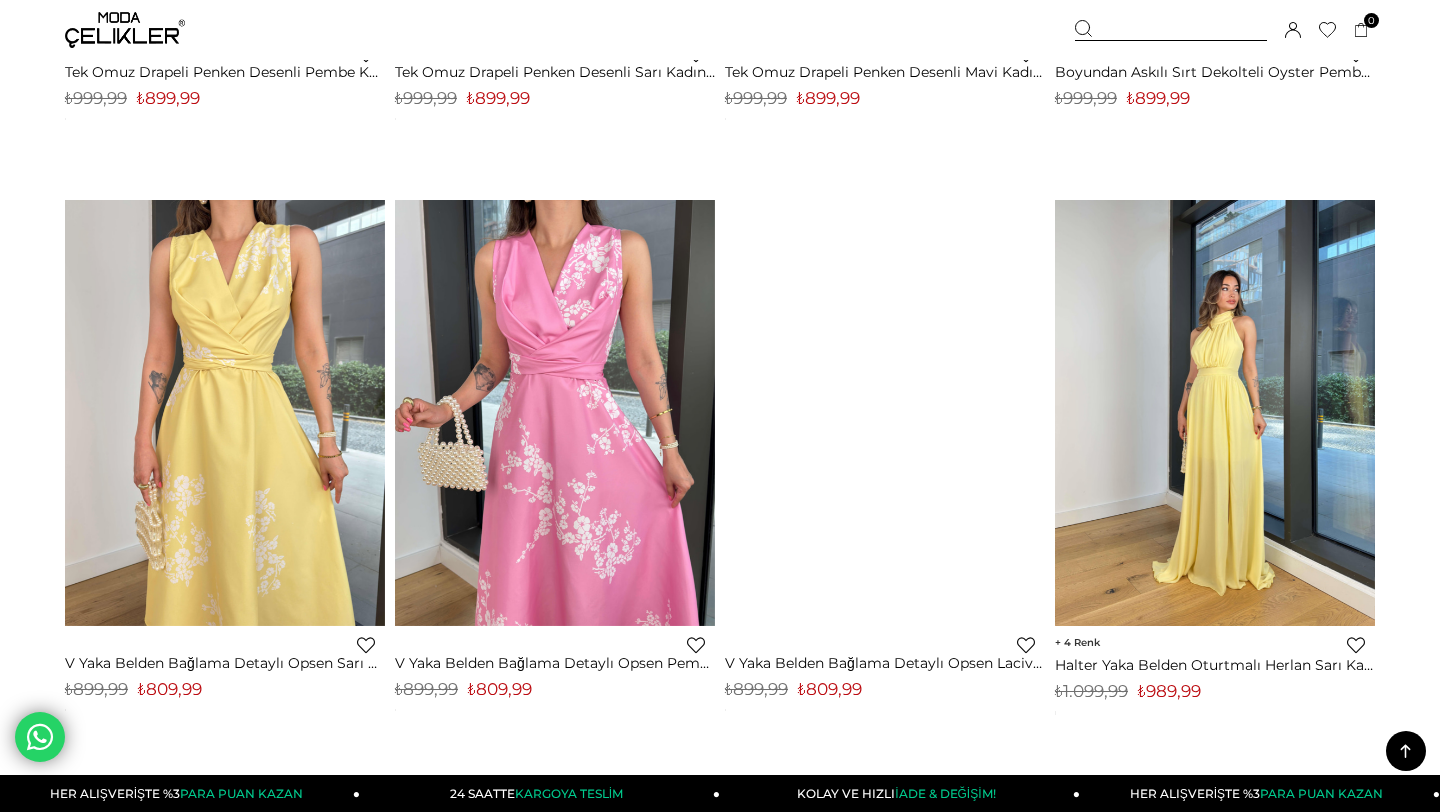 click at bounding box center (1215, 413) 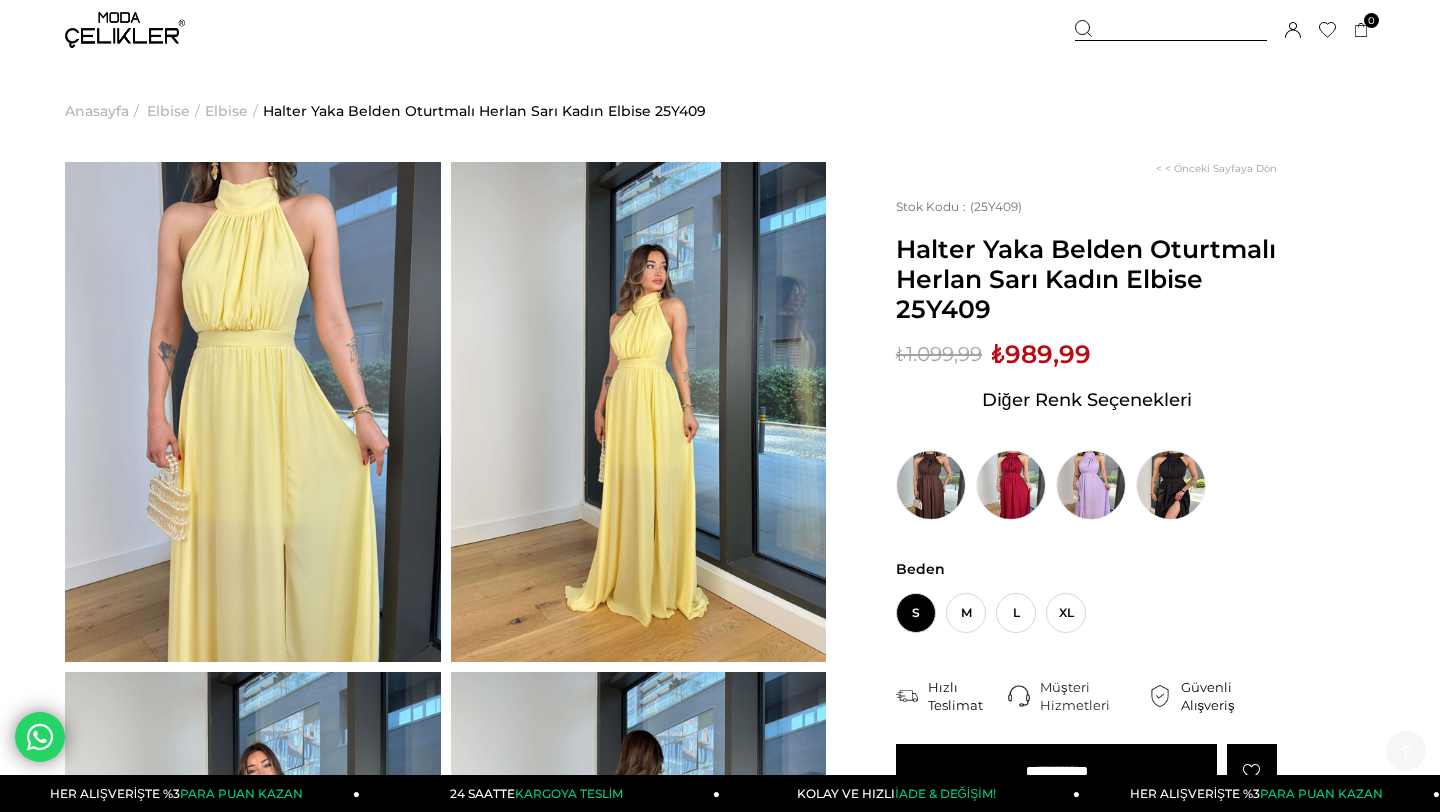 scroll, scrollTop: 638, scrollLeft: 0, axis: vertical 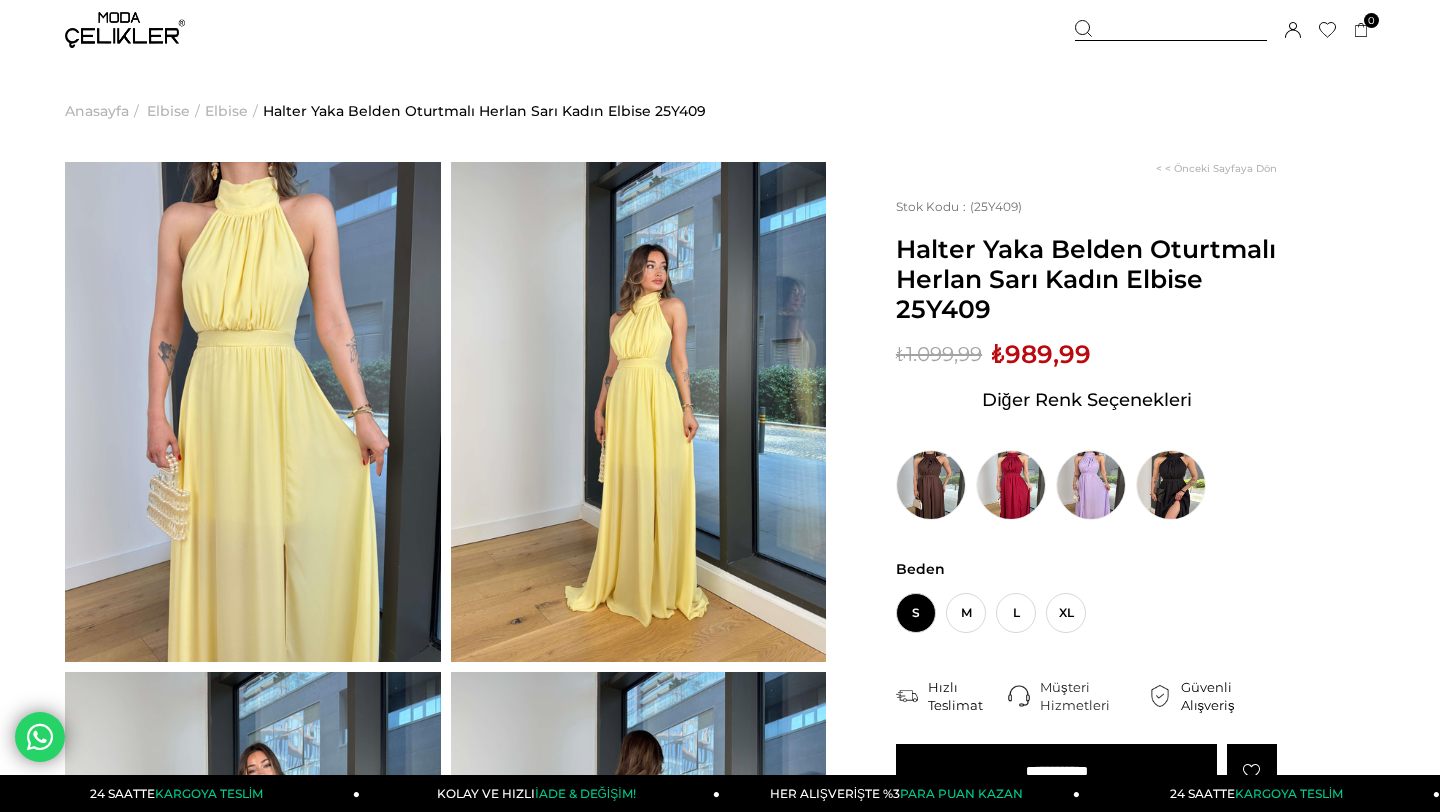 click at bounding box center [125, 30] 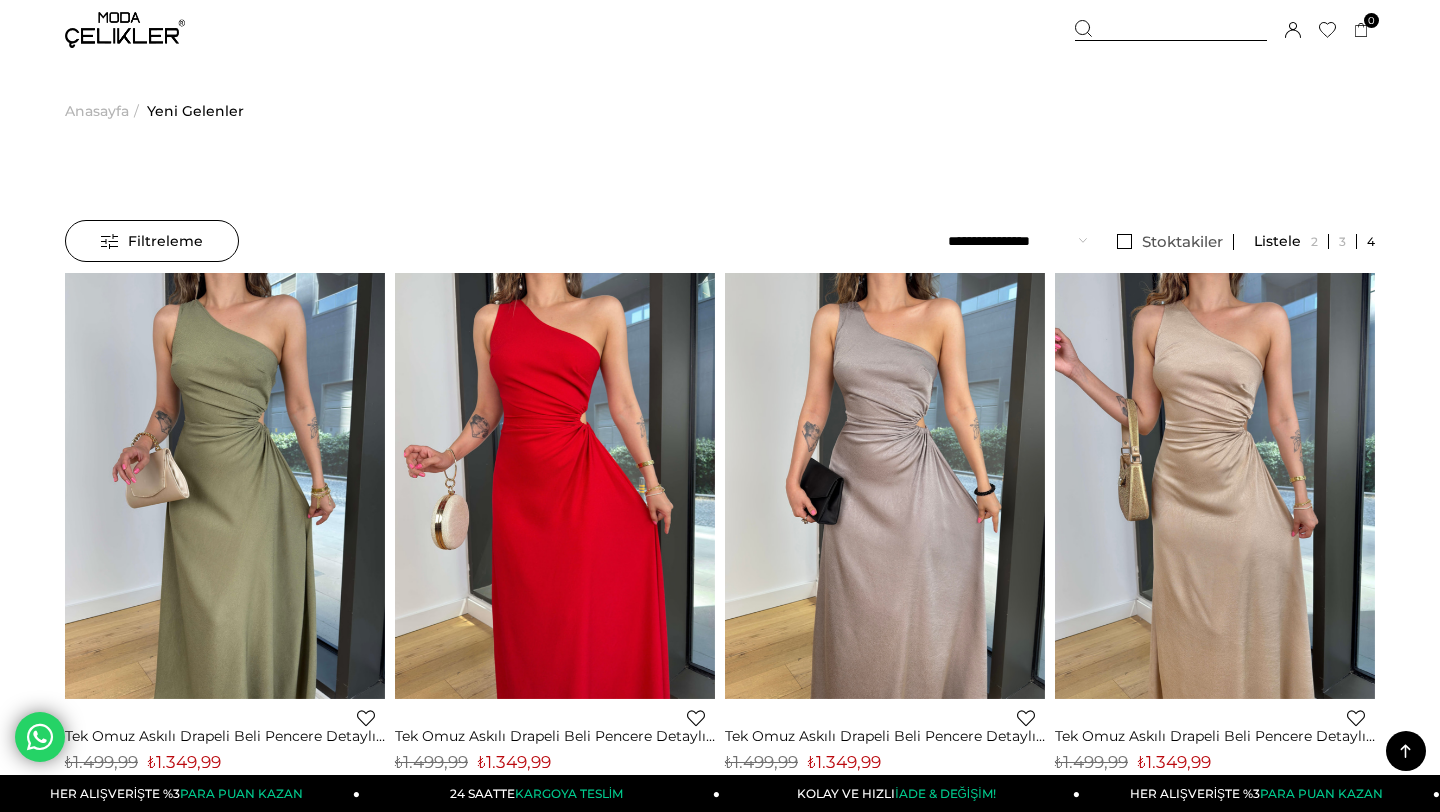 scroll, scrollTop: 4217, scrollLeft: 0, axis: vertical 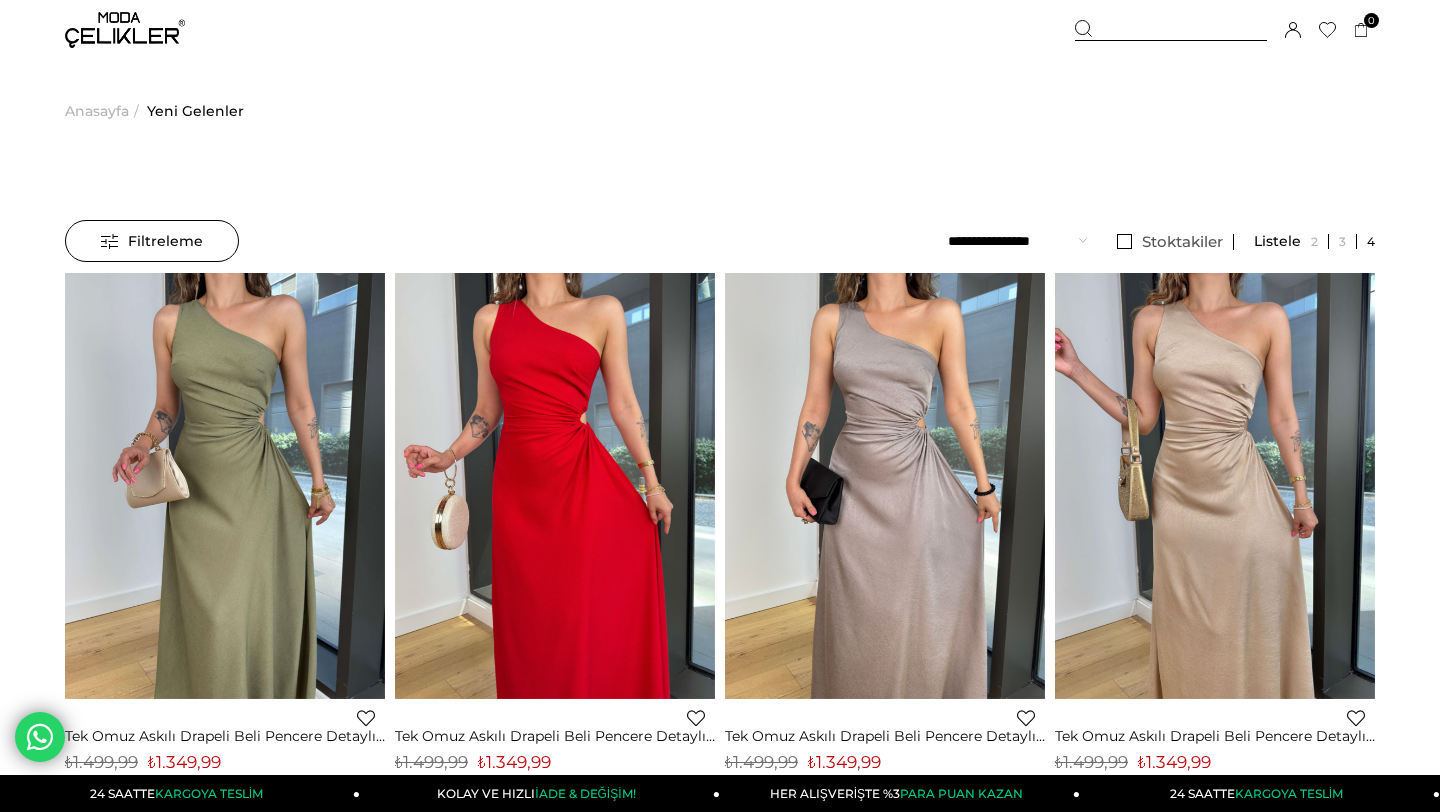 click at bounding box center [125, 30] 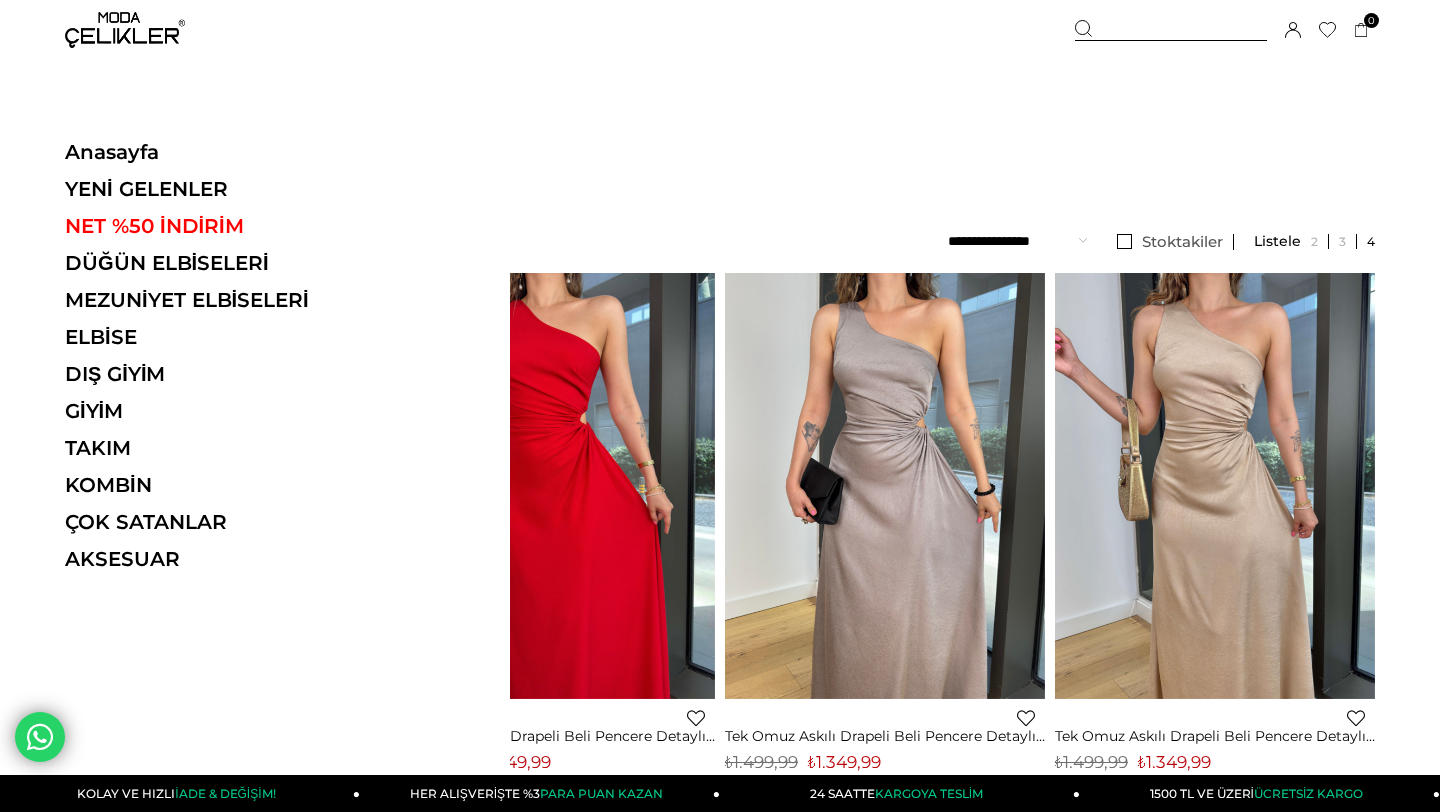 click at bounding box center [1171, 30] 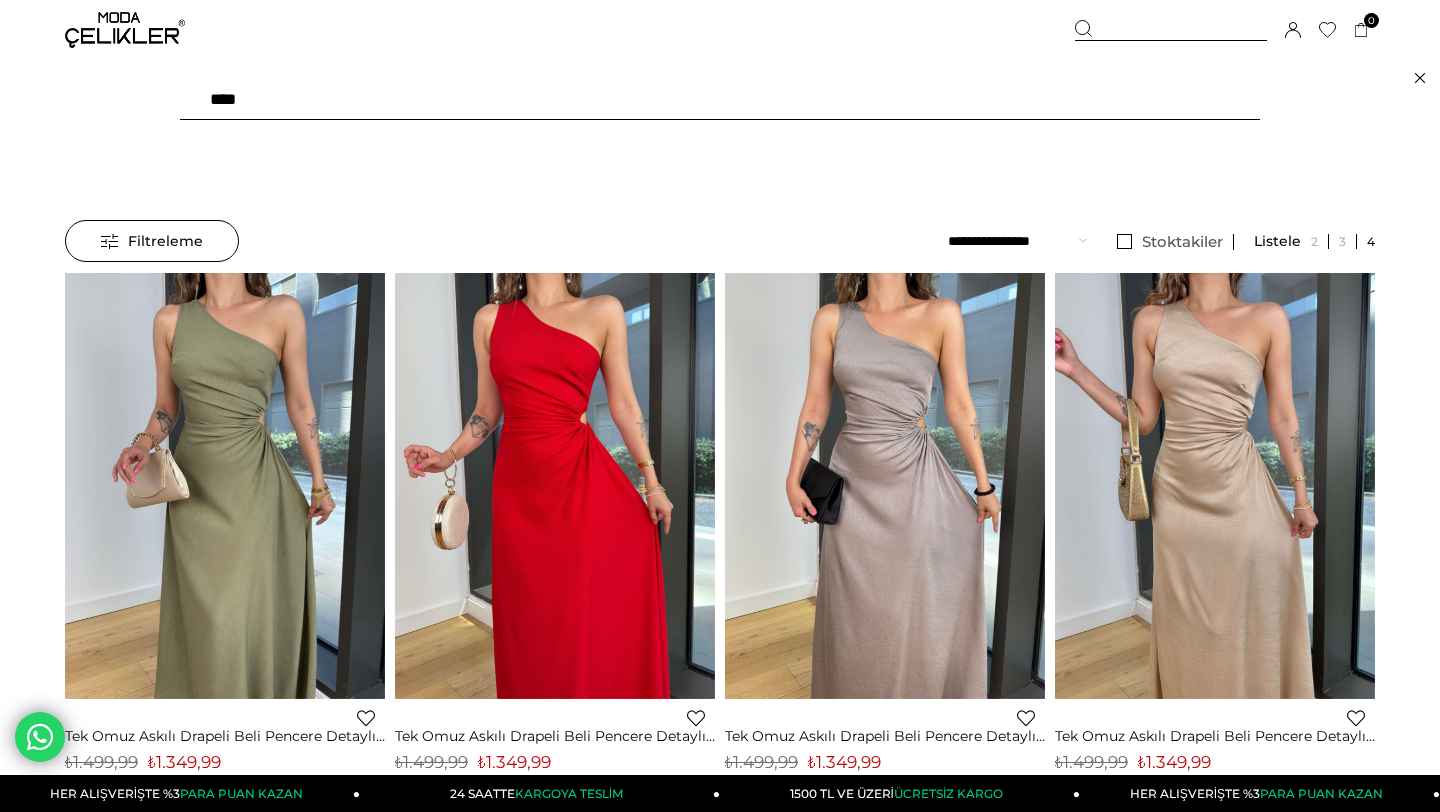 type on "*****" 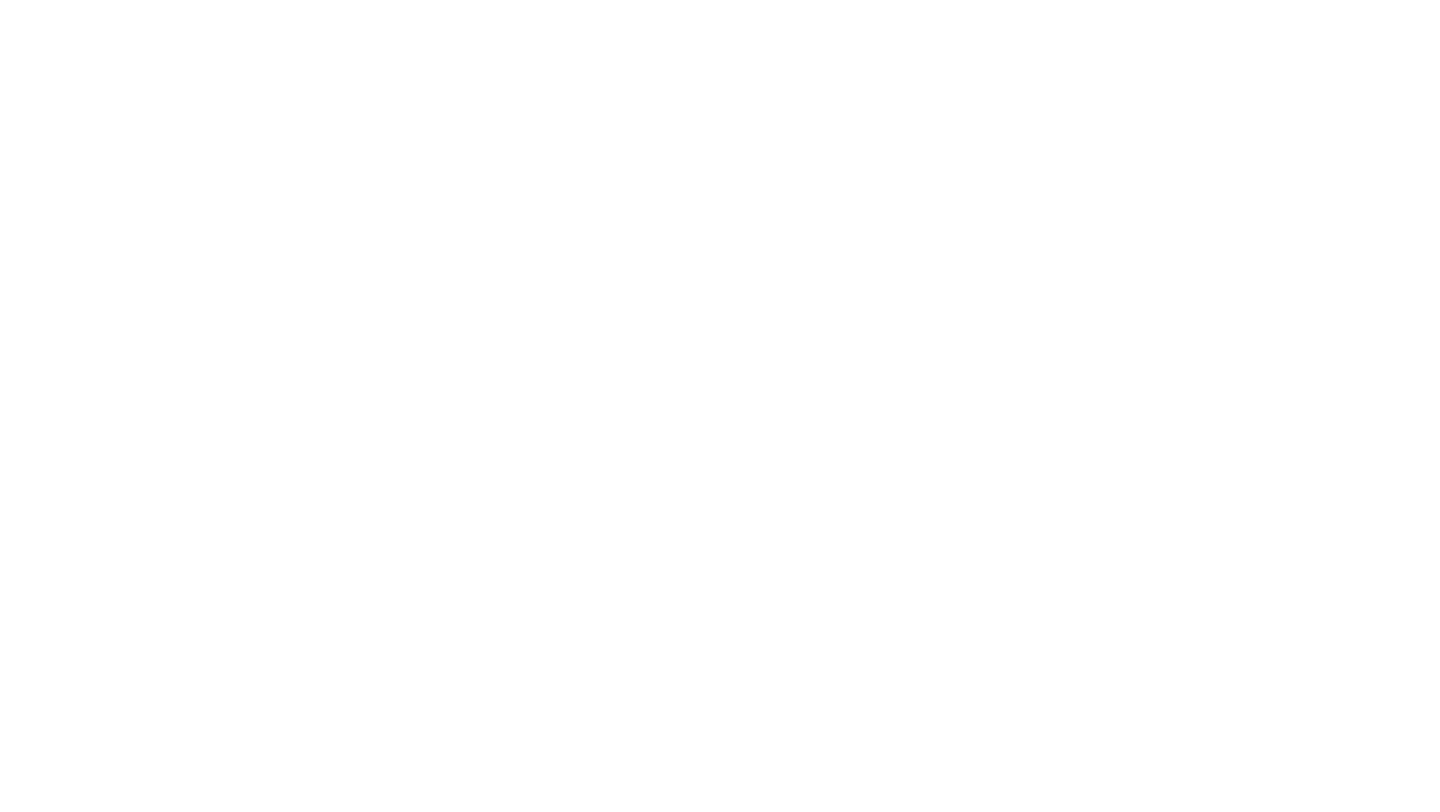 scroll, scrollTop: 0, scrollLeft: 0, axis: both 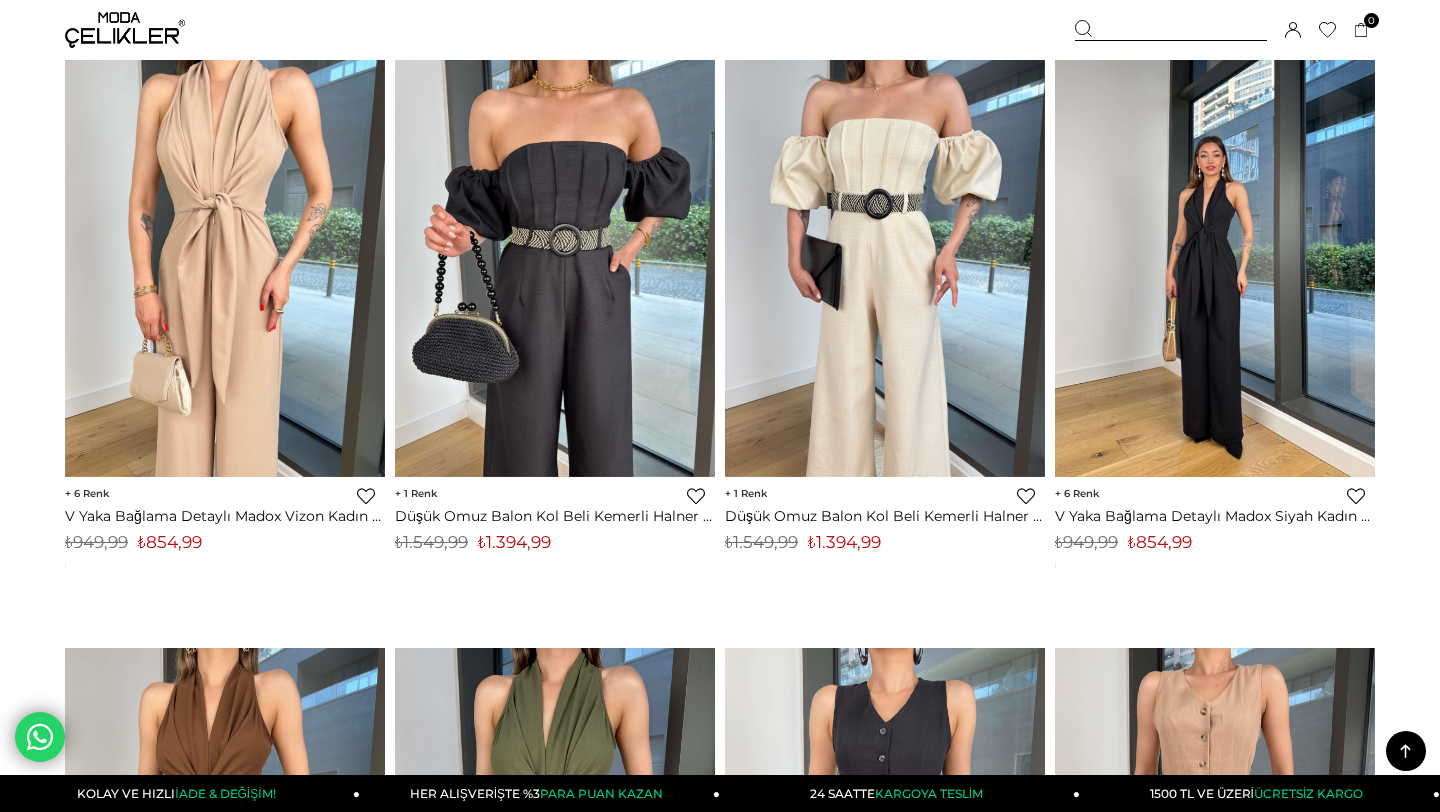 click at bounding box center (1215, 264) 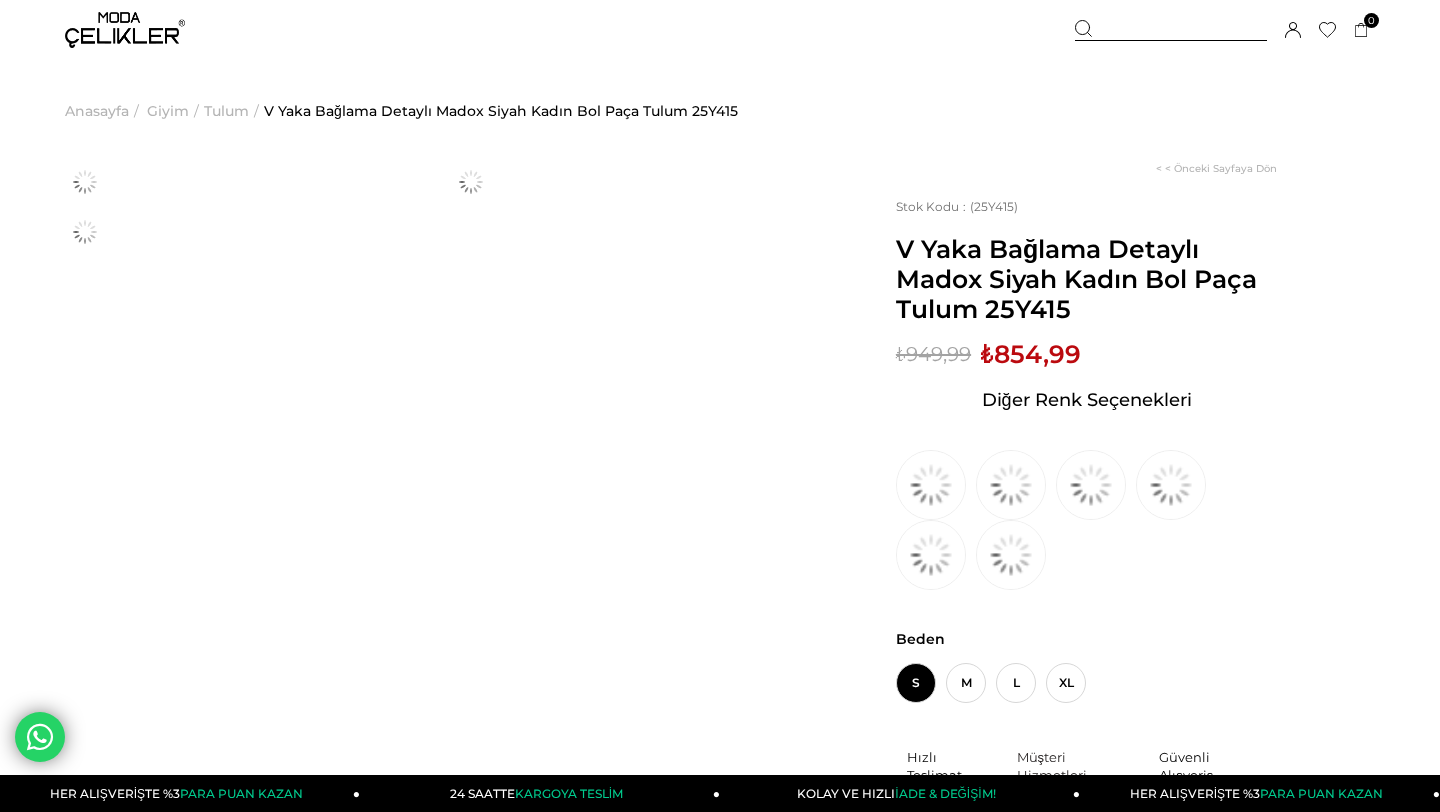 scroll, scrollTop: 0, scrollLeft: 0, axis: both 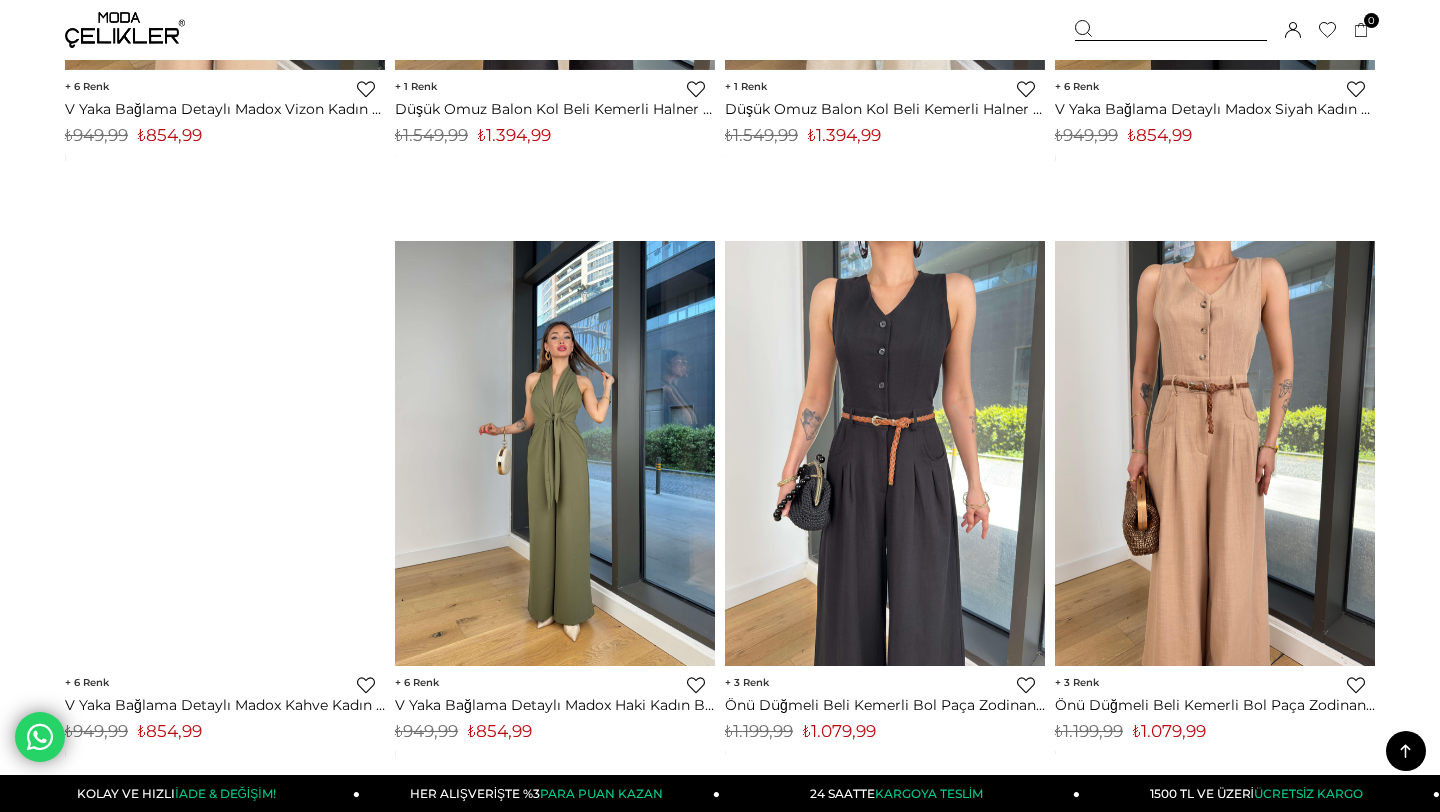 click at bounding box center [555, 453] 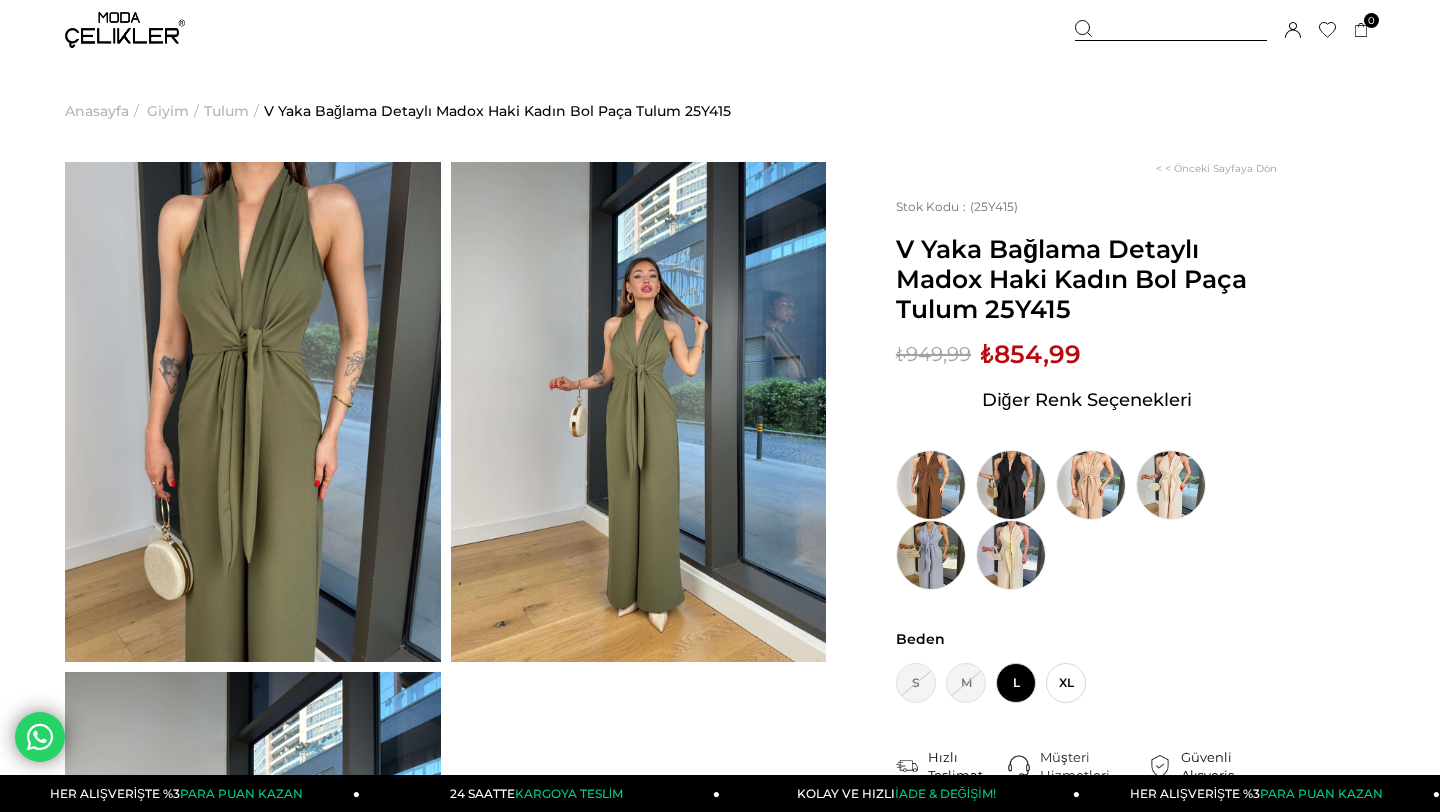 scroll, scrollTop: 0, scrollLeft: 0, axis: both 